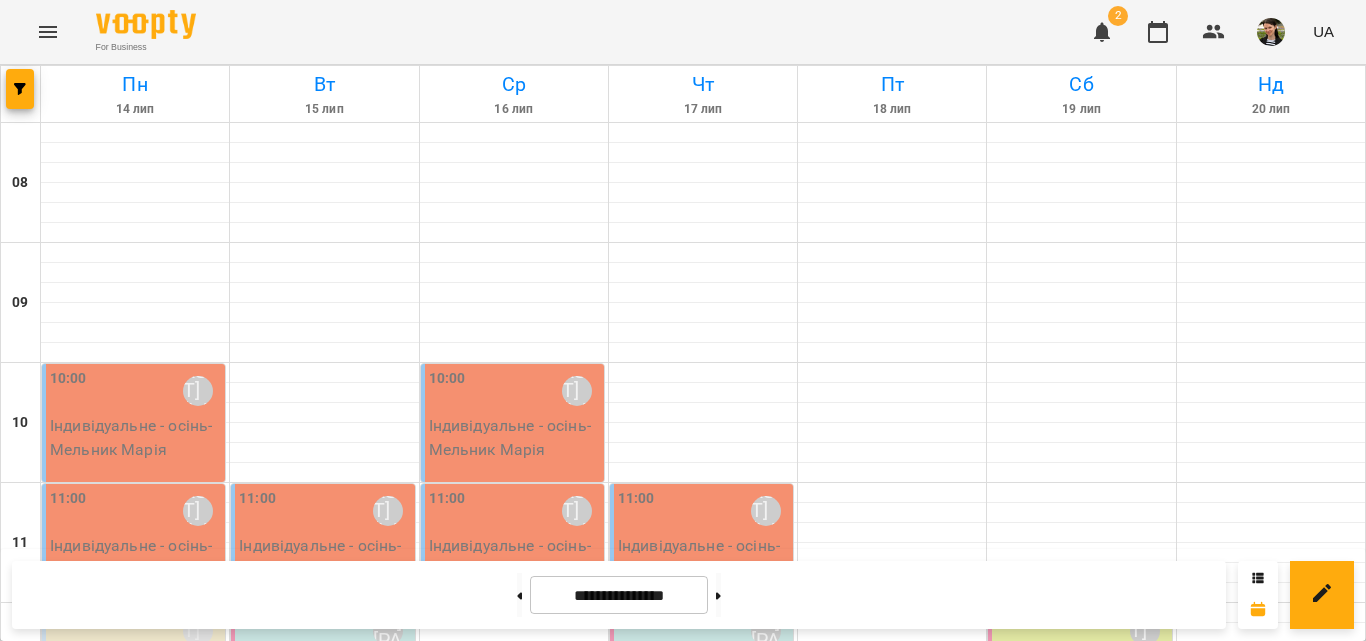 scroll, scrollTop: 0, scrollLeft: 0, axis: both 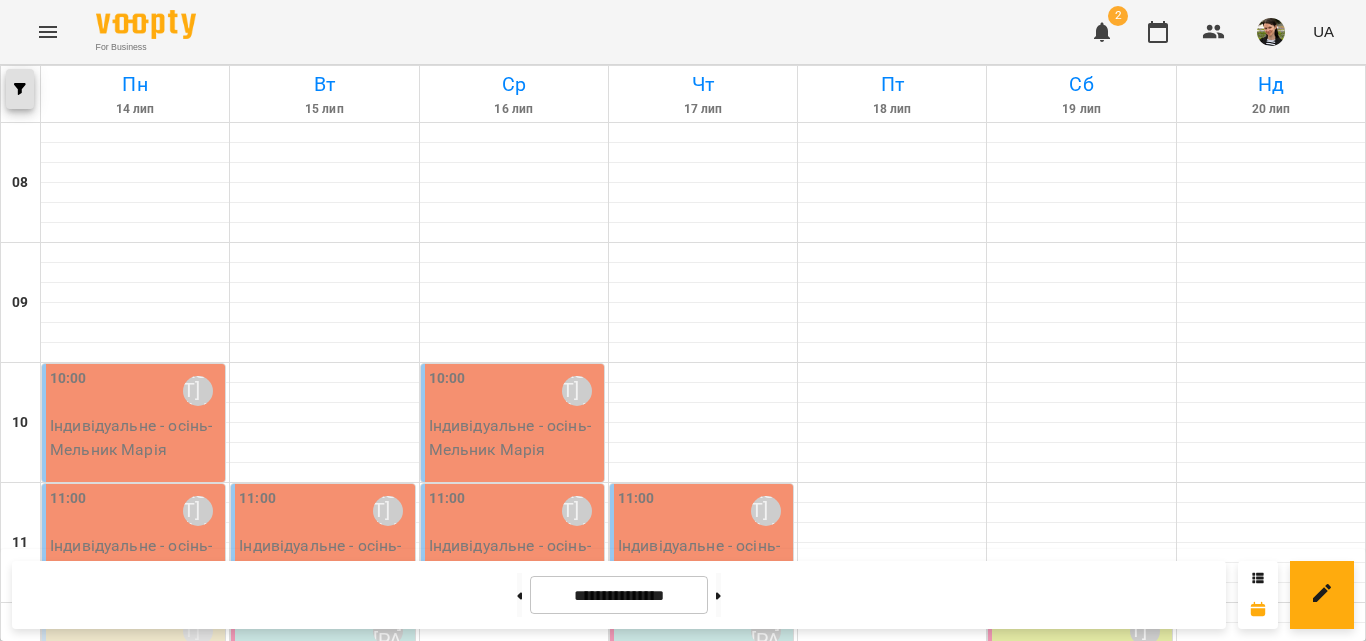 click 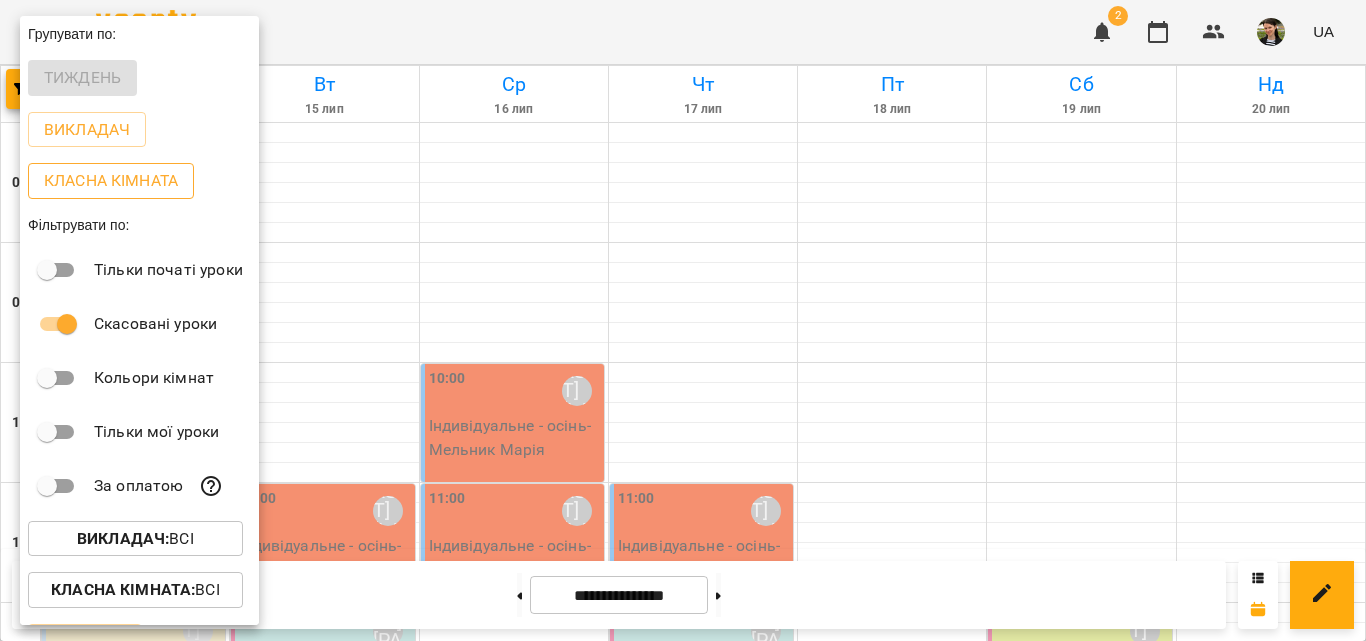click on "Класна кімната" at bounding box center [111, 181] 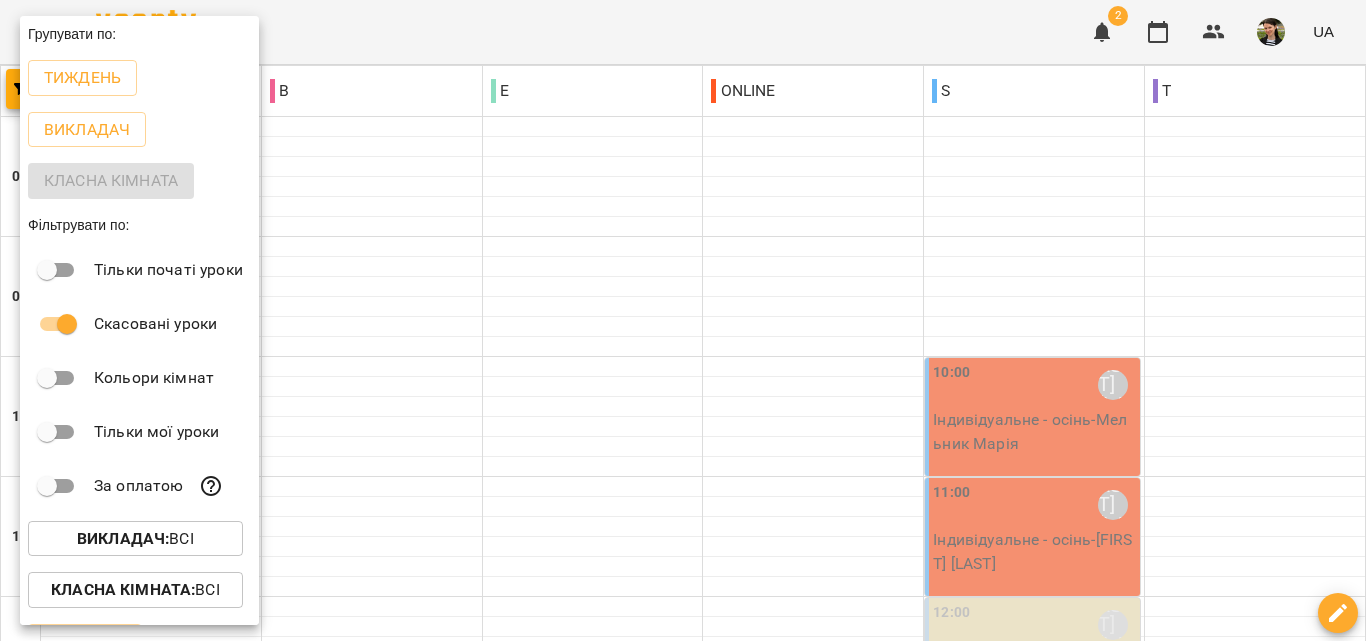 click at bounding box center (683, 320) 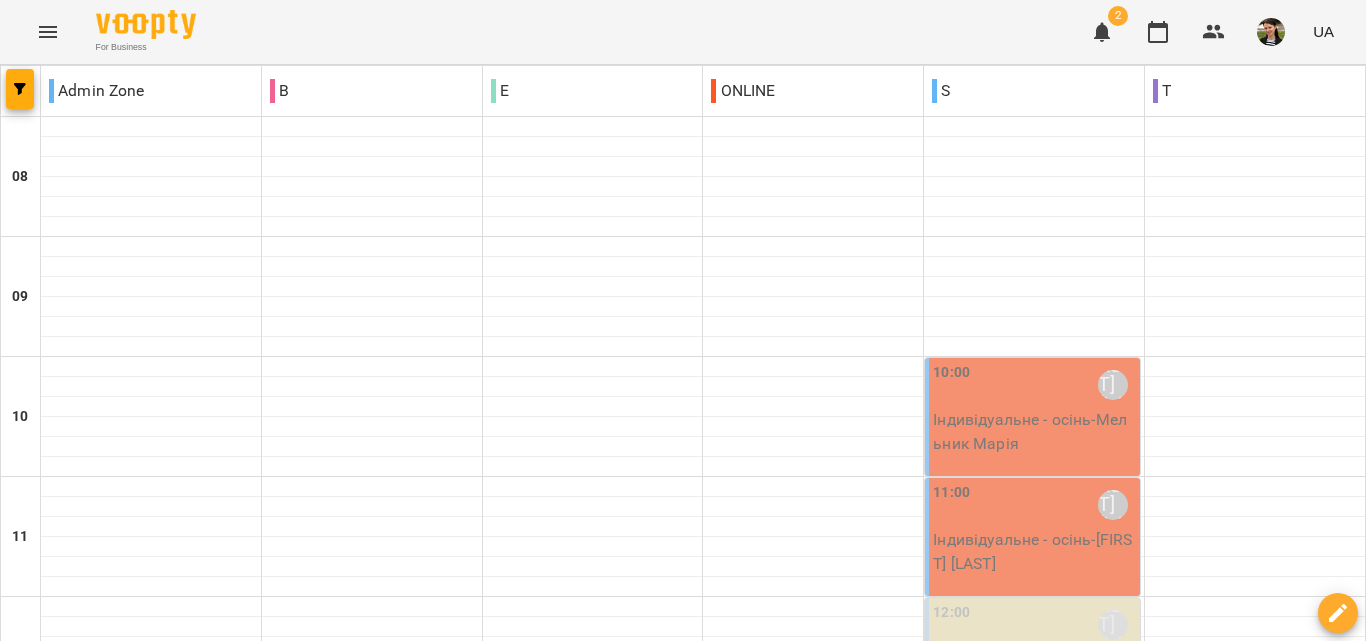 click at bounding box center [583, 1888] 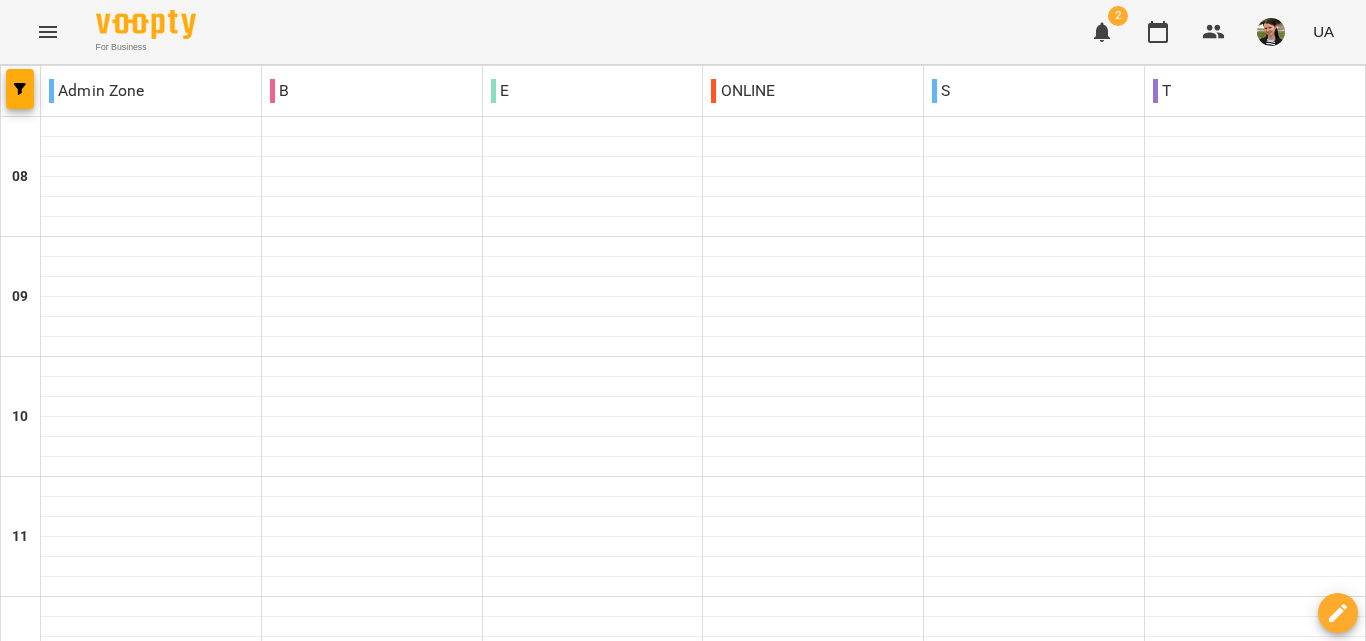 scroll, scrollTop: 1289, scrollLeft: 0, axis: vertical 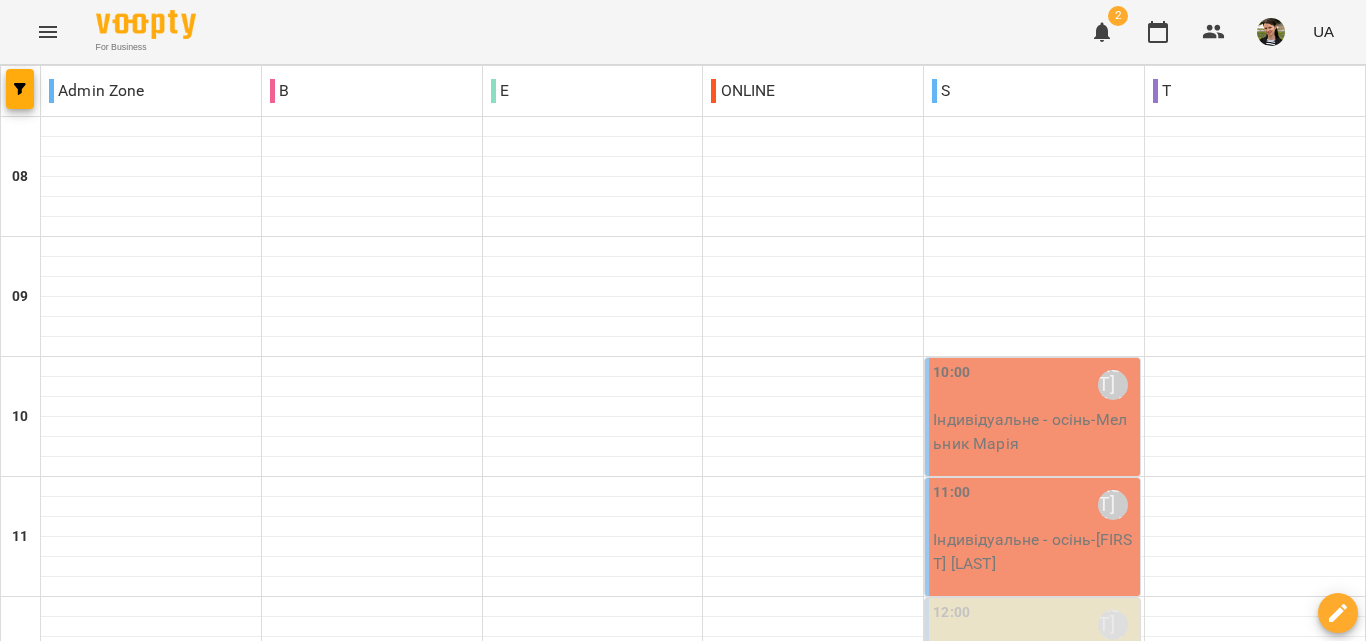 click on "[TIME] [FIRST] [LAST]" at bounding box center [593, 865] 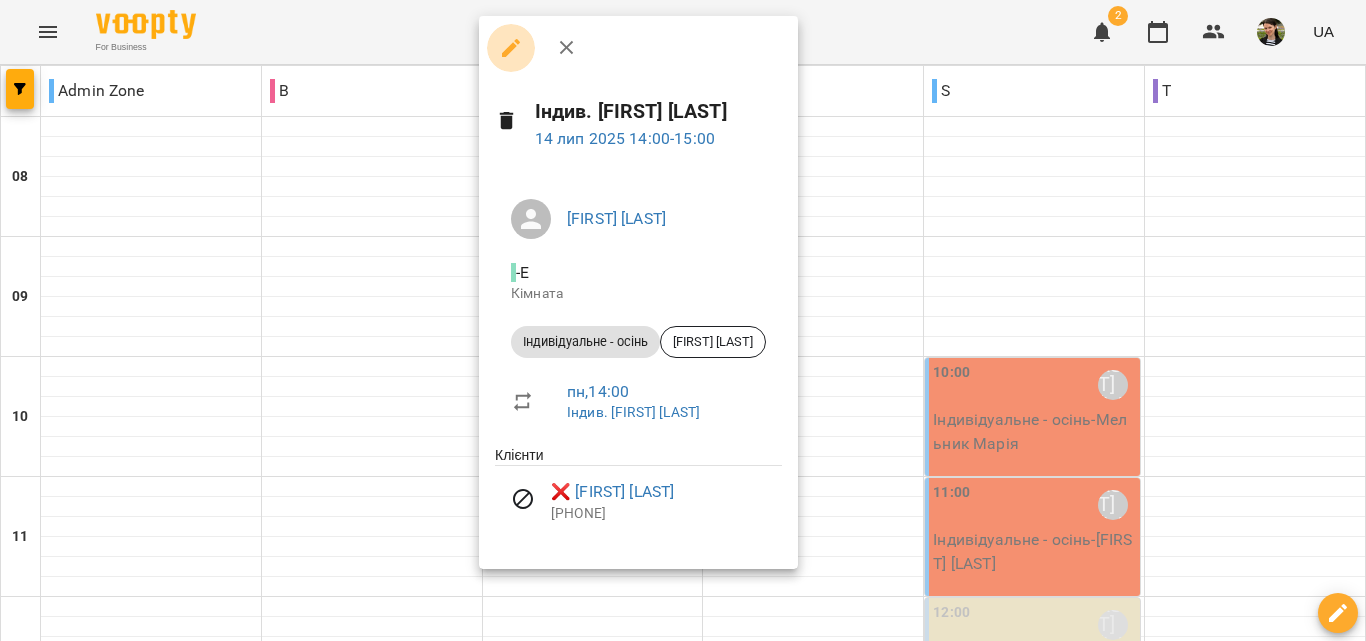 click at bounding box center (511, 48) 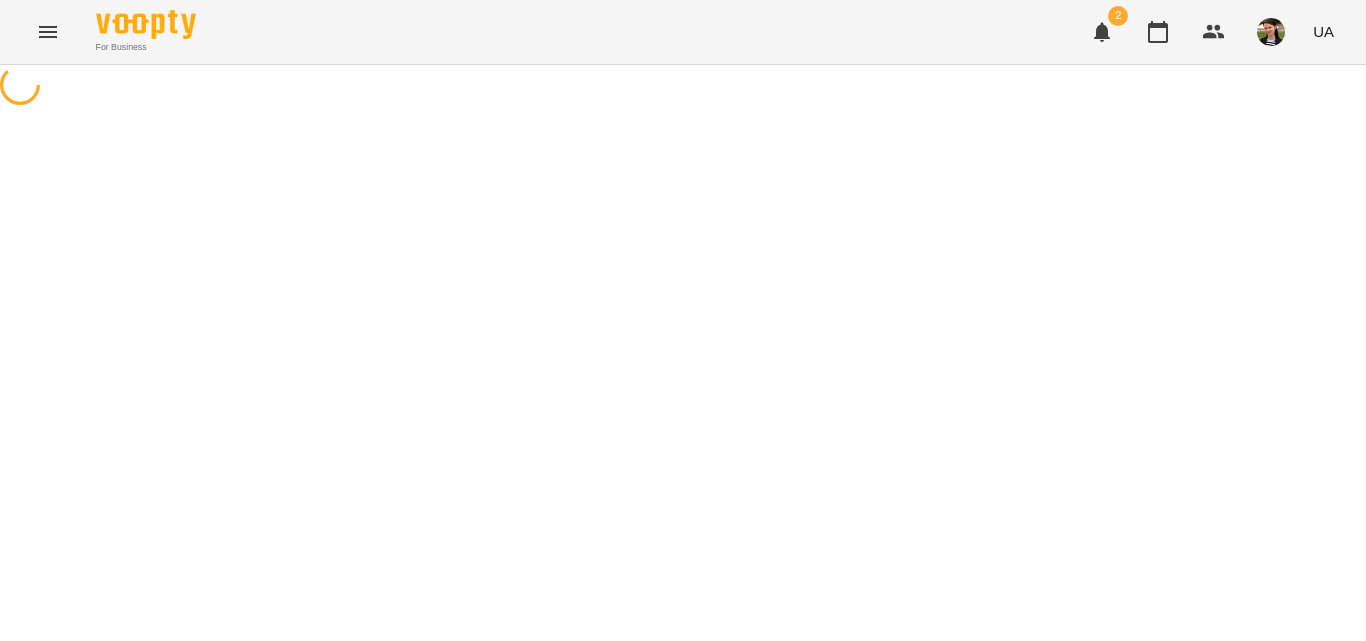 select on "**********" 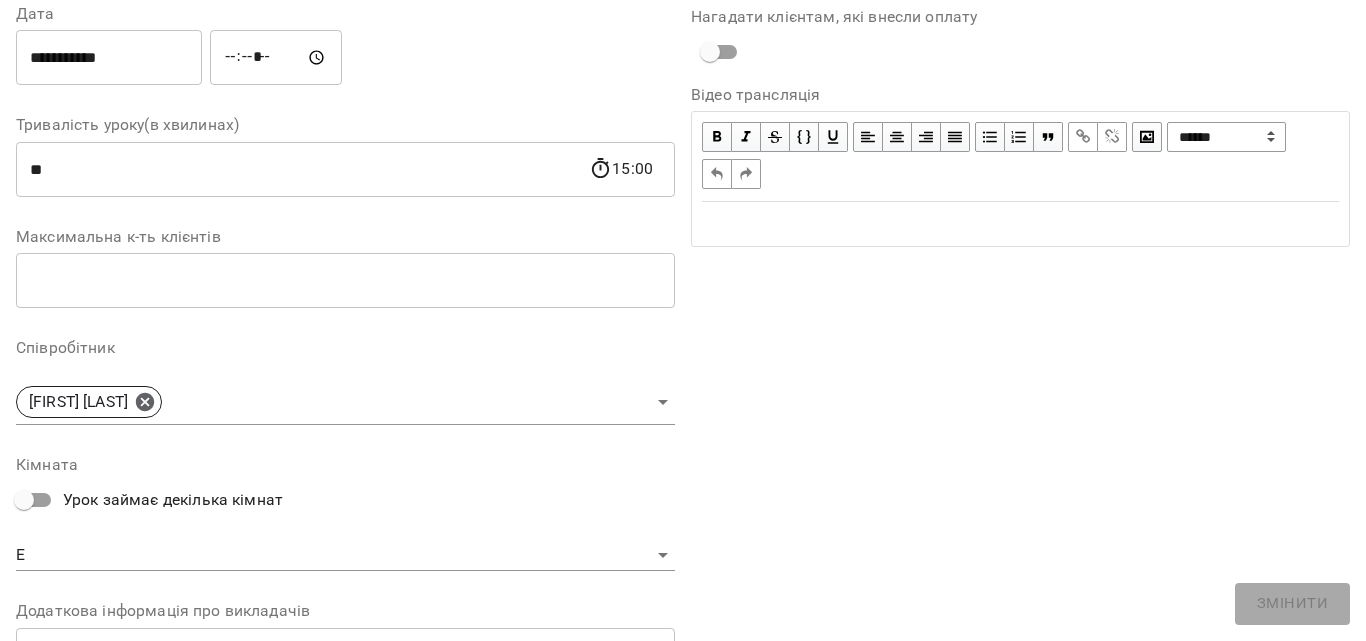 scroll, scrollTop: 300, scrollLeft: 0, axis: vertical 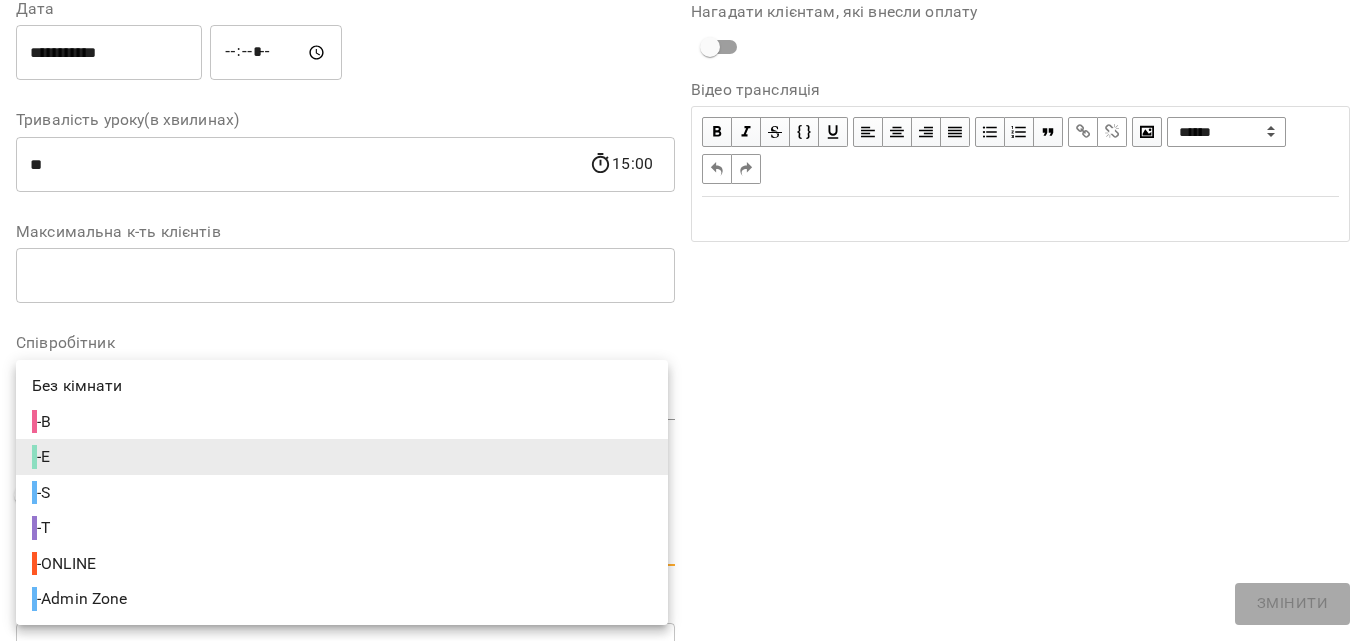 click on "**********" at bounding box center [683, 513] 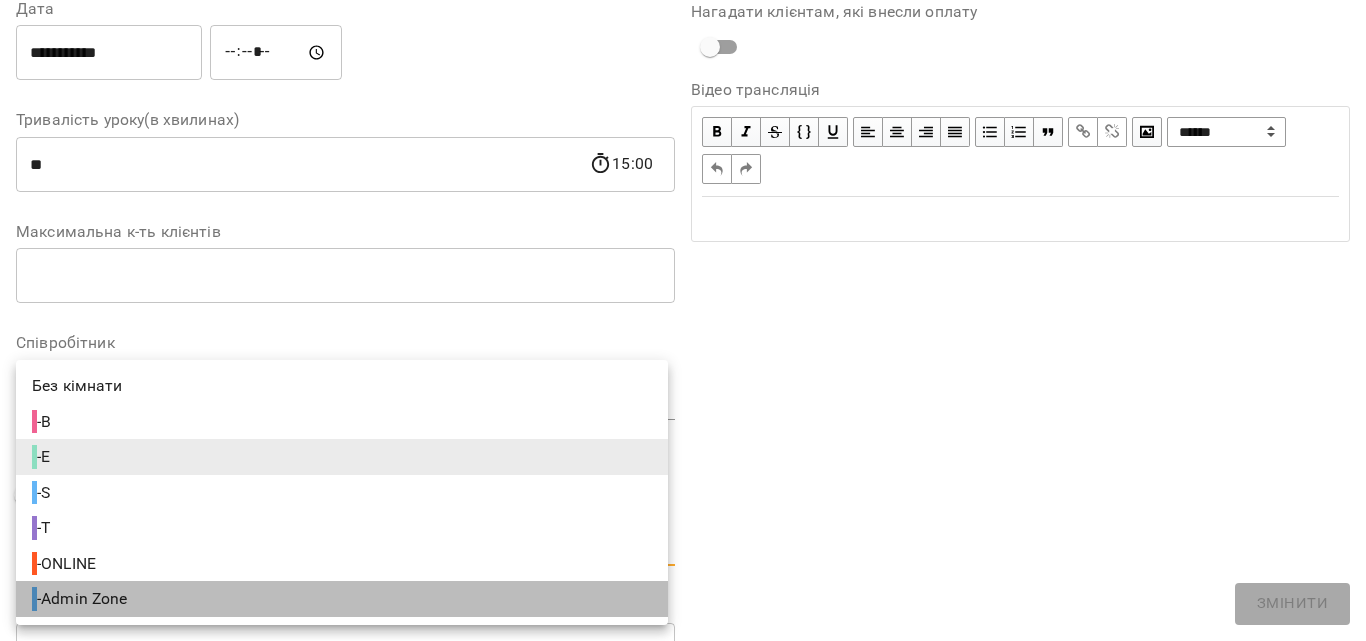 click on "-  Admin Zone" at bounding box center (342, 599) 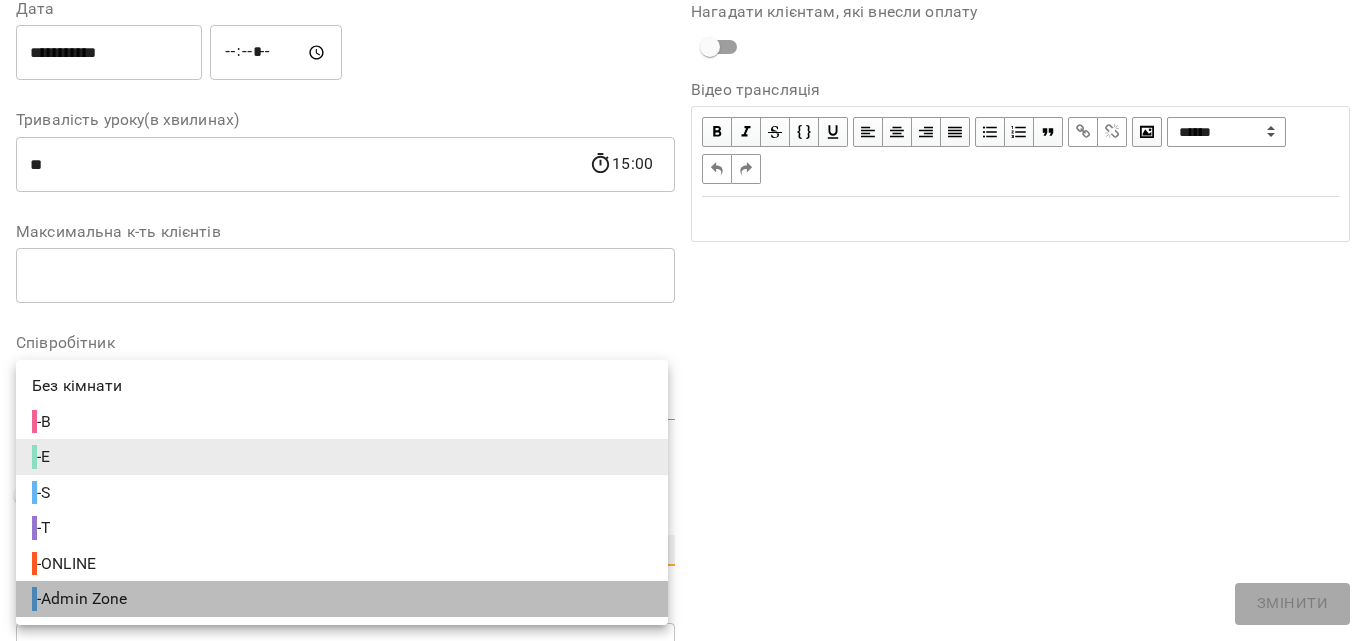 type on "**********" 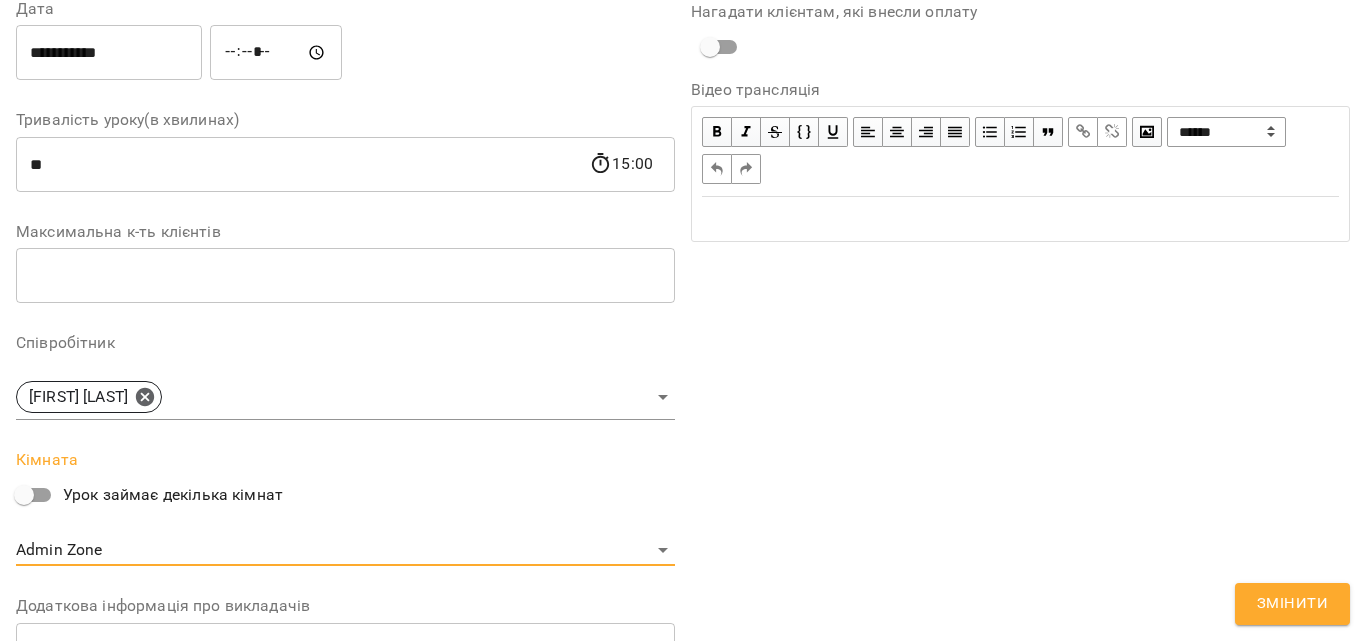 click on "Змінити" at bounding box center (1292, 604) 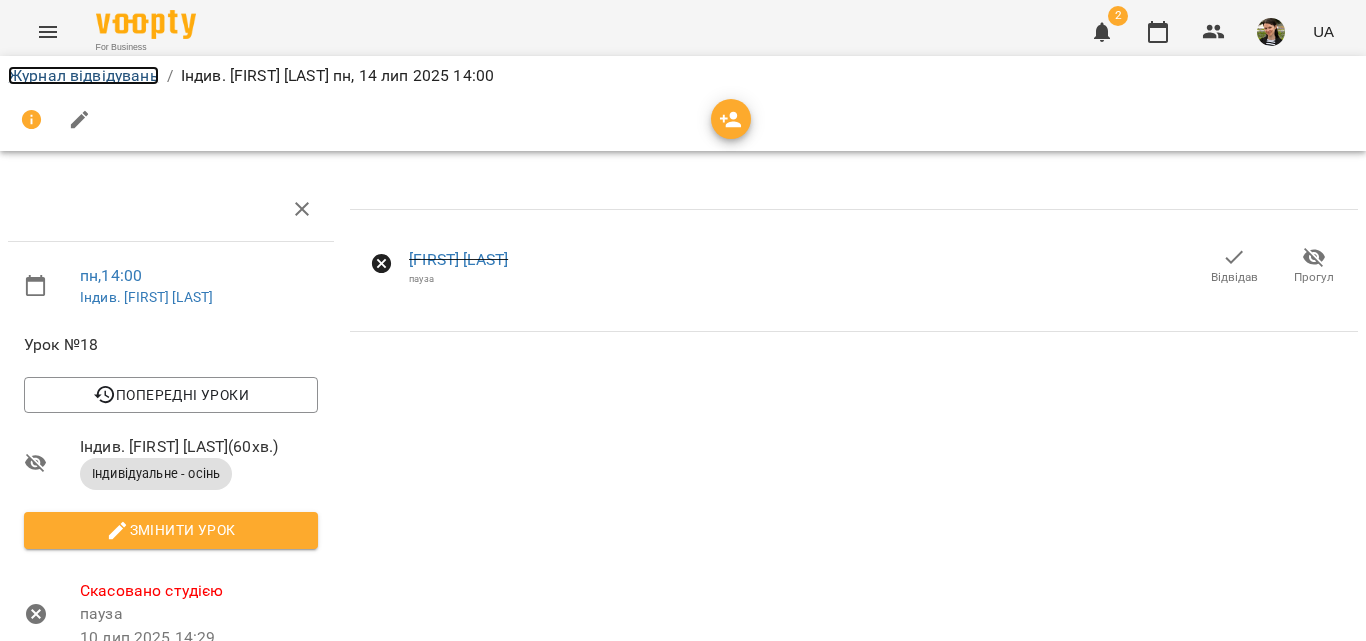 click on "Журнал відвідувань" at bounding box center [83, 75] 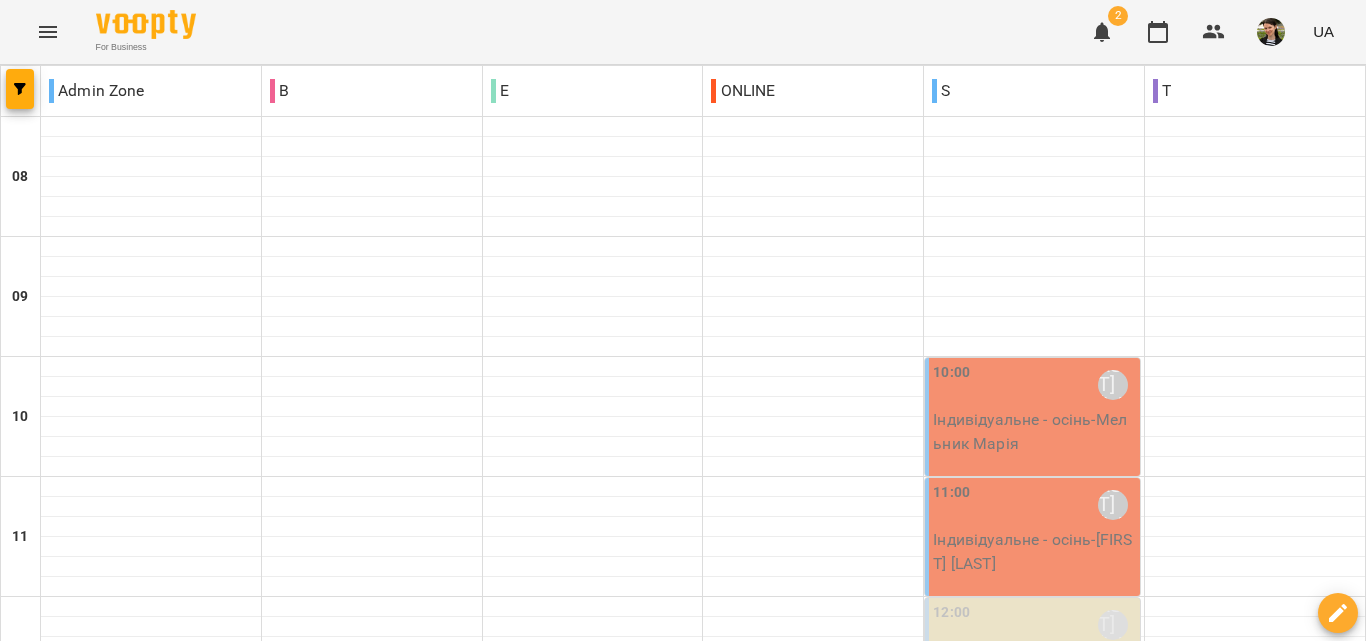 scroll, scrollTop: 800, scrollLeft: 0, axis: vertical 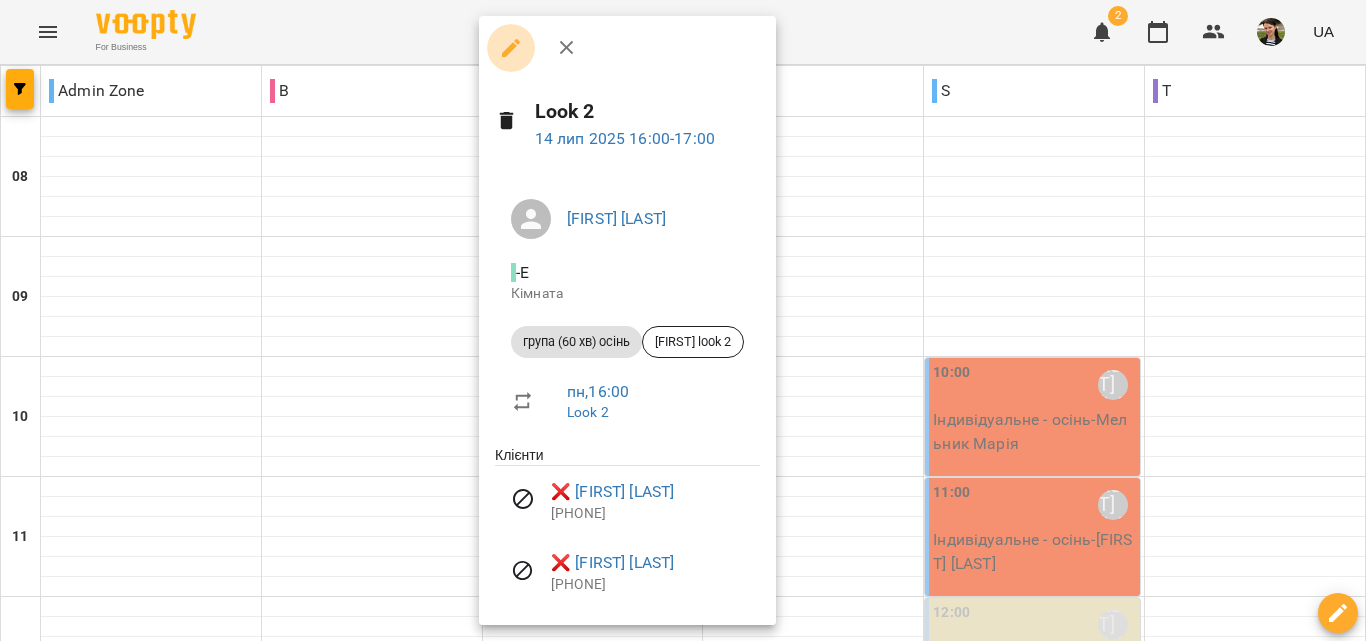 click 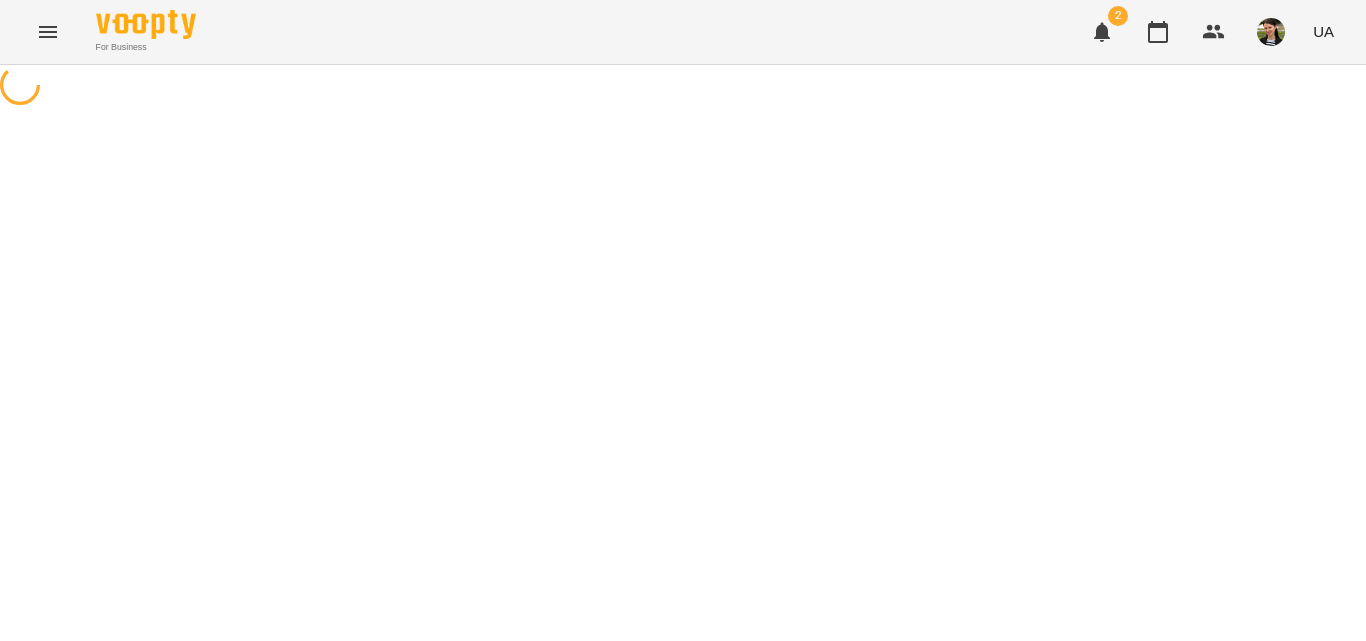 select on "**********" 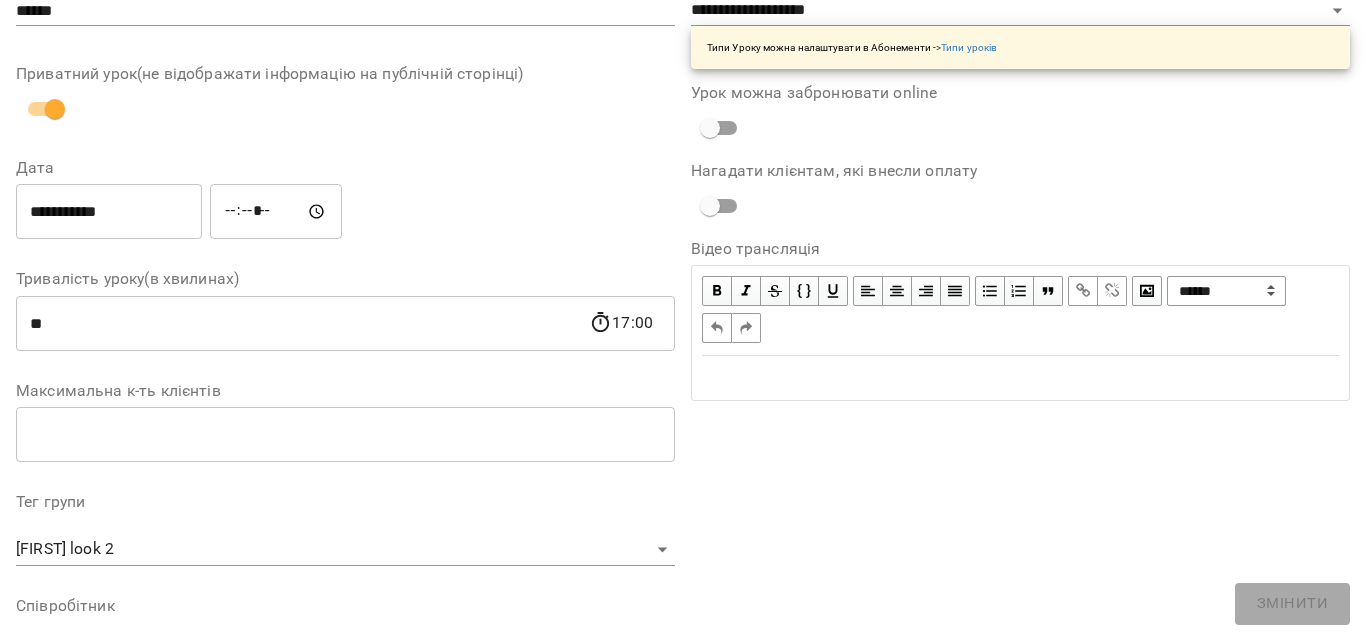 scroll, scrollTop: 400, scrollLeft: 0, axis: vertical 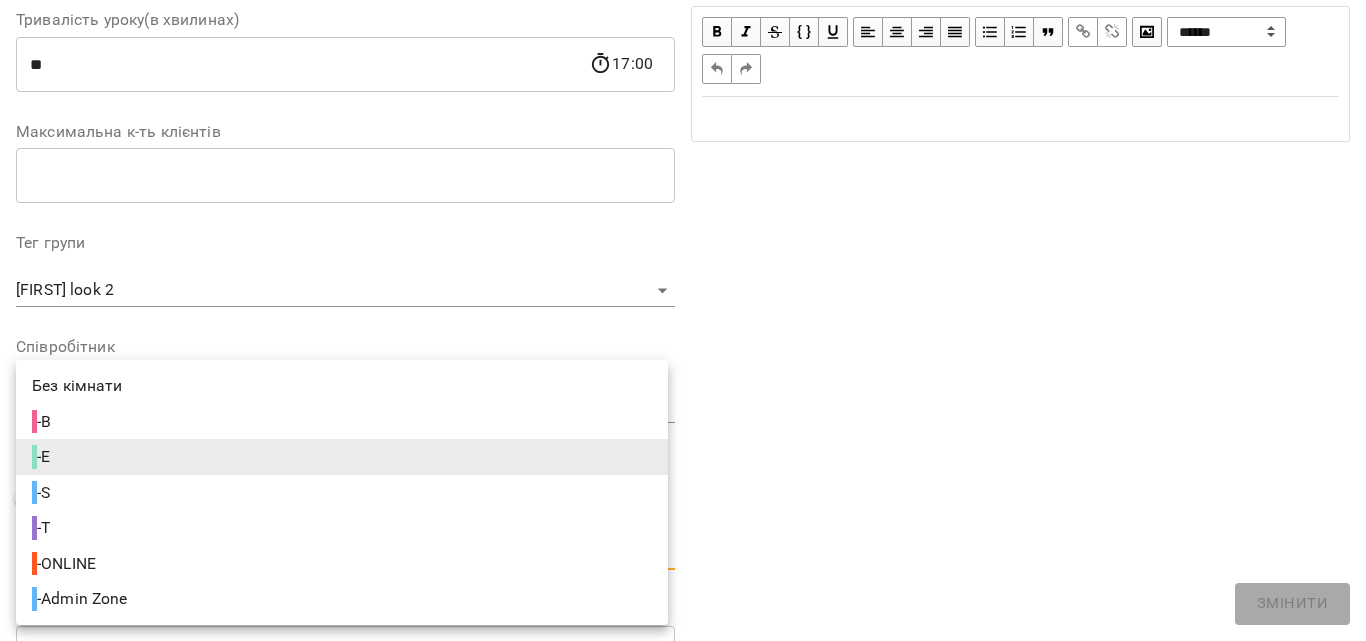 click on "**********" at bounding box center [683, 513] 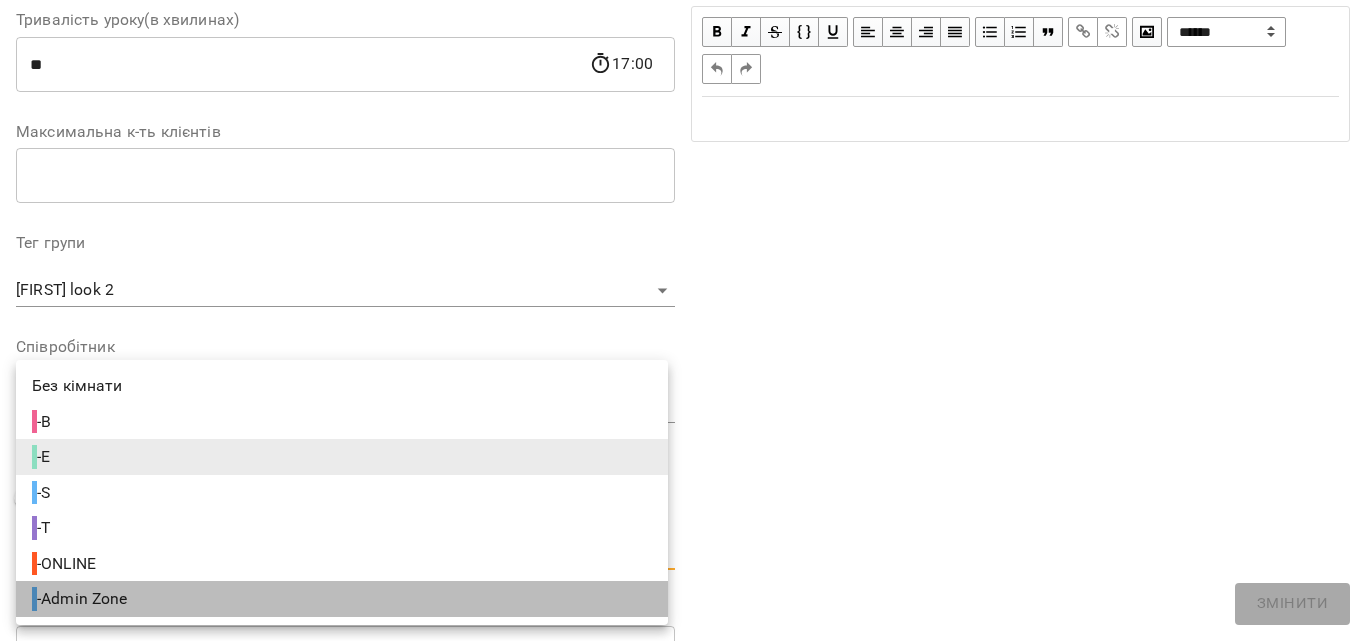 click on "-  Admin Zone" at bounding box center (82, 599) 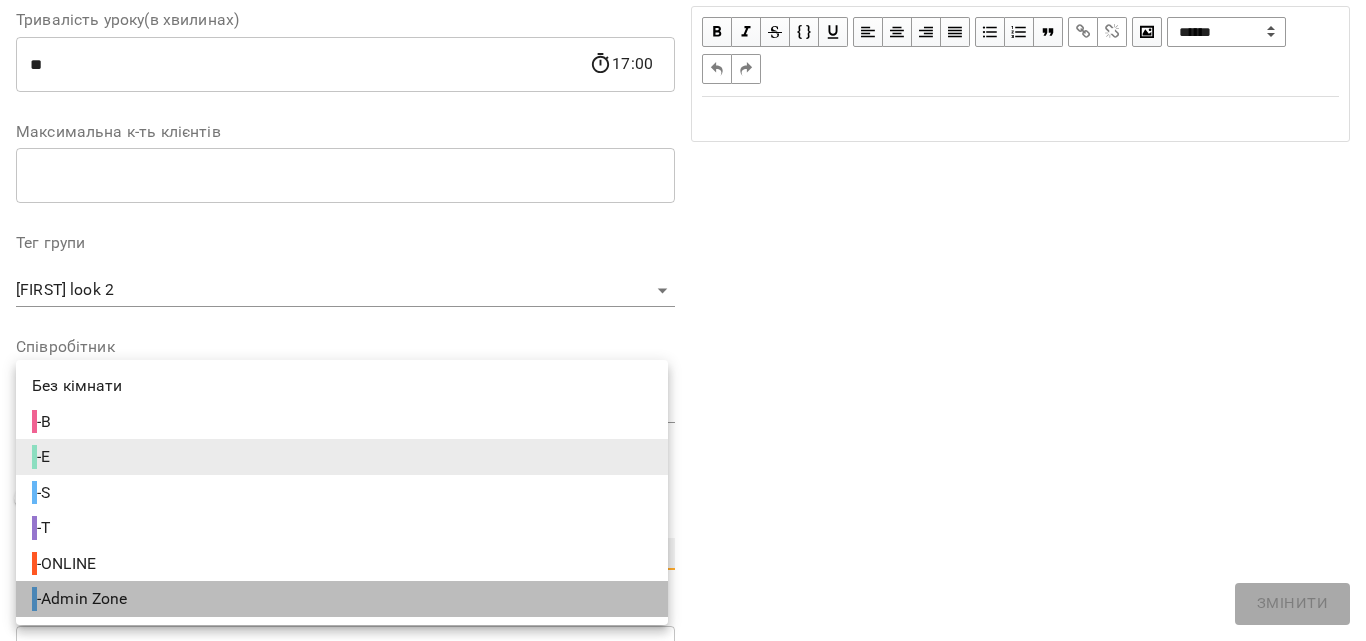 type on "**********" 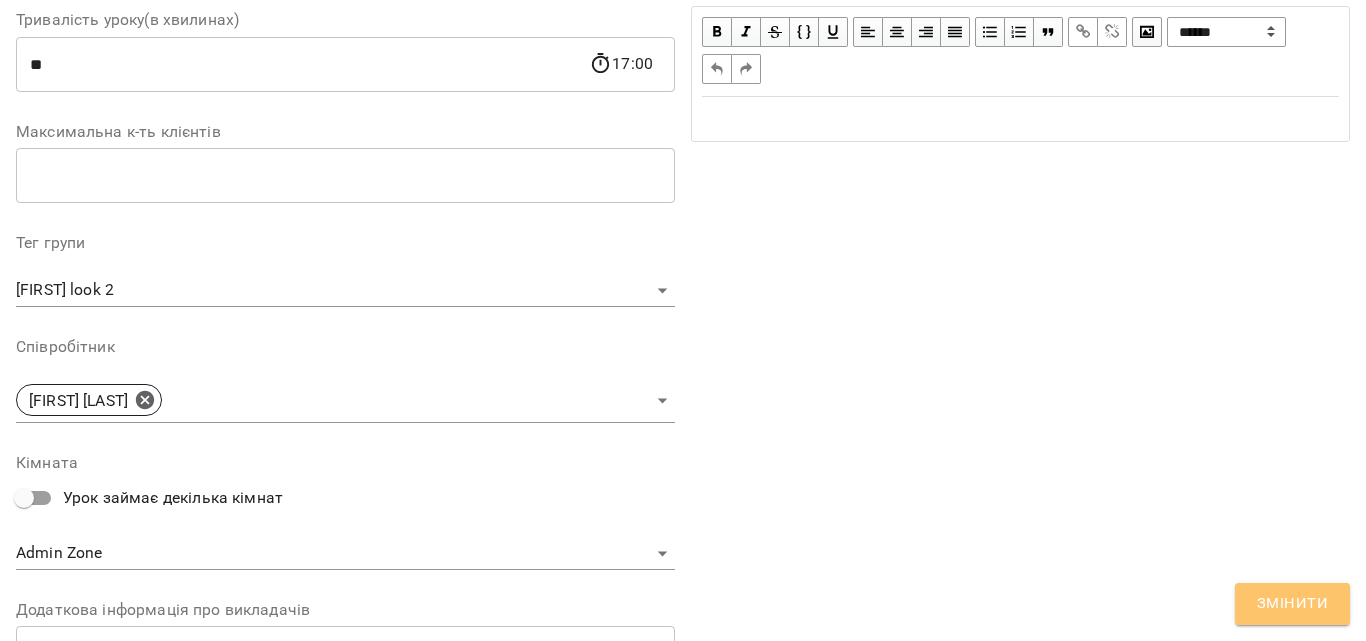click on "Змінити" at bounding box center (1292, 604) 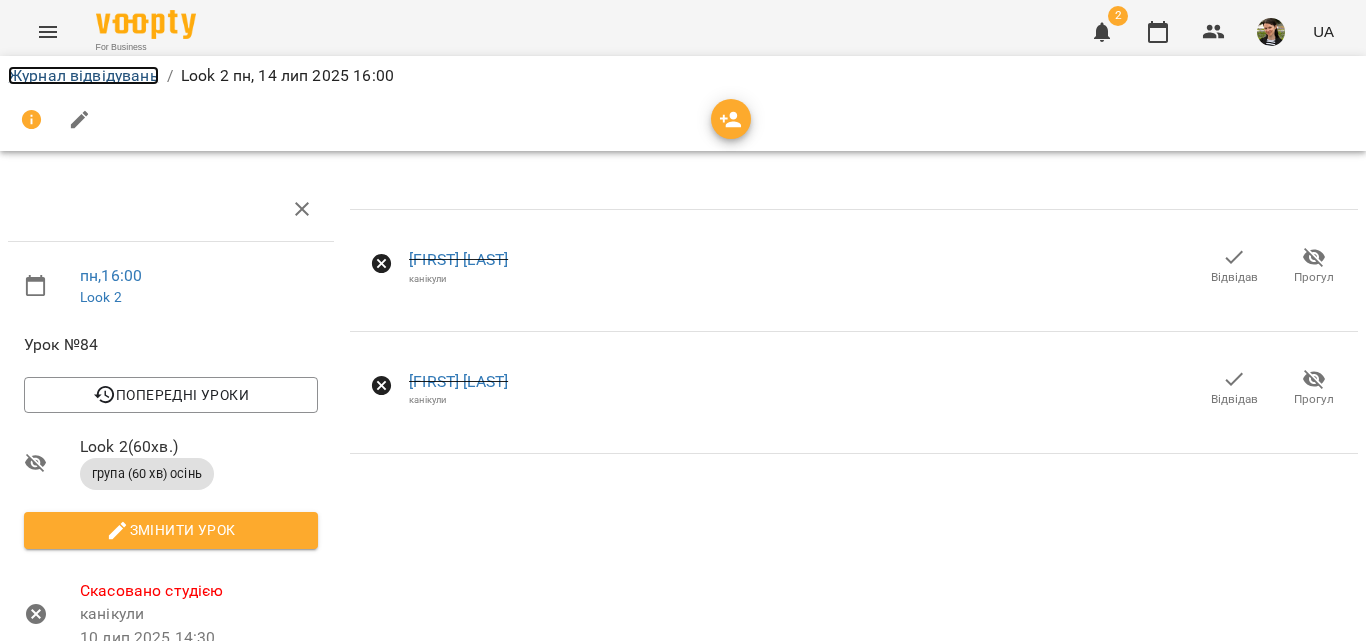 click on "Журнал відвідувань" at bounding box center (83, 75) 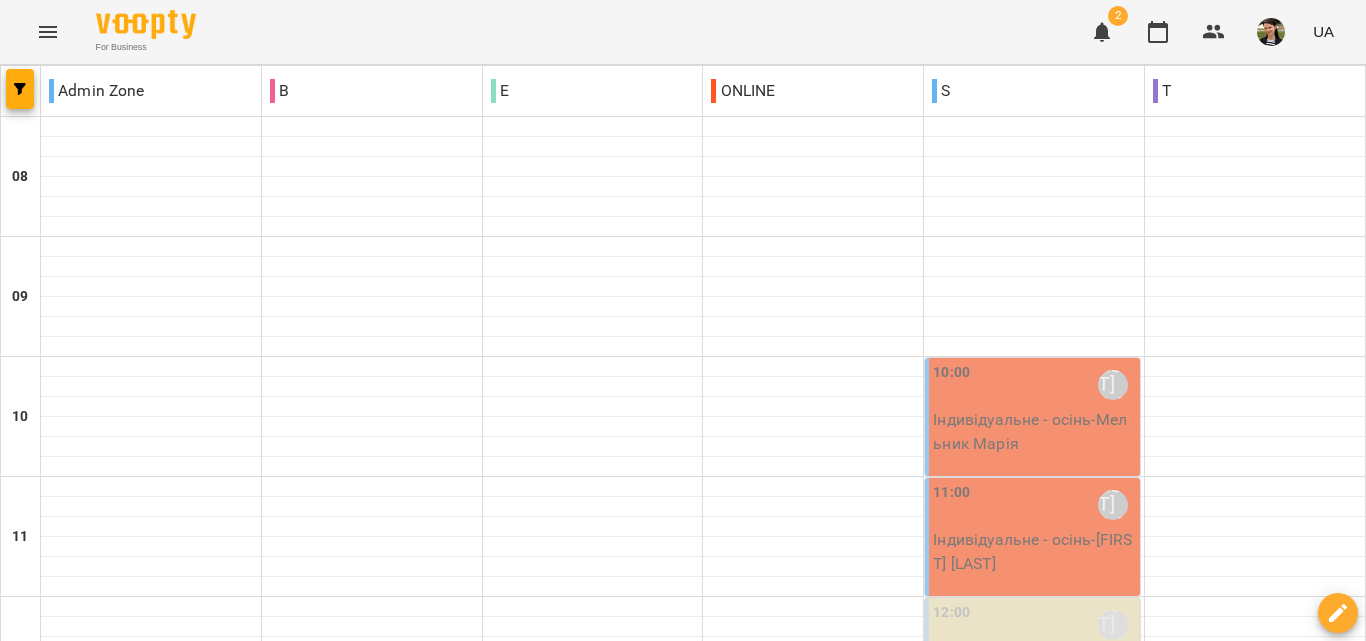 scroll, scrollTop: 1289, scrollLeft: 0, axis: vertical 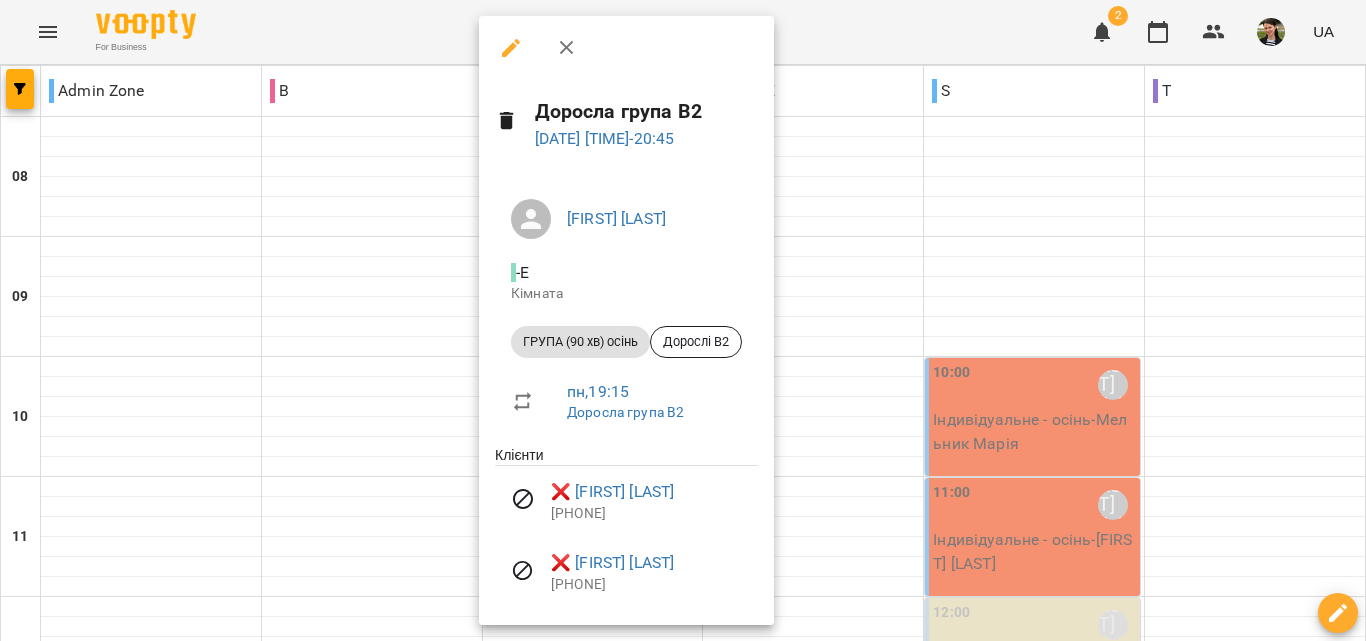 click 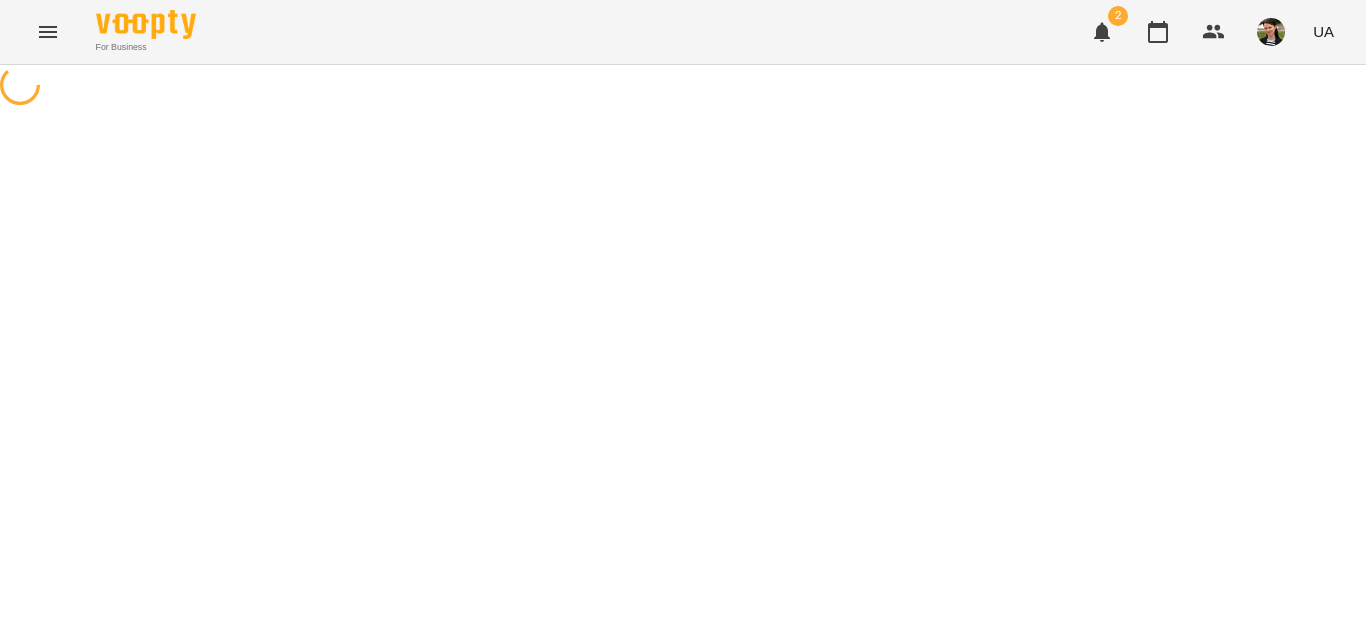 select on "**********" 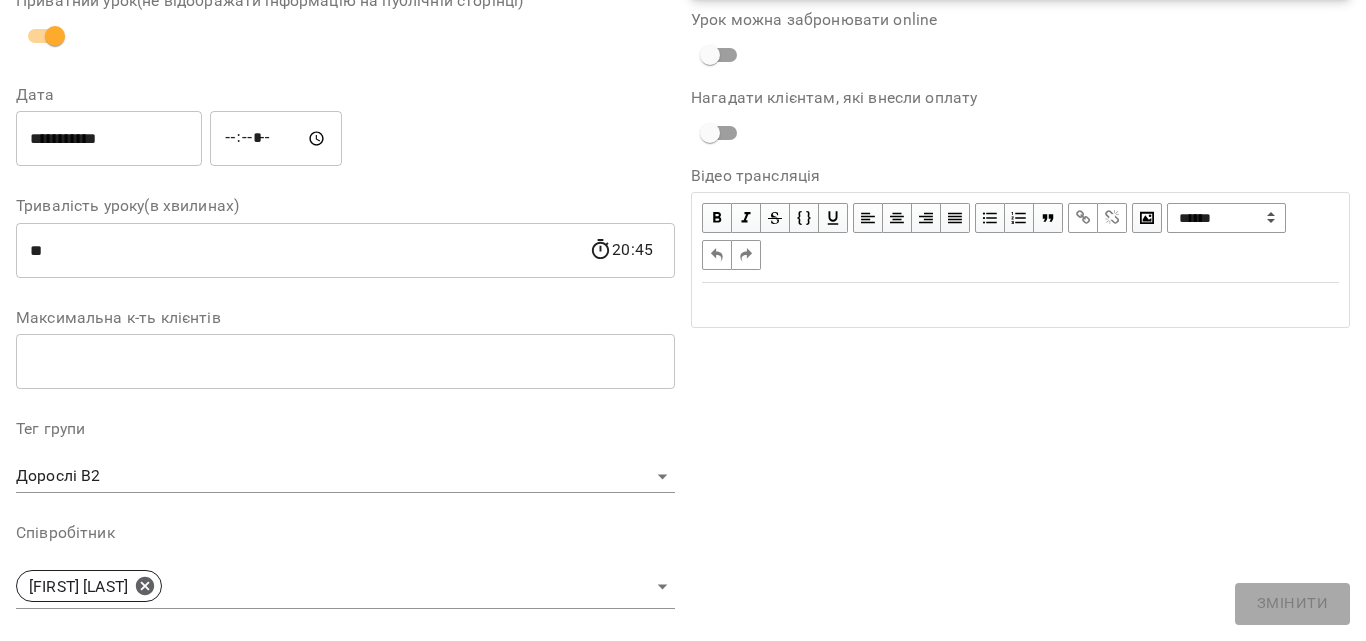 scroll, scrollTop: 500, scrollLeft: 0, axis: vertical 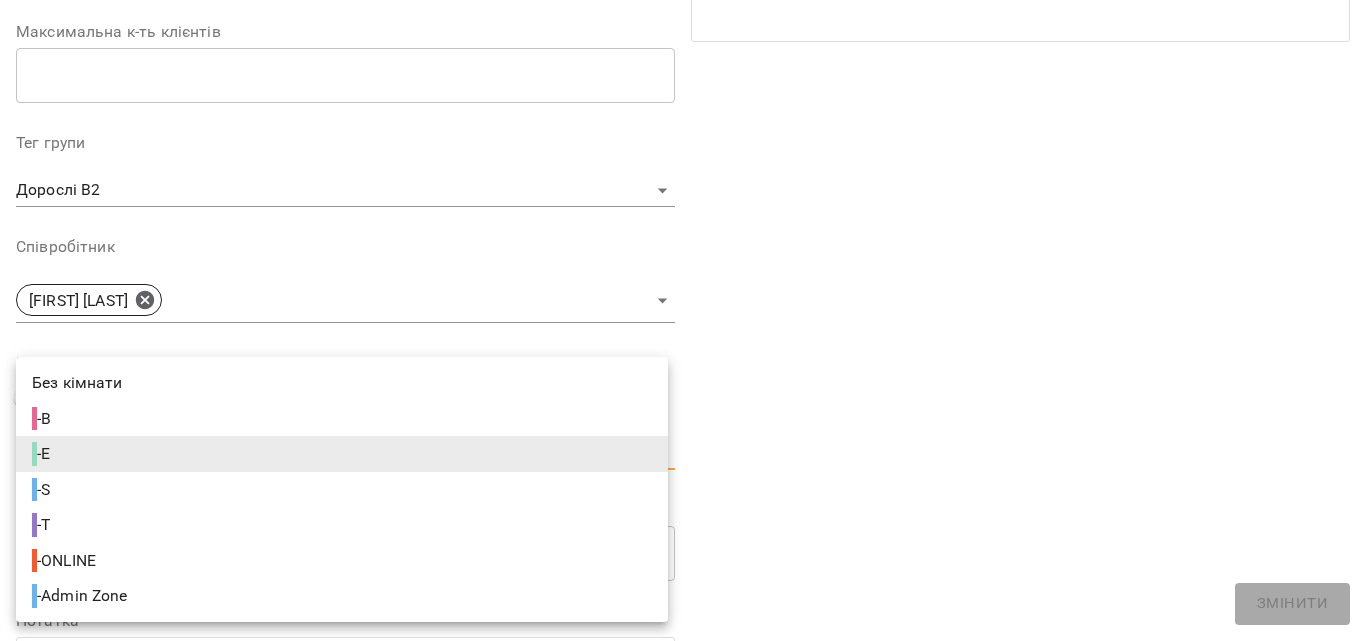 click on "For Business 2 UA Журнал відвідувань / Доросла група В2   пн, [DATE] [TIME] пн ,  [TIME] Доросла група В2 Урок №72 Попередні уроки ср [DATE] [TIME] пн [DATE] [TIME] пн [DATE] [TIME] ср [DATE] [TIME] ср [DATE] [TIME]   Доросла група В2 ( 90 хв. ) ГРУПА (90 хв) осінь Змінити урок Скасовано студією канікули [DATE] [TIME] Відновити урок [FIRST] [LAST] E Кімната Дорослі В2 [DATE] [TIME] Створити розсилку   [LAST] [FIRST] канікули Відвідав Прогул   [LAST] [FIRST] канікули Відвідав Прогул   [LAST] [FIRST] канікули Відвідав Прогул   [LAST] [FIRST] канікули Відвідав" at bounding box center [683, 513] 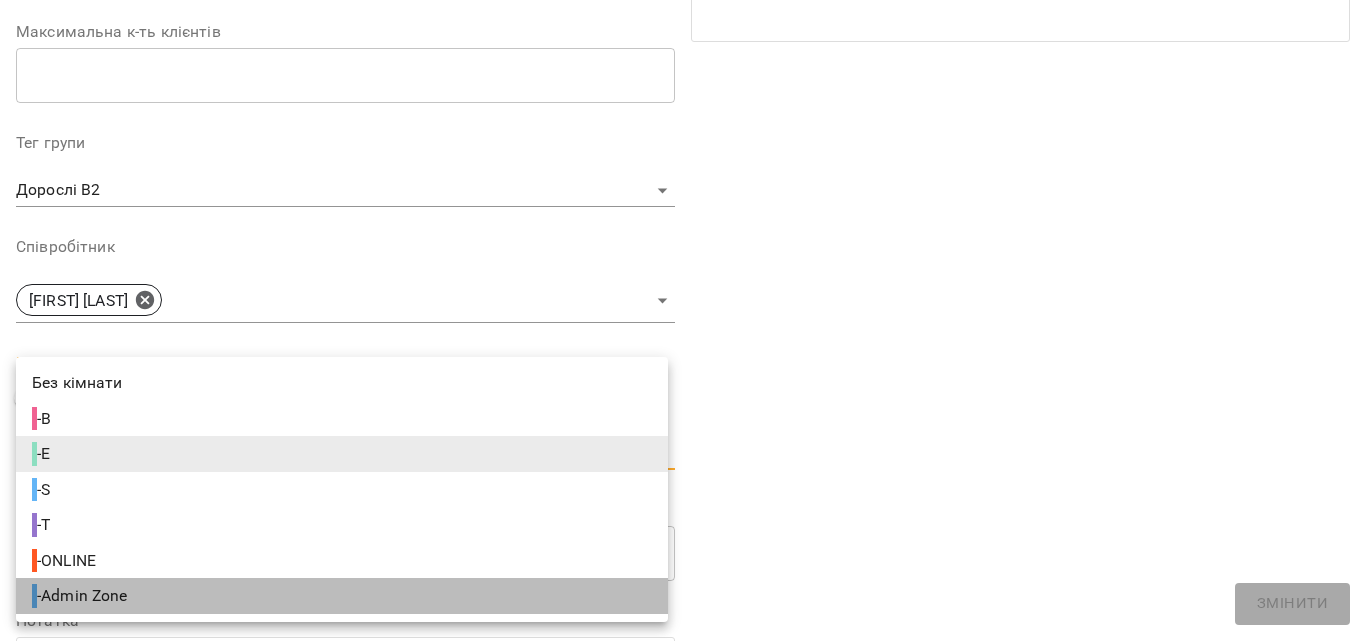 click on "-  Admin Zone" at bounding box center (342, 596) 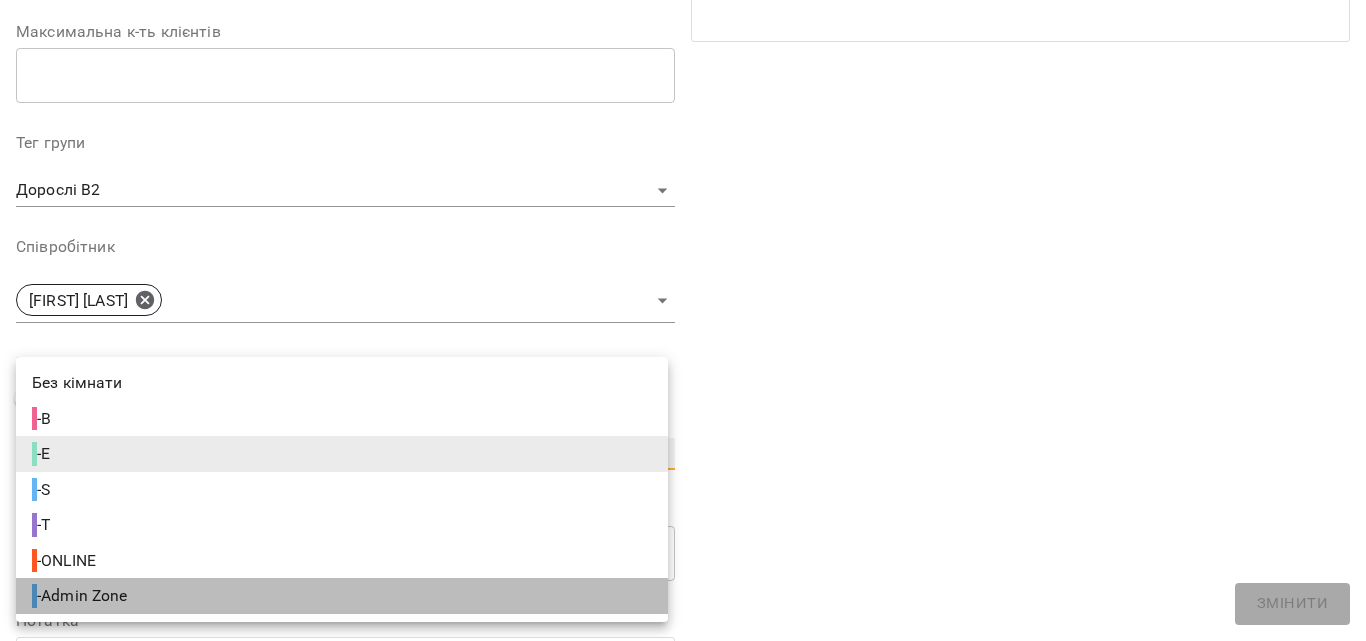 type on "**********" 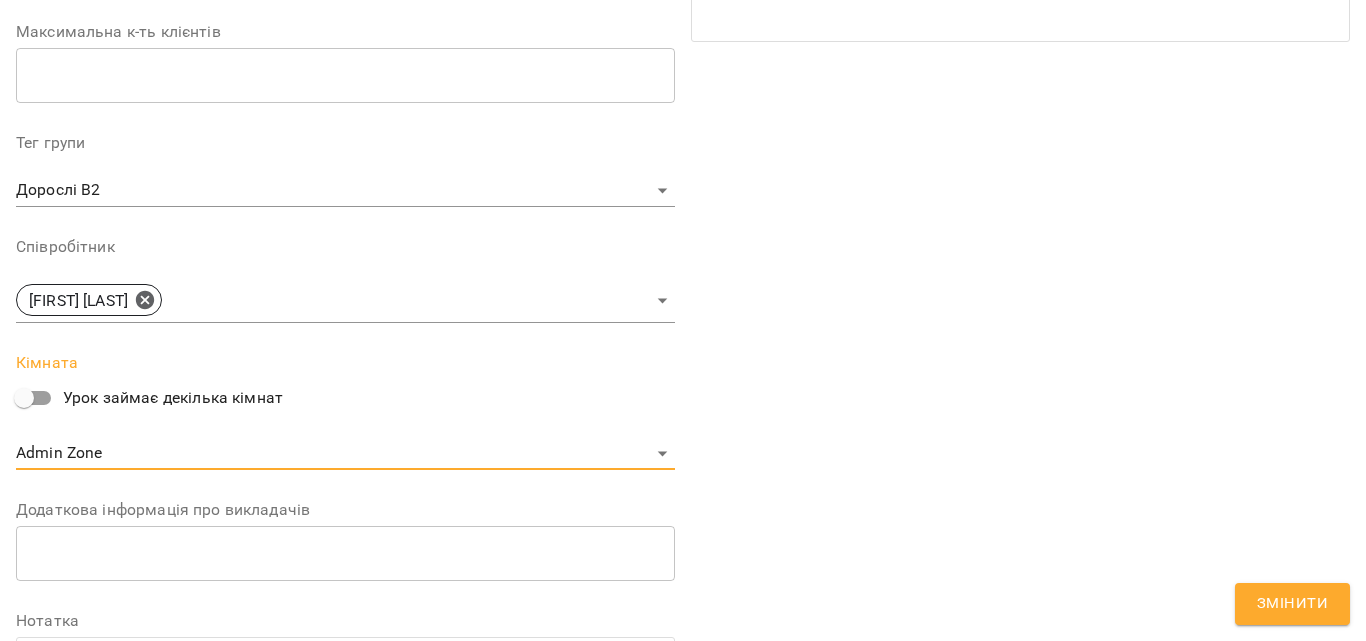 click on "Змінити" at bounding box center (1292, 604) 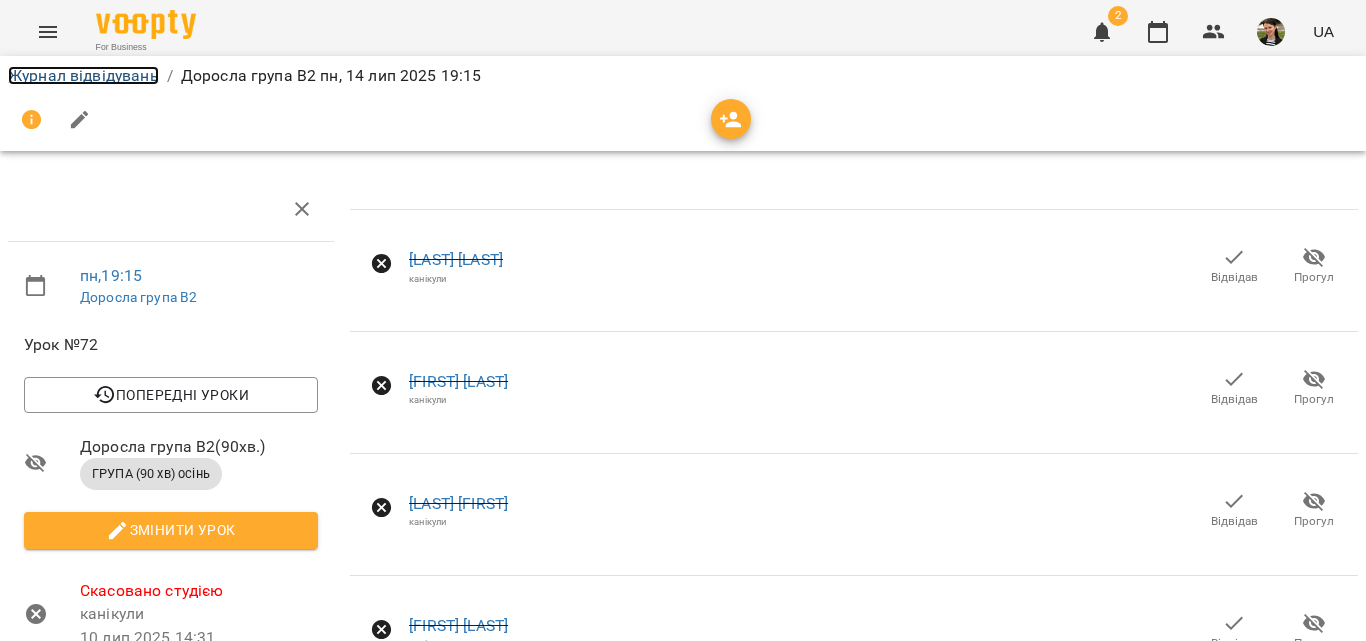 click on "Журнал відвідувань" at bounding box center (83, 75) 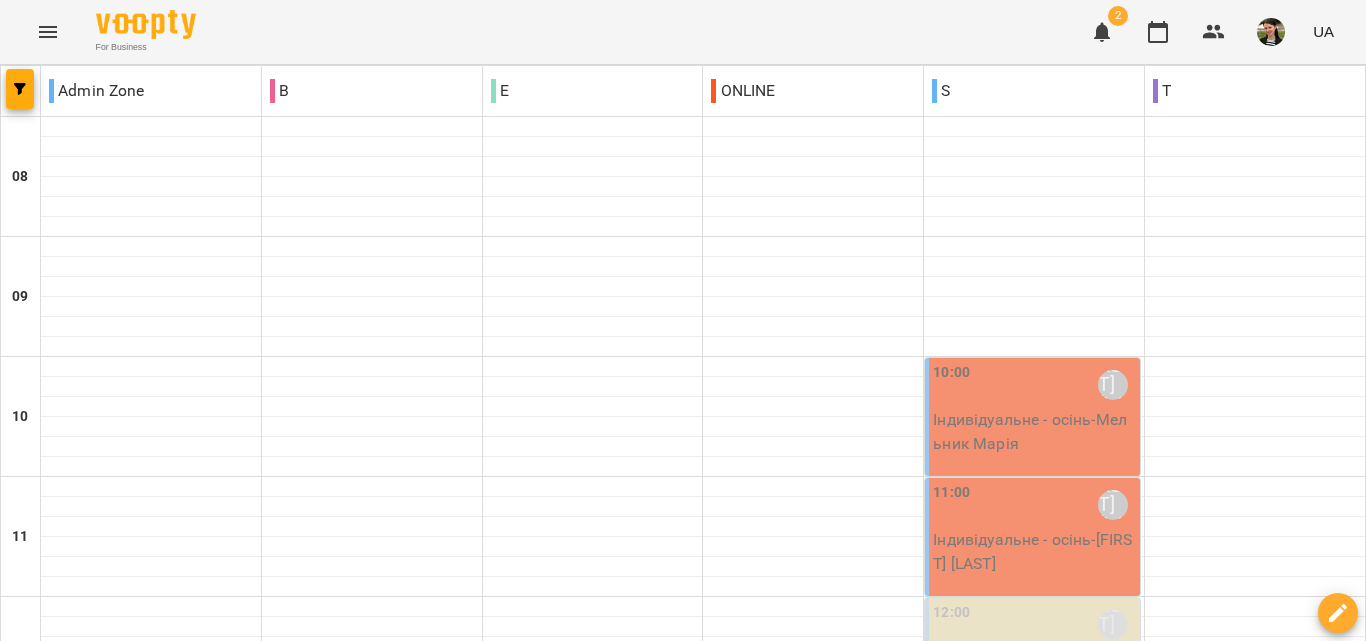 scroll, scrollTop: 400, scrollLeft: 0, axis: vertical 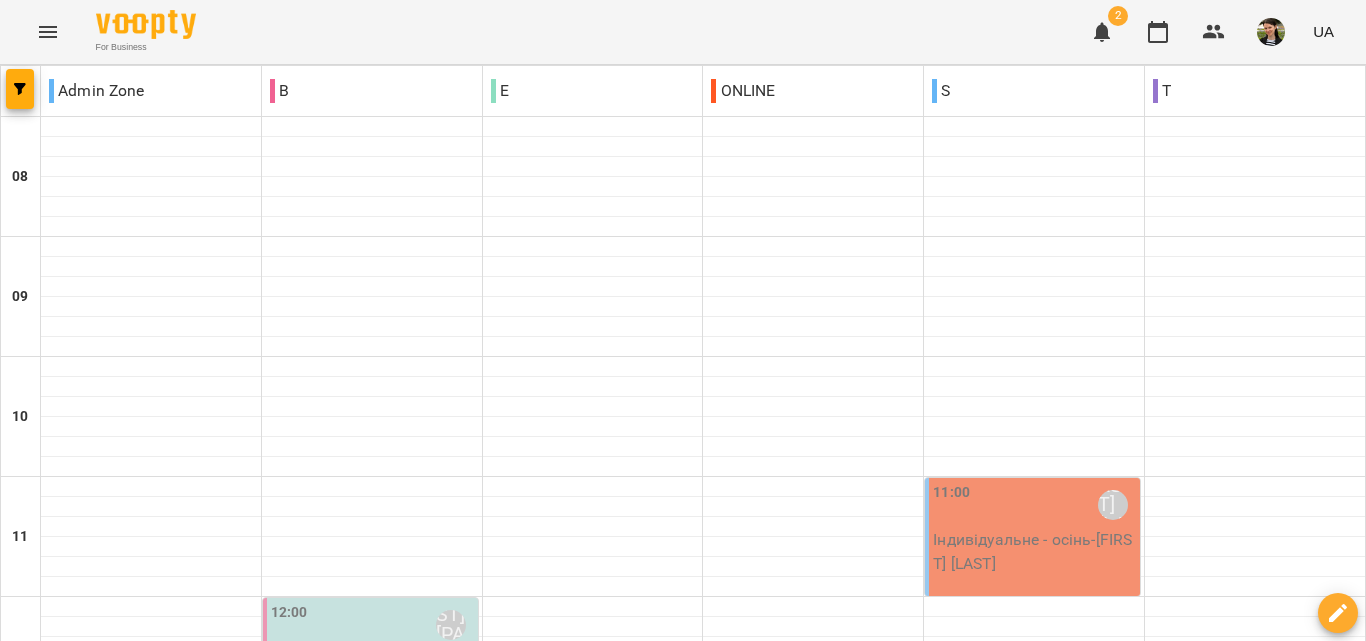 click on "0" at bounding box center (593, 1140) 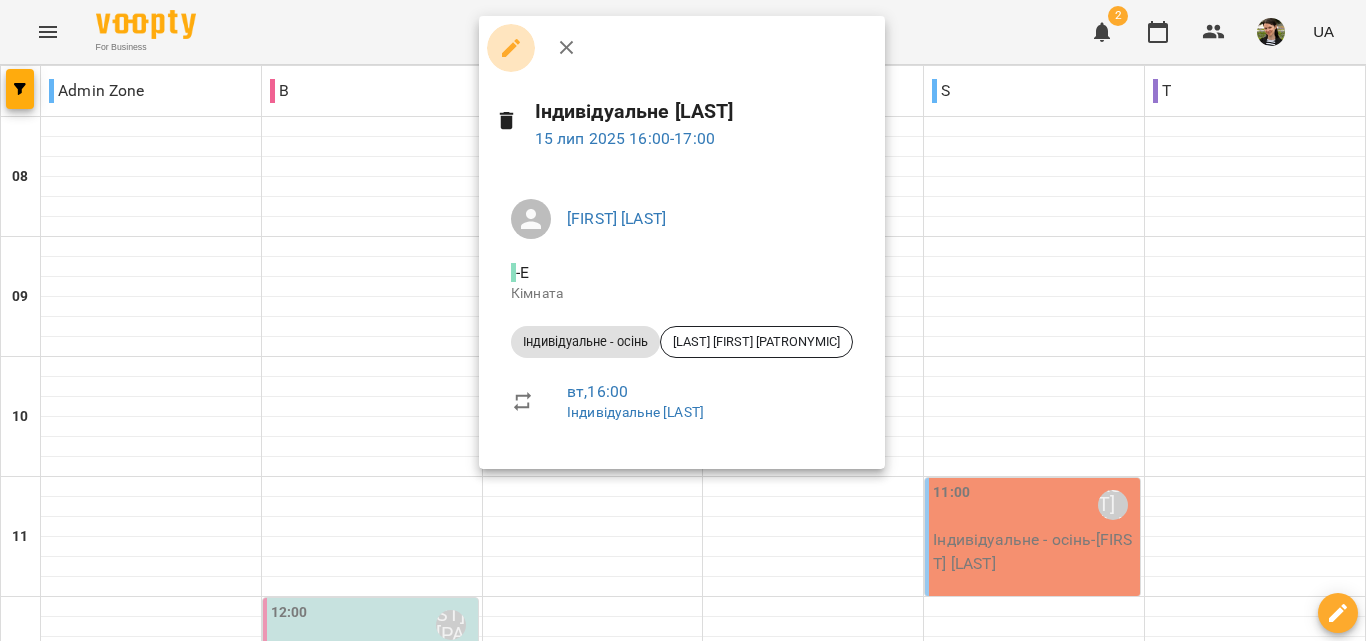 click 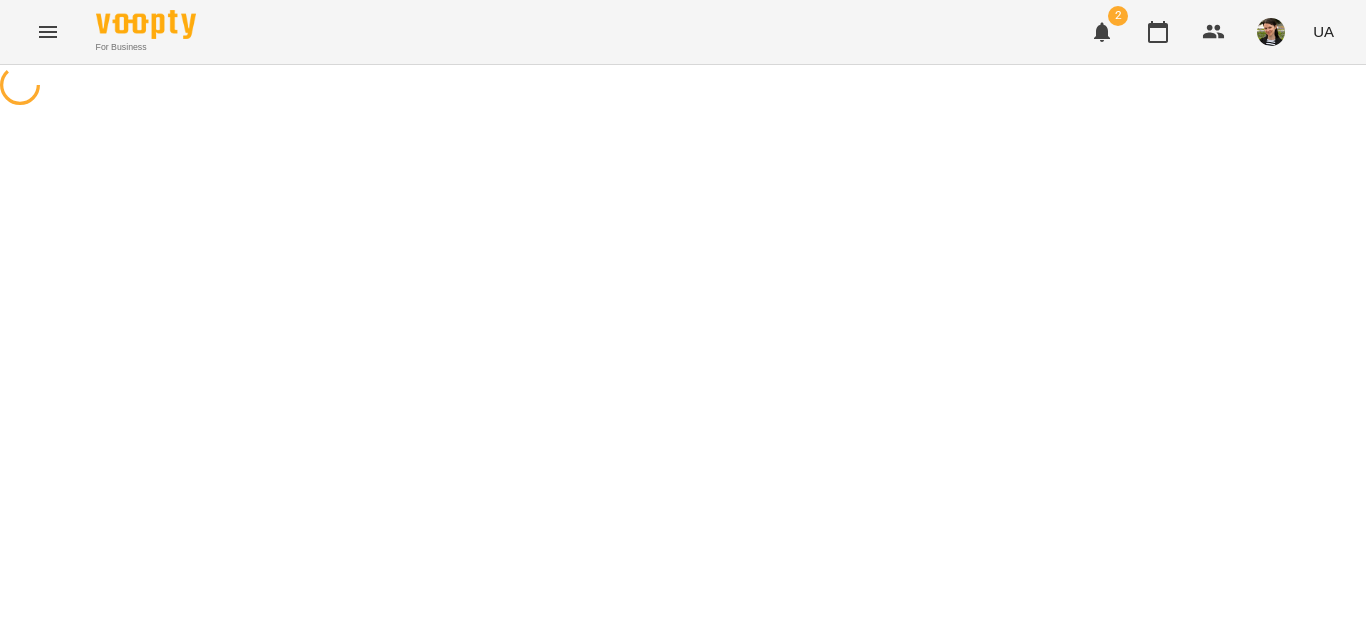 select on "**********" 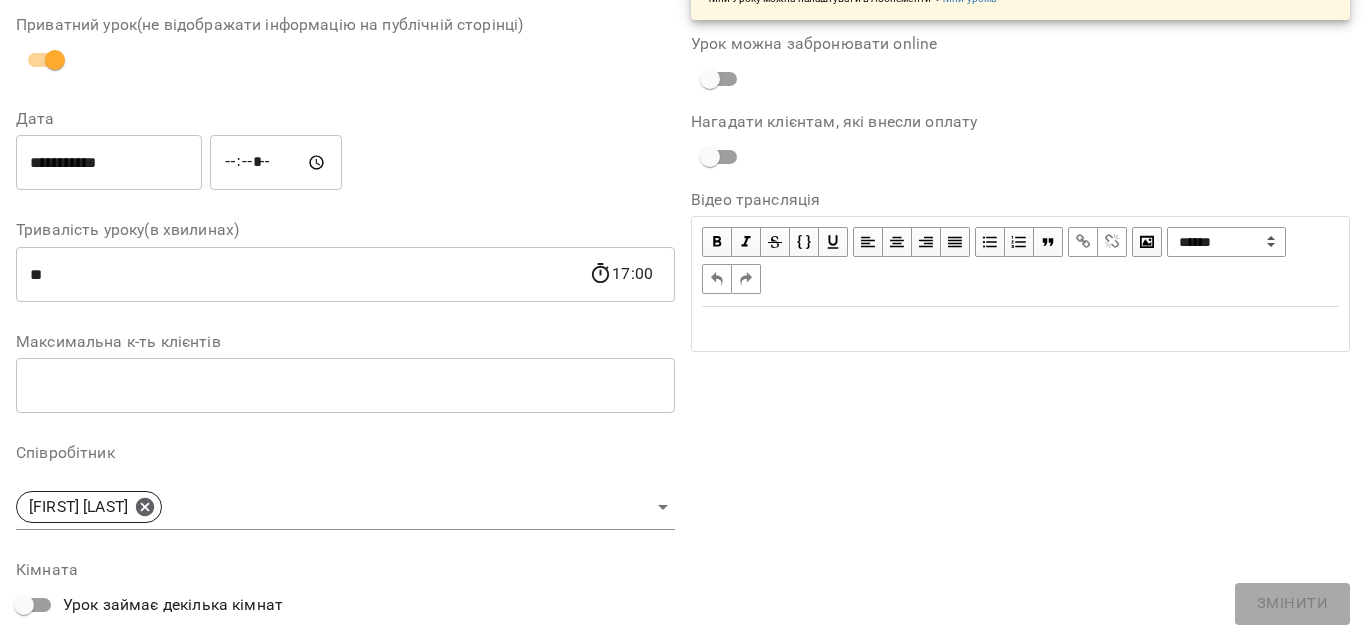 scroll, scrollTop: 400, scrollLeft: 0, axis: vertical 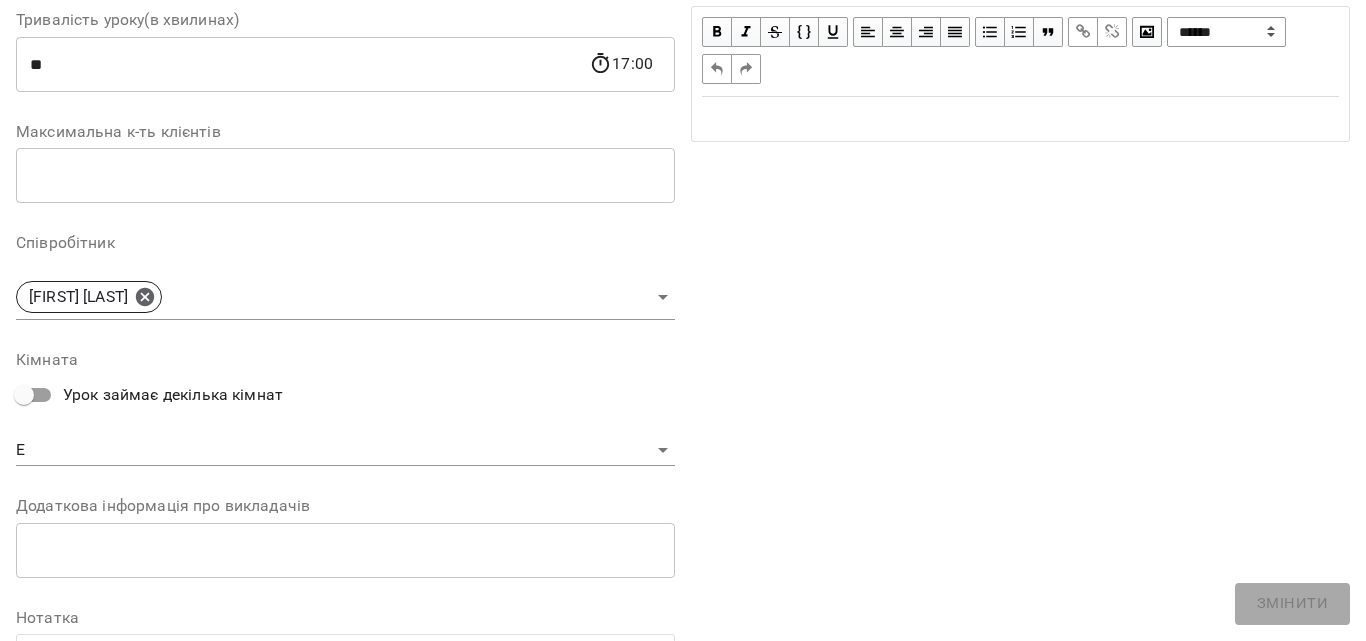 click on "For Business 2 UA Журнал відвідувань / Індивідуальне [FIRST]   вт, [DATE] [TIME] New Client вт ,  [TIME] Індивідуальне [FIRST] Урок №62 Попередні уроки чт [DATE] [TIME] чт [DATE] [TIME] чт [DATE] [TIME] вт [DATE] [TIME] вт [DATE] [TIME]   Індивідуальне [FIRST] ( 60 хв. ) Індивідуальне - осінь  Змінити урок Скасовано студією канікули [DATE] [TIME] Відновити урок [FIRST] [LAST] [PATRONYMIC] E Кімната [LAST] [FIRST] [PATRONYMIC] [DATE] [TIME] Клієнти ( 0 ) Клієнти ( 0 ) [LAST] [FIRST] [PATRONYMIC] Клієнти ( 0 ) ПІБ ПІБ [LAST] [FIRST] [PATRONYMIC] [PHONE] Відвідав Прогул активний пробне 100" at bounding box center [683, 487] 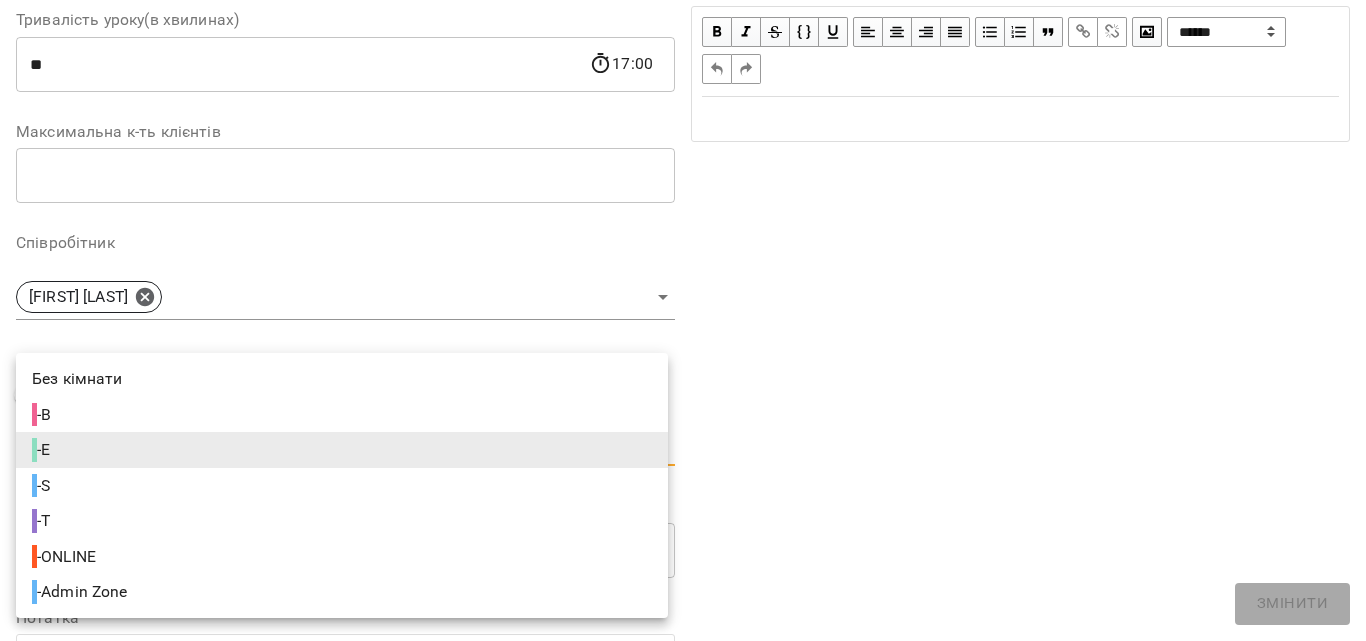 click on "-  Admin Zone" at bounding box center (342, 592) 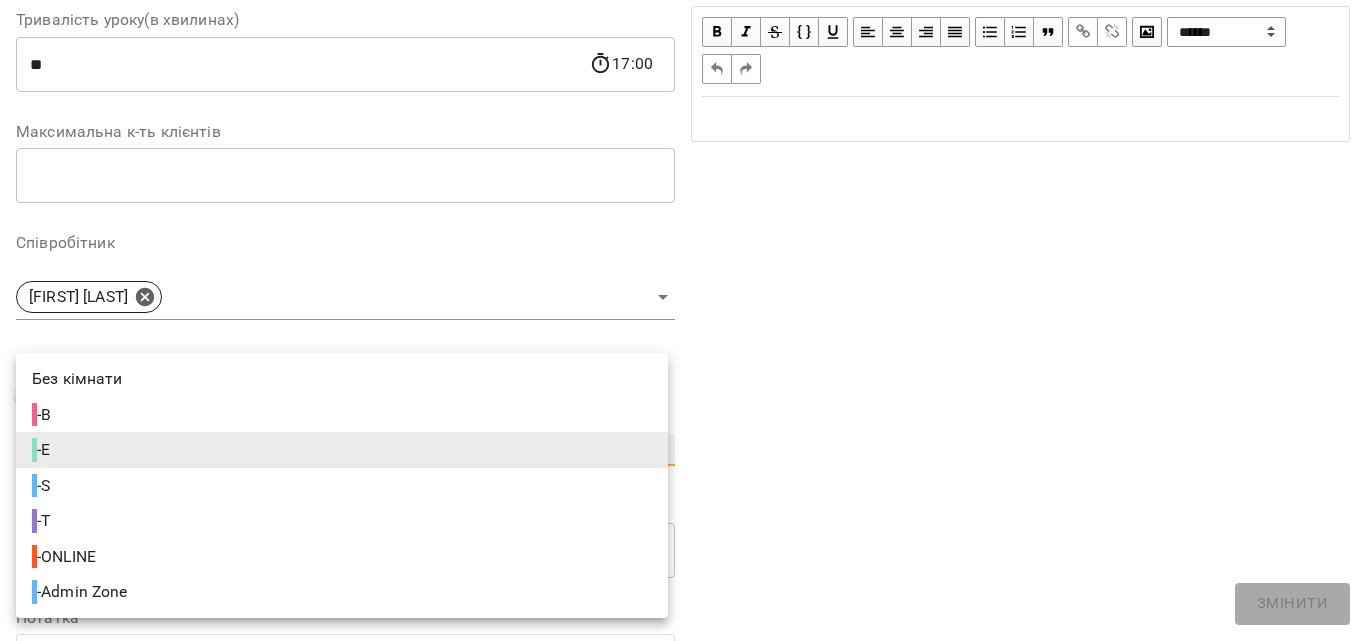 type on "**********" 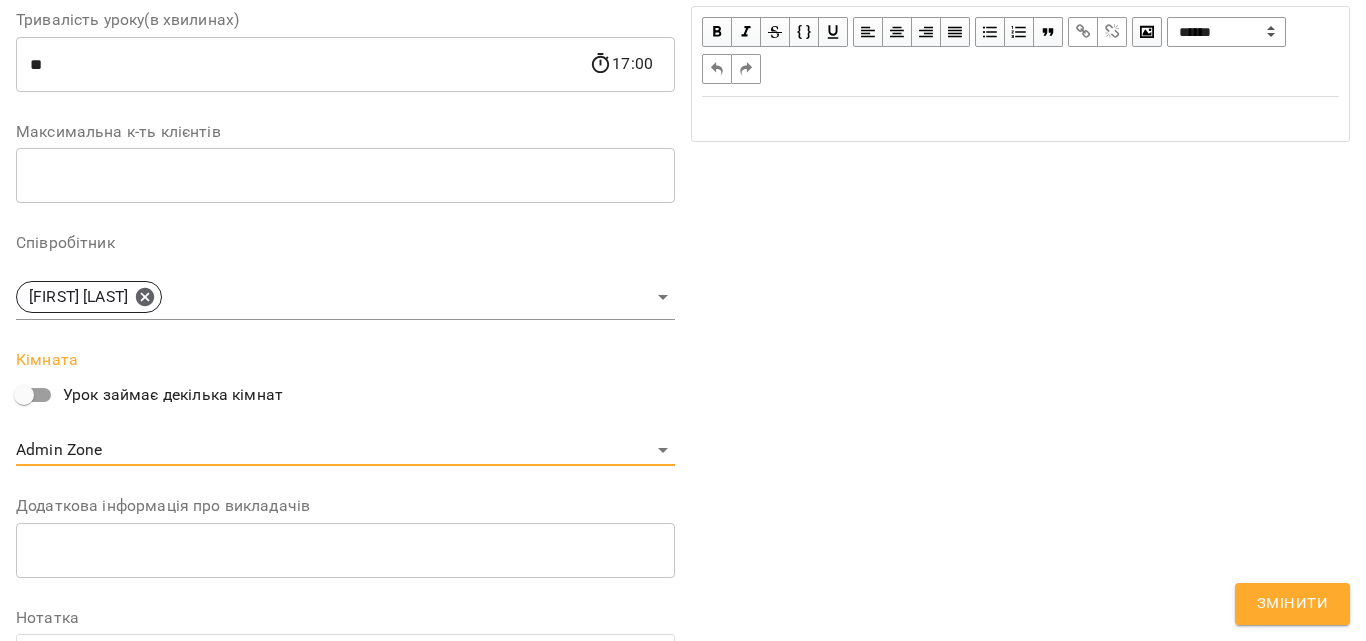 click on "Змінити" at bounding box center (1292, 604) 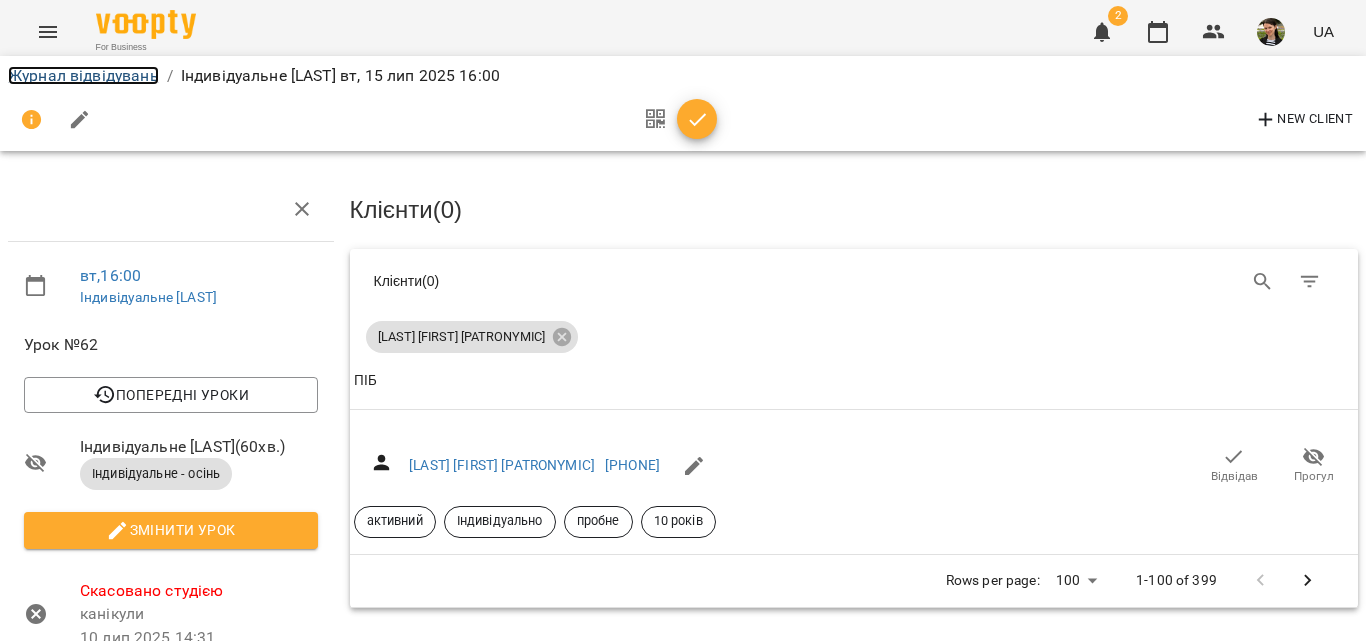 click on "Журнал відвідувань" at bounding box center [83, 75] 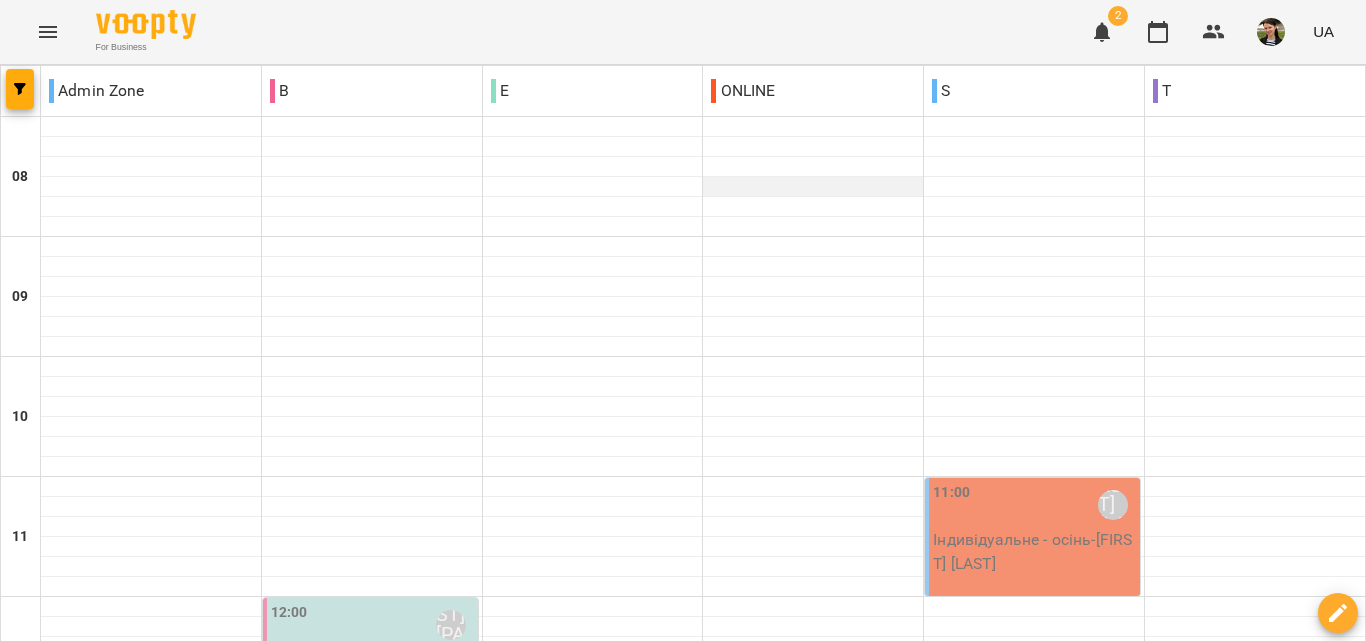 scroll, scrollTop: 689, scrollLeft: 0, axis: vertical 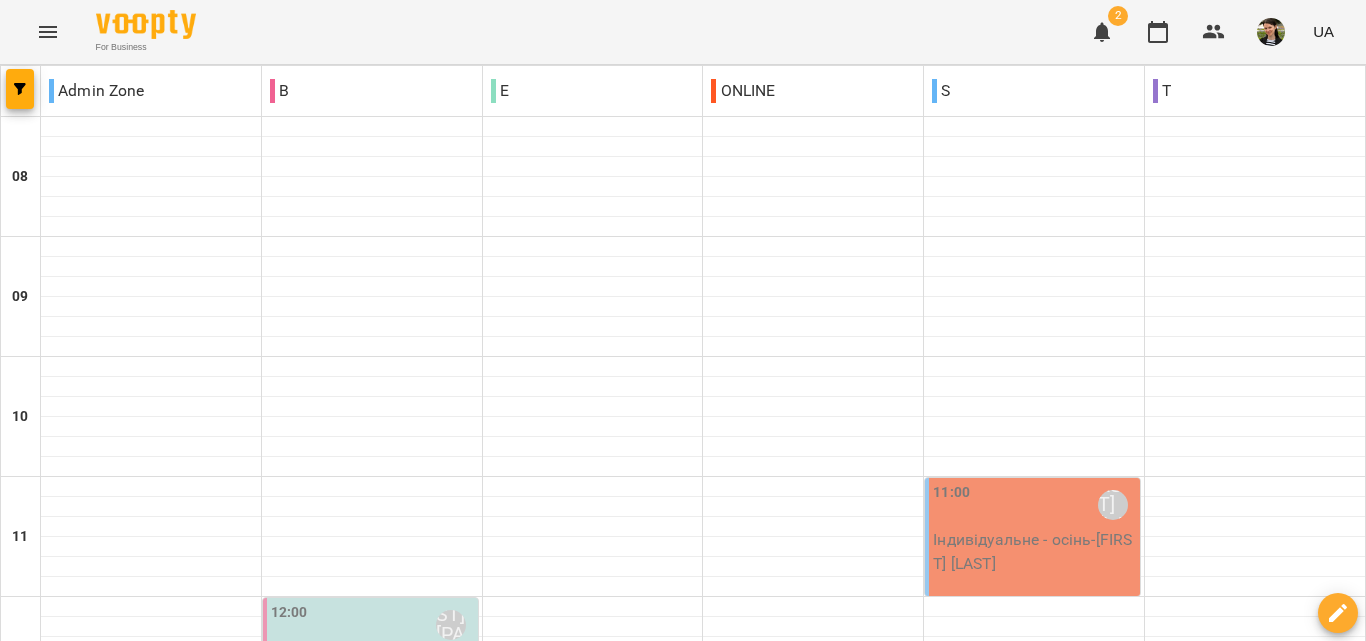 click on "Індивідуальне - осінь  - [LAST] [LAST]" at bounding box center [1089, 1103] 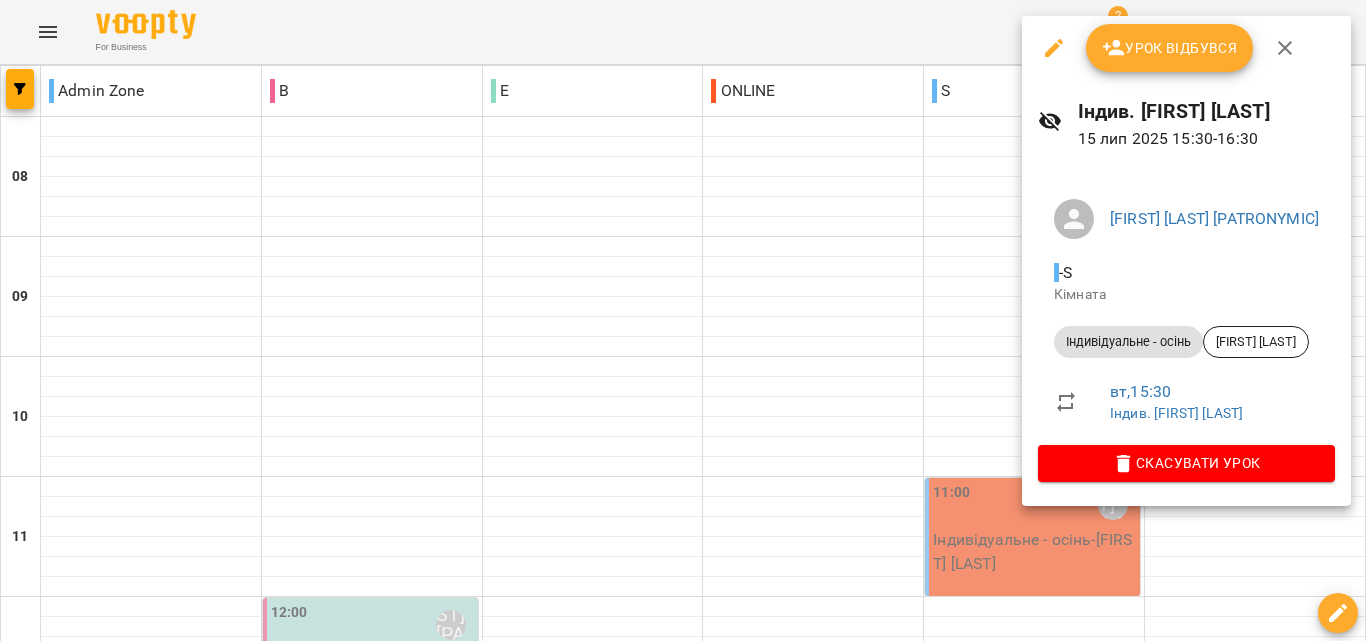 click 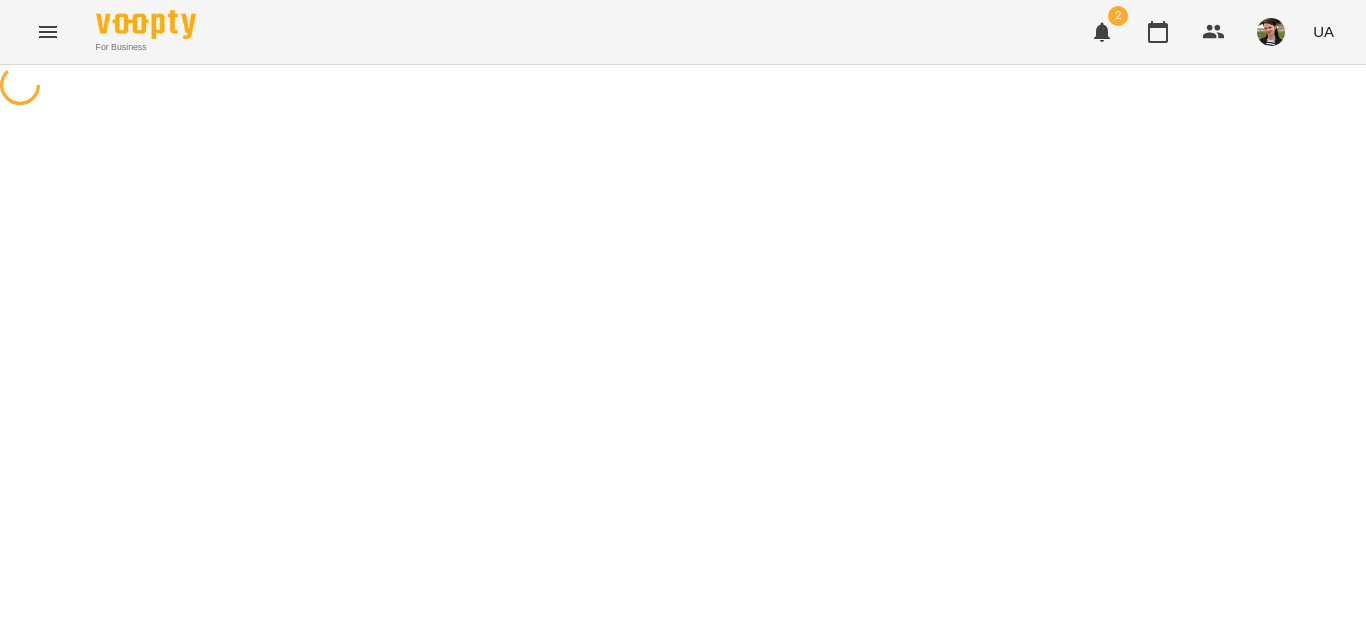select on "**********" 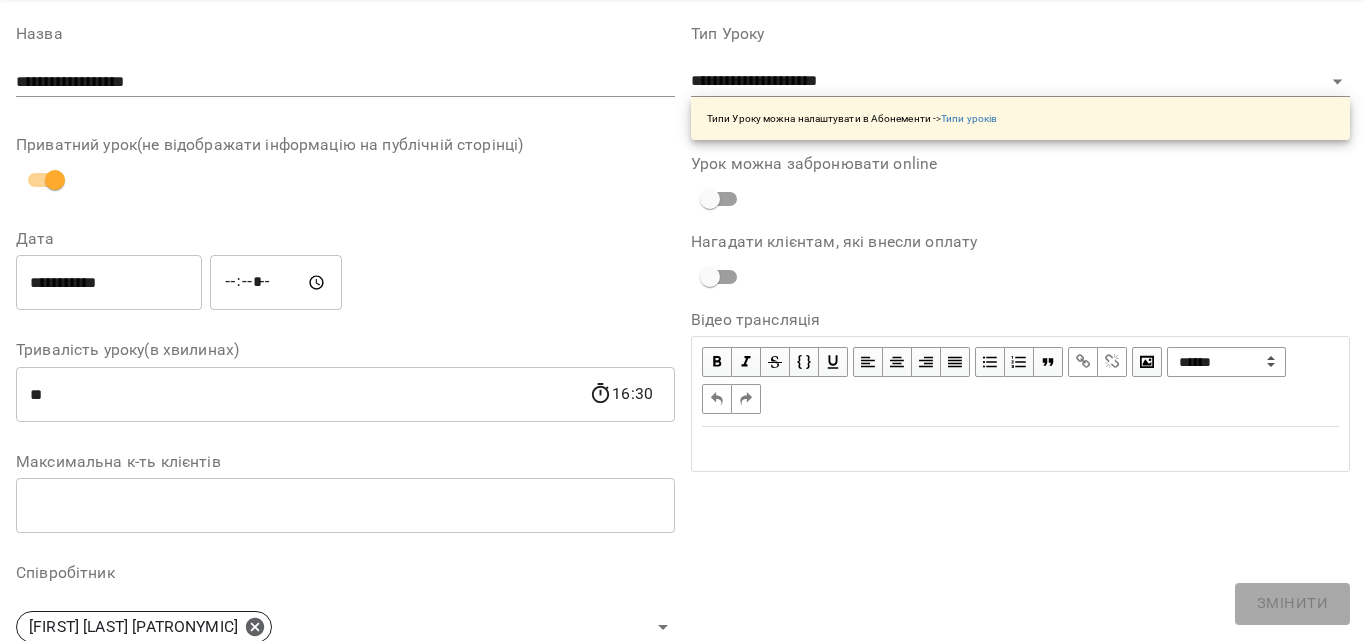 scroll, scrollTop: 300, scrollLeft: 0, axis: vertical 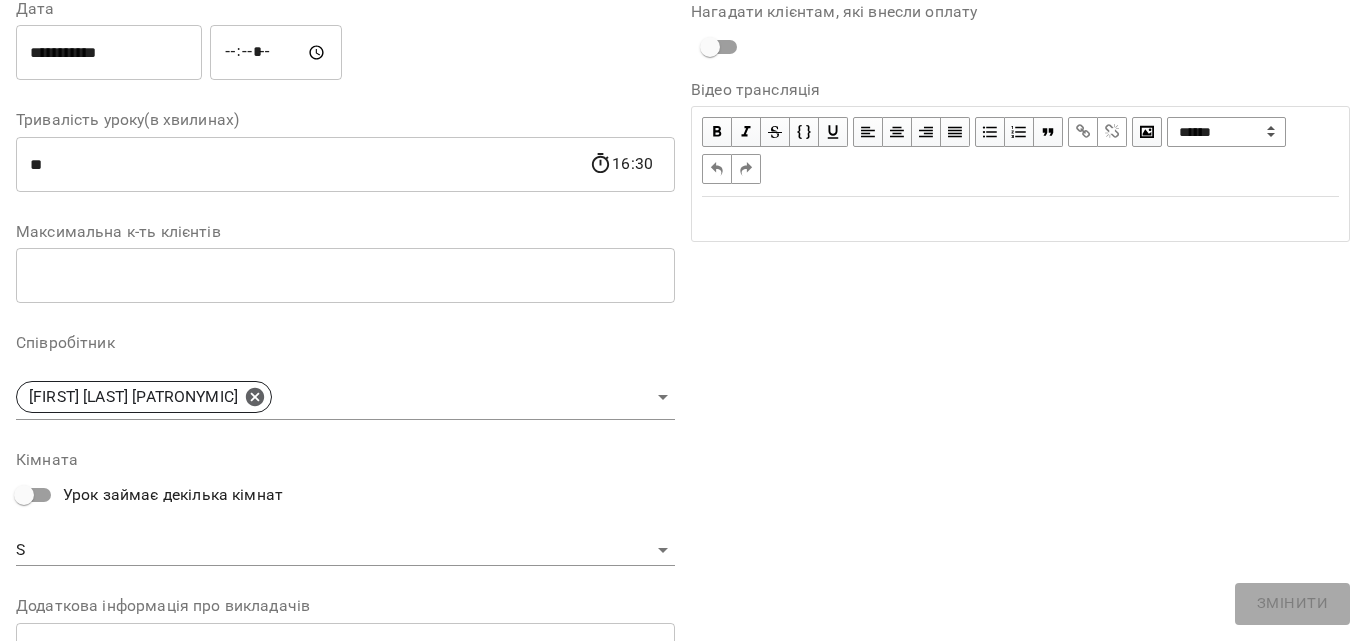click on "**********" at bounding box center (345, 509) 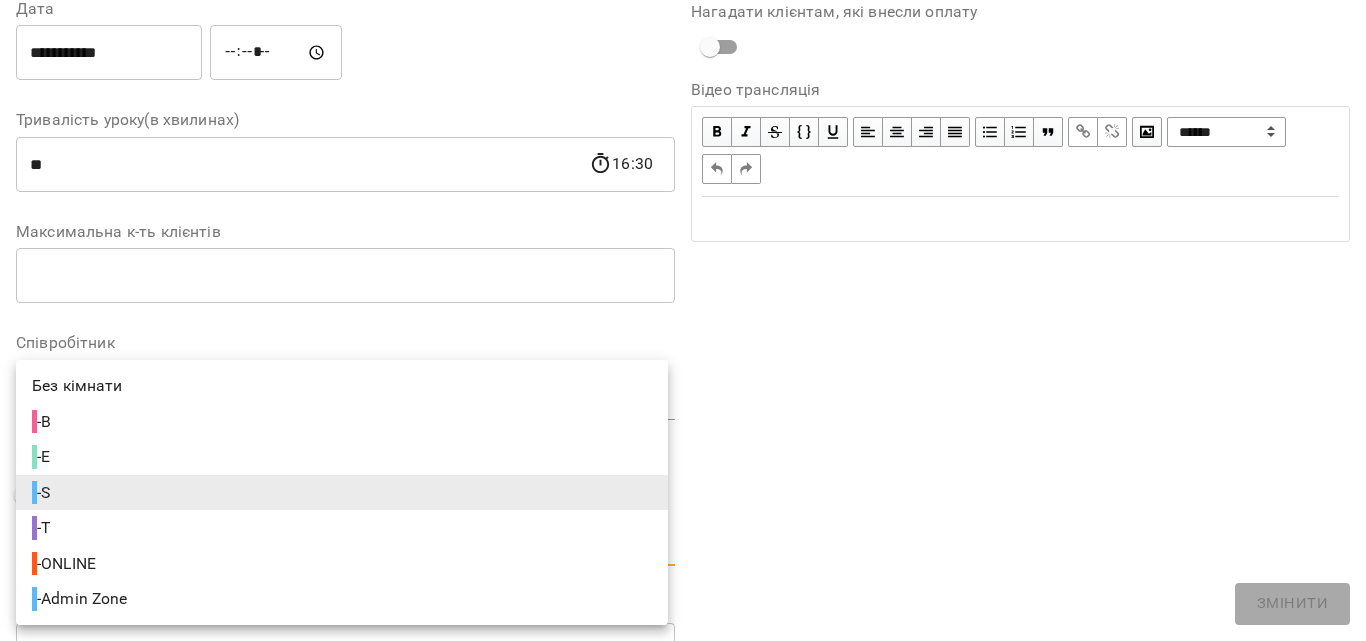 click on "-  T" at bounding box center (43, 528) 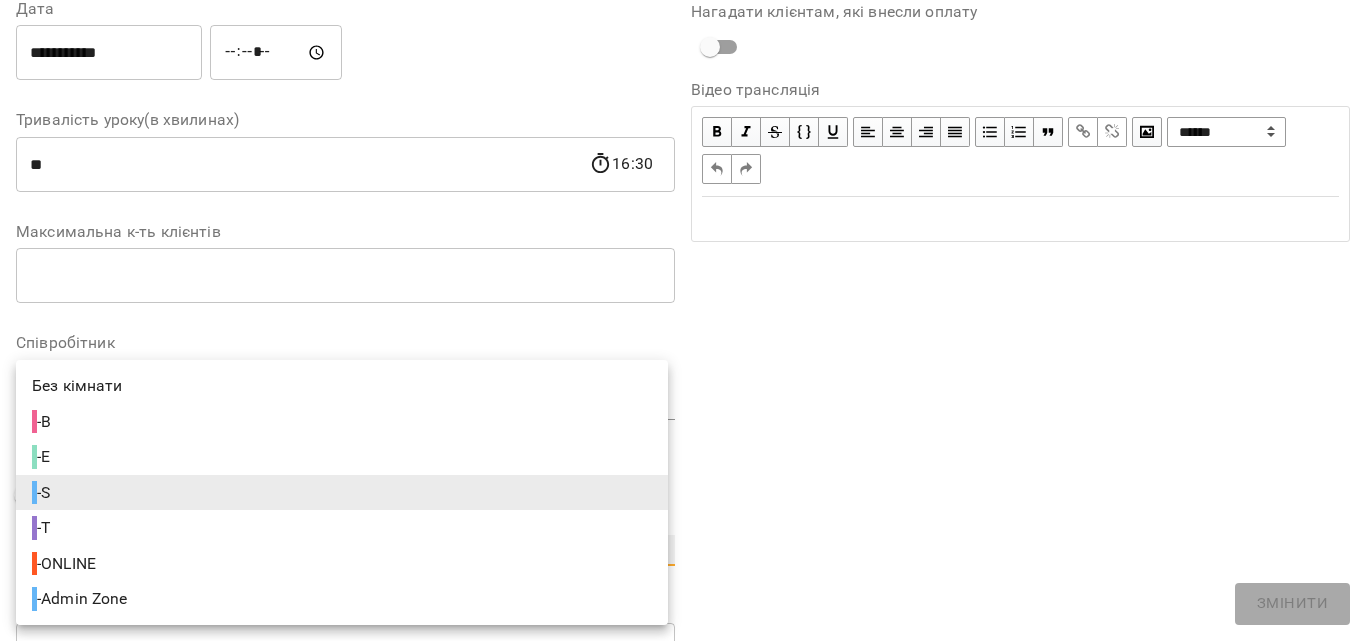 type on "**********" 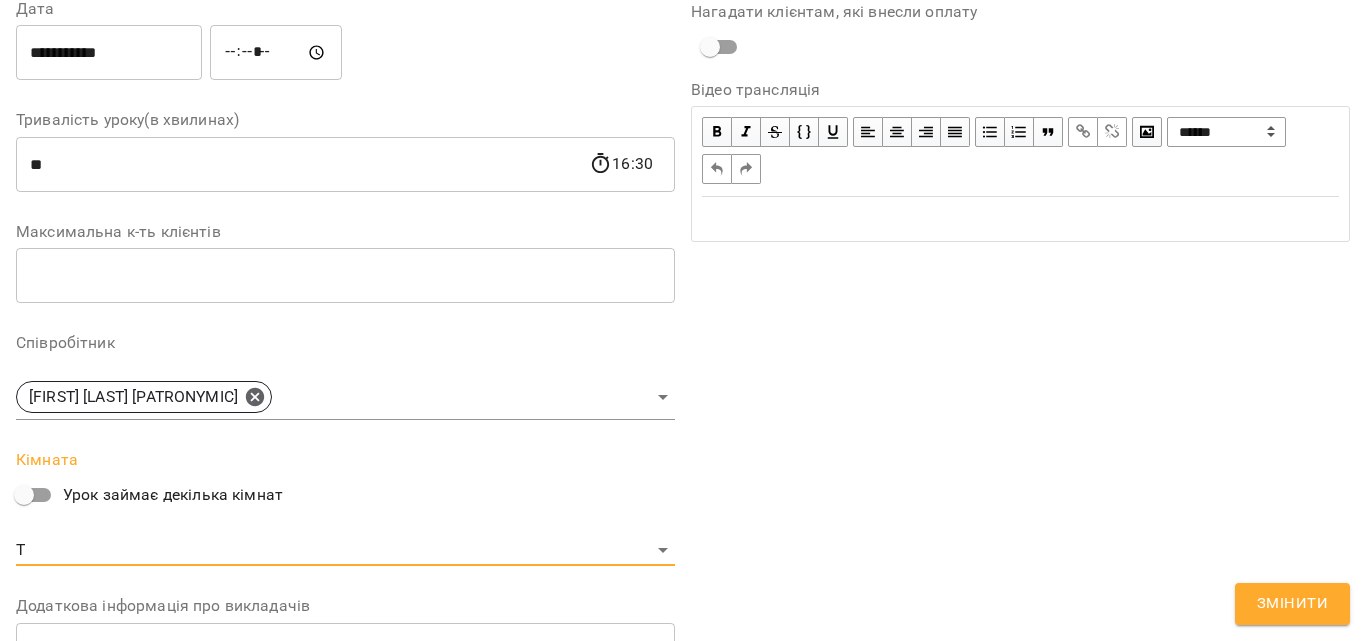 click on "Змінити" at bounding box center (1292, 604) 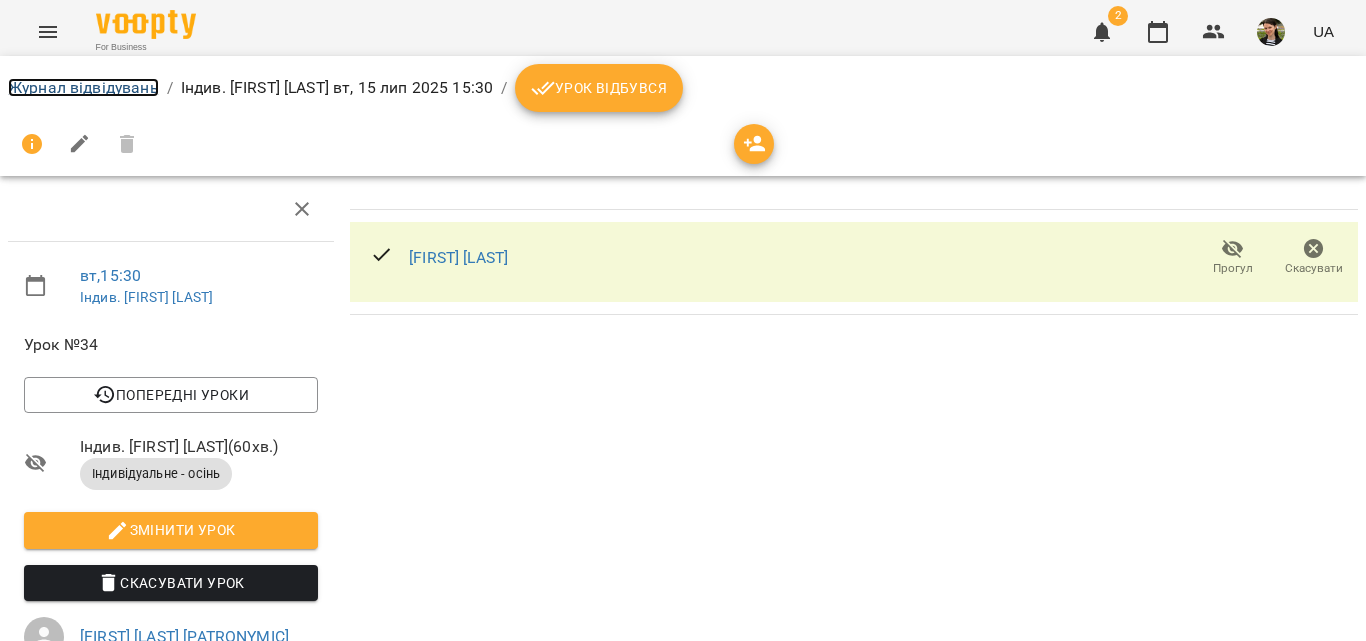 click on "Журнал відвідувань" at bounding box center (83, 87) 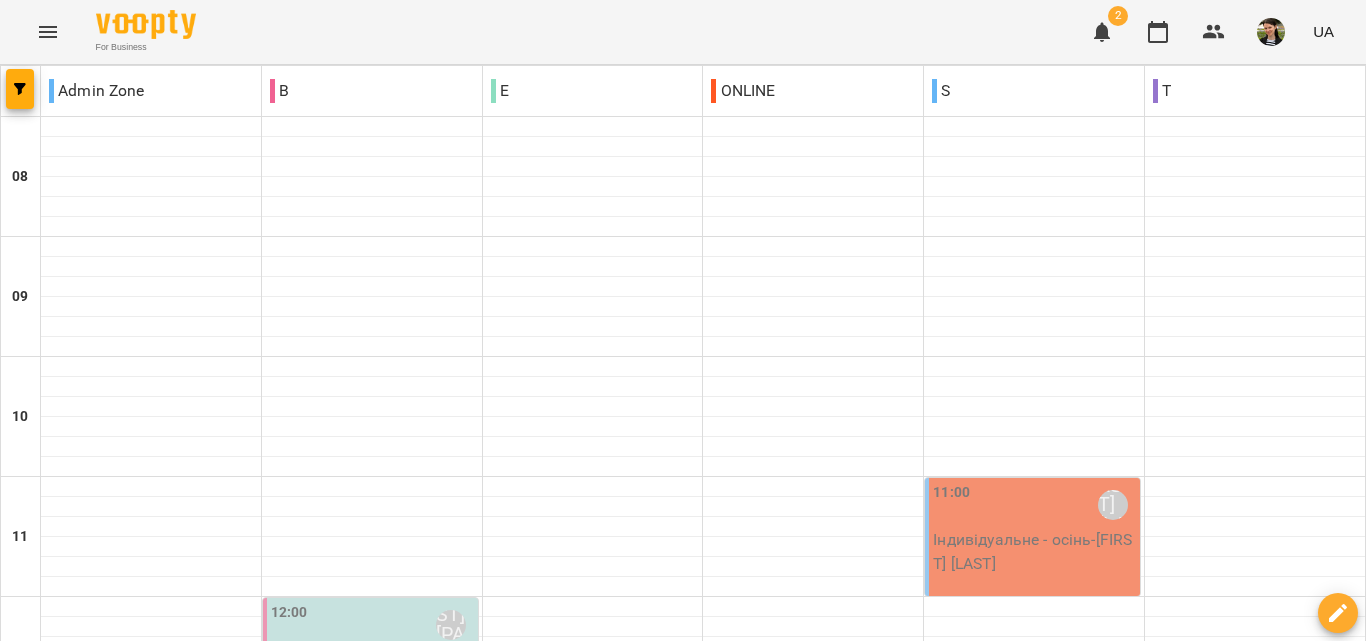scroll, scrollTop: 1289, scrollLeft: 0, axis: vertical 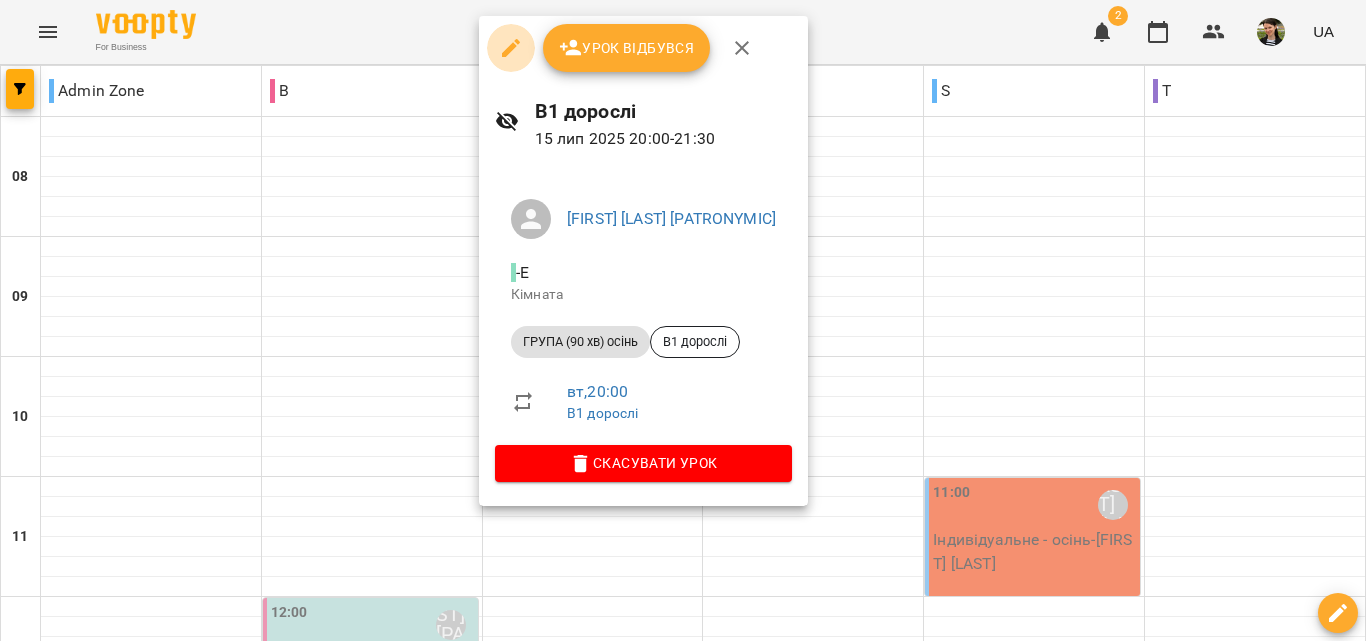 click 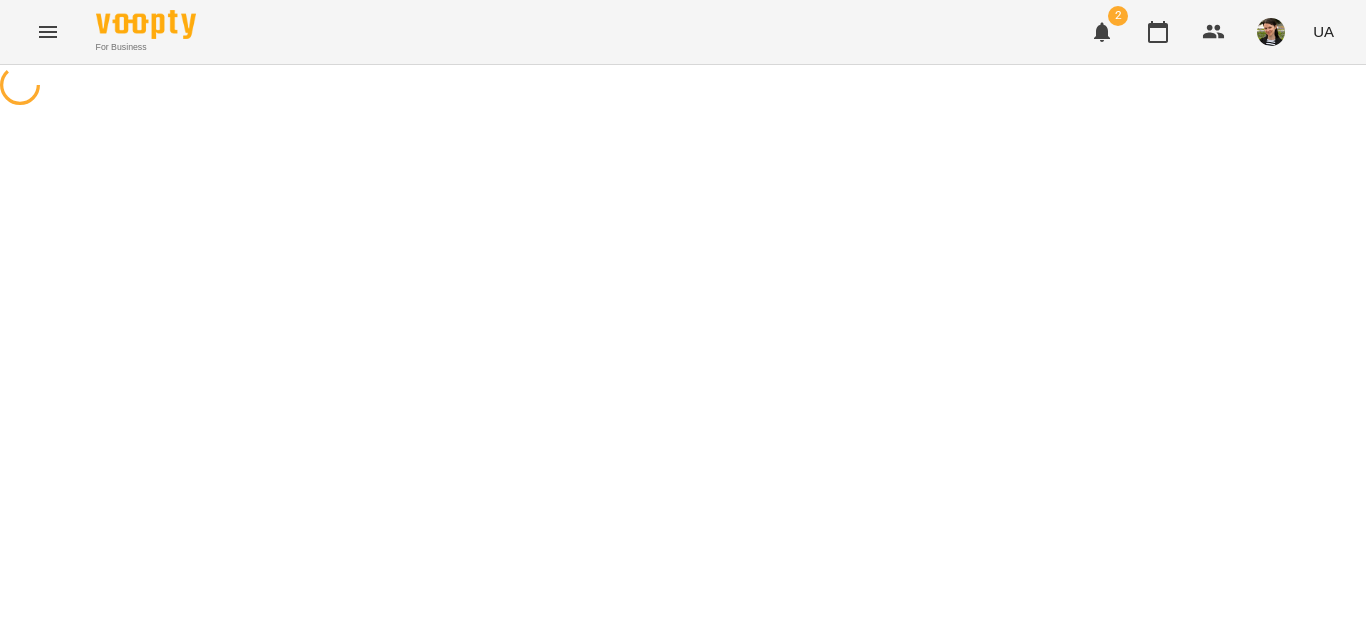 select on "**********" 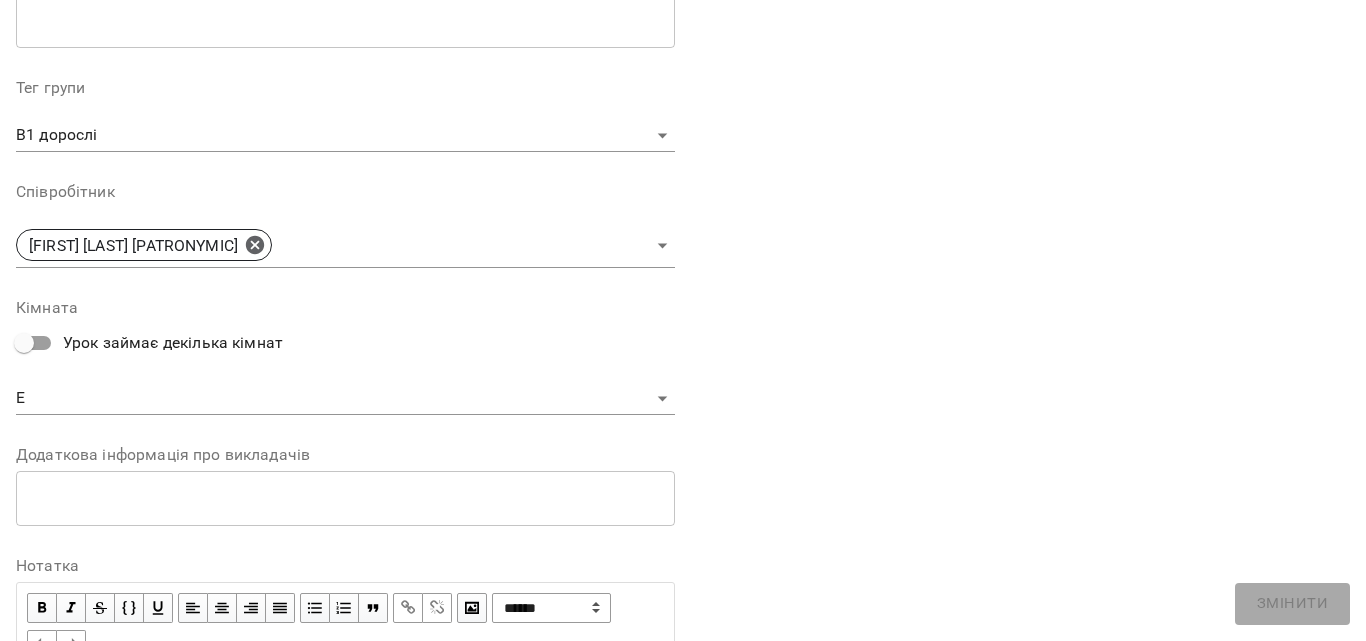 scroll, scrollTop: 600, scrollLeft: 0, axis: vertical 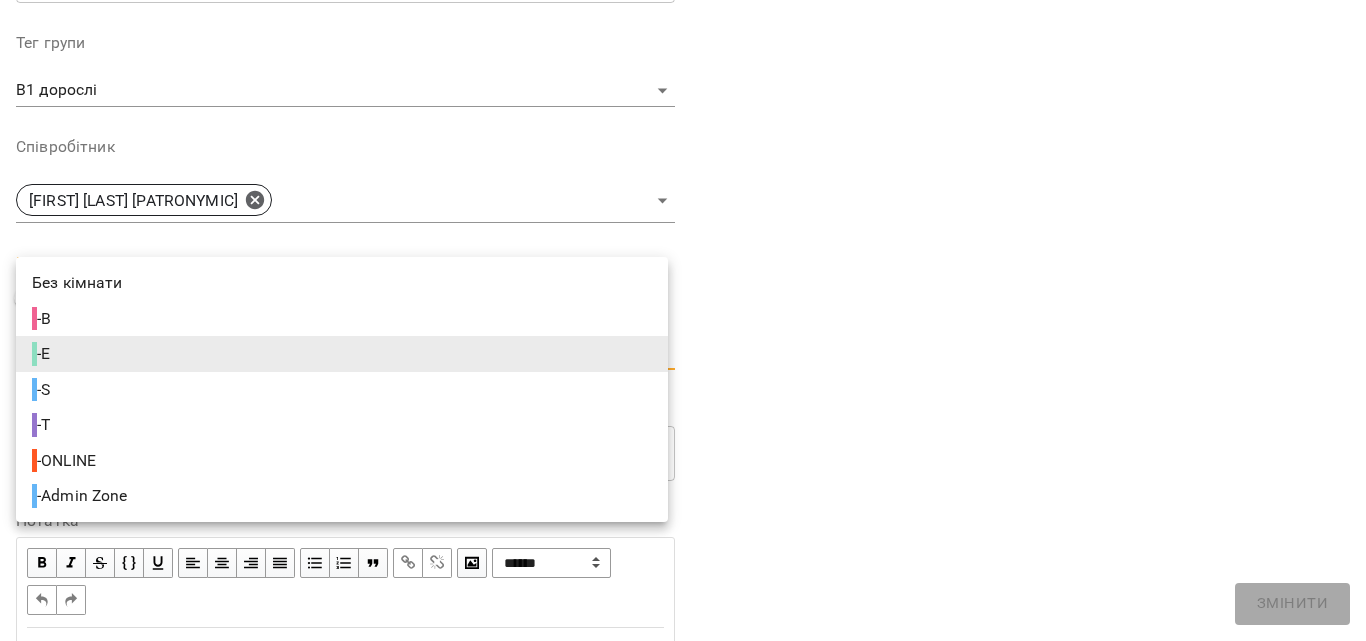 click on "**********" at bounding box center (683, 456) 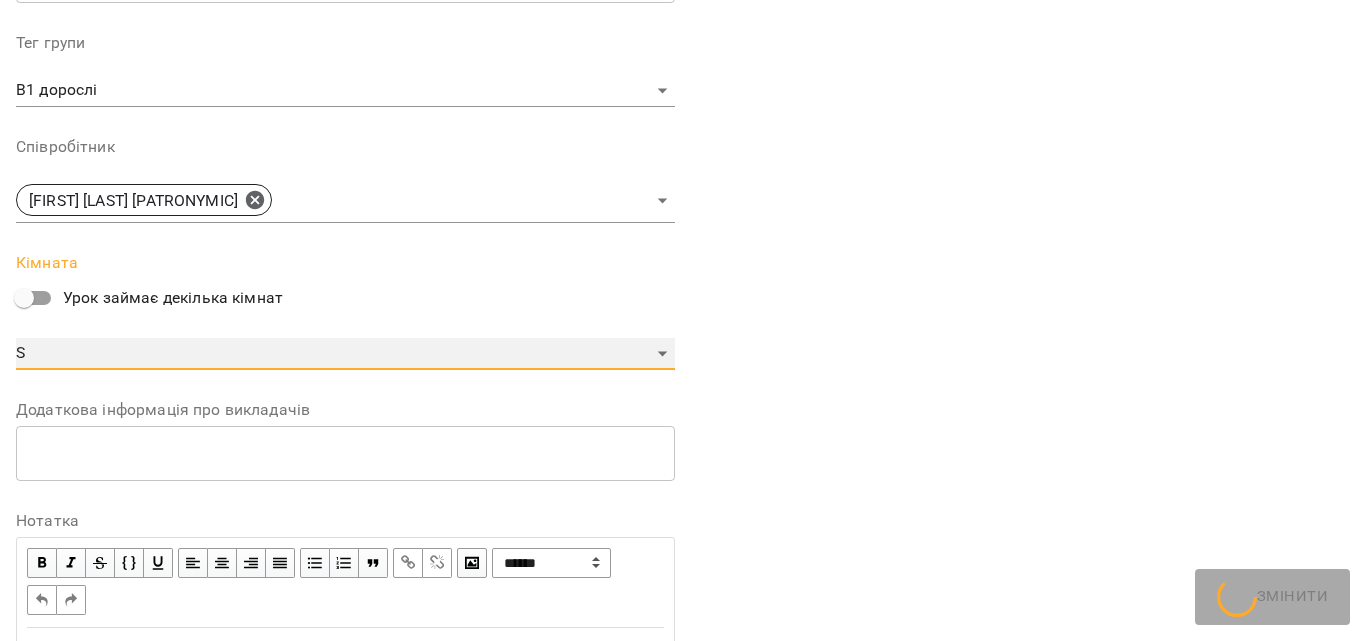 type on "**********" 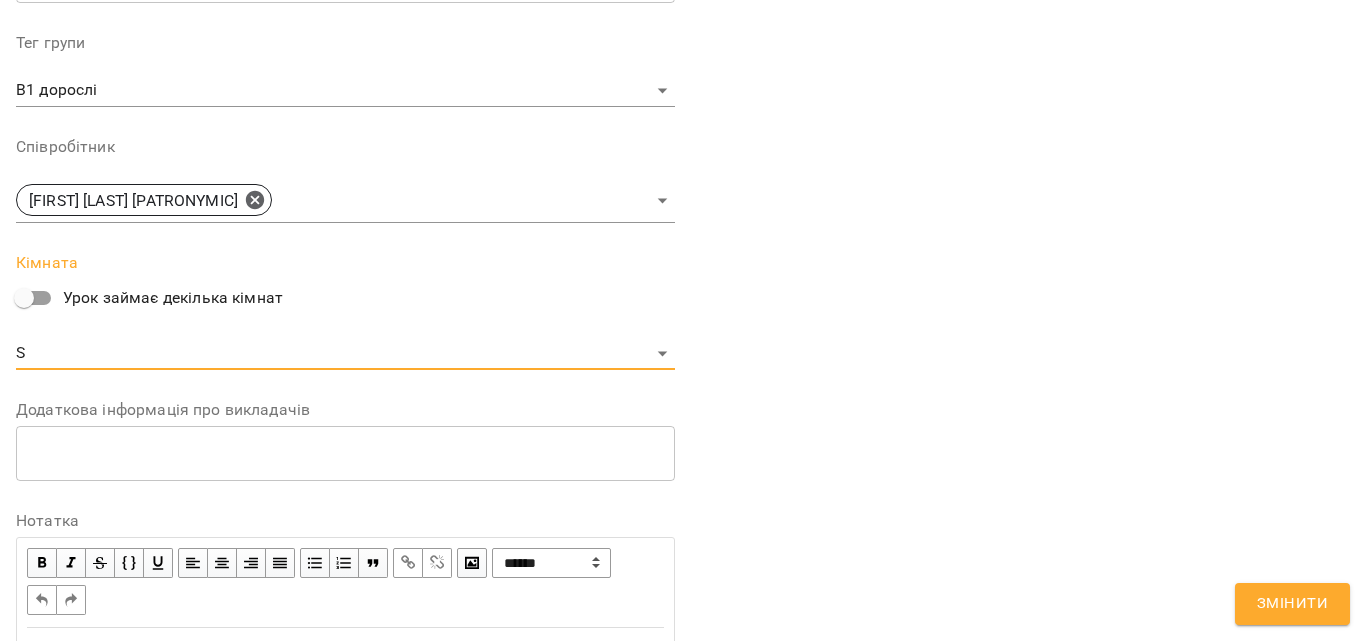 click on "Змінити" at bounding box center [1292, 604] 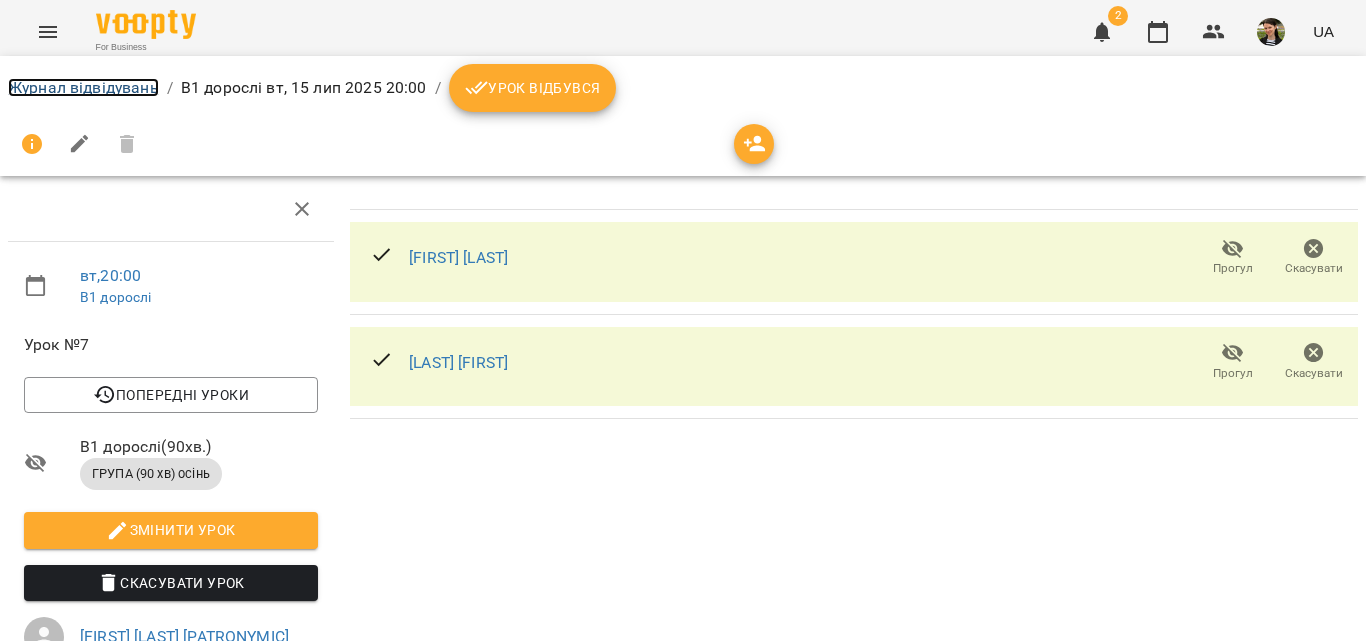 click on "Журнал відвідувань" at bounding box center [83, 87] 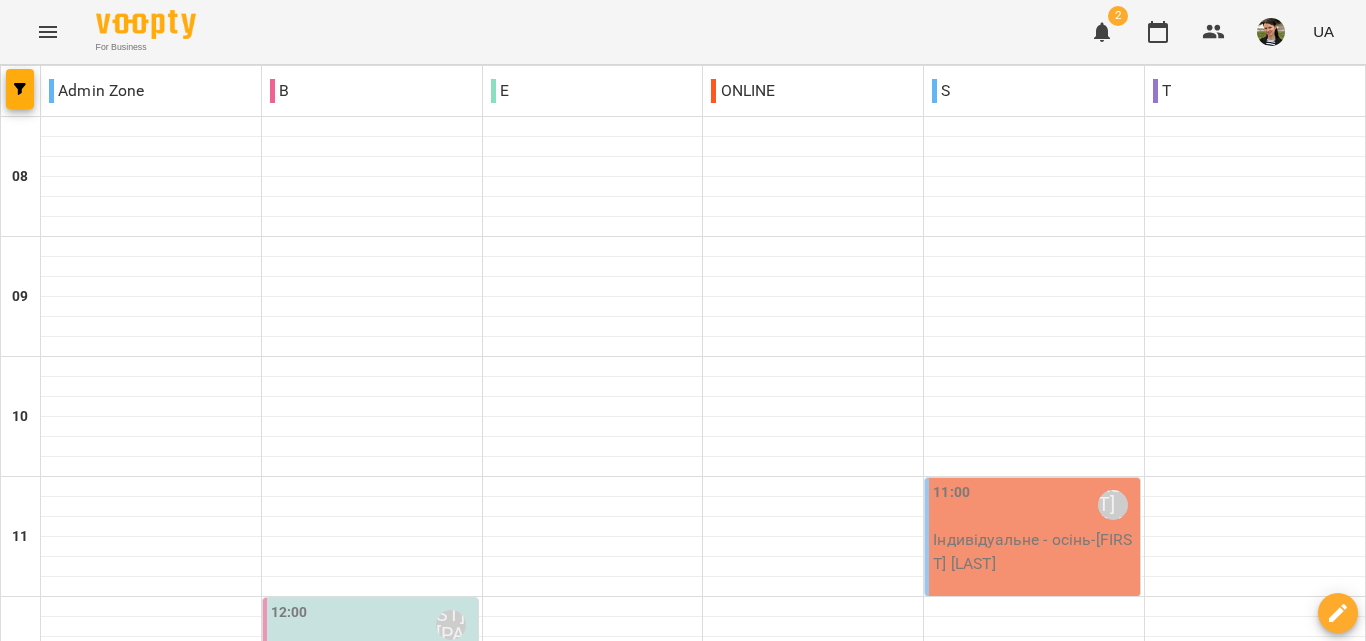 scroll, scrollTop: 1289, scrollLeft: 0, axis: vertical 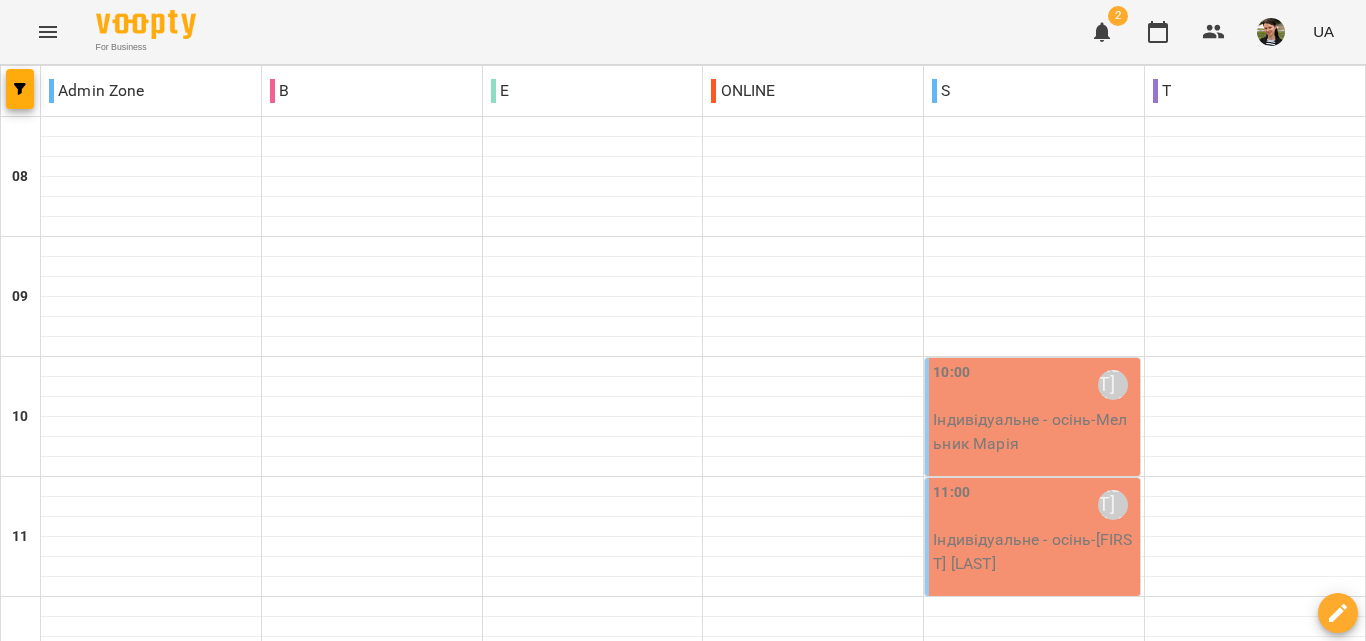 click on "0" at bounding box center [593, 900] 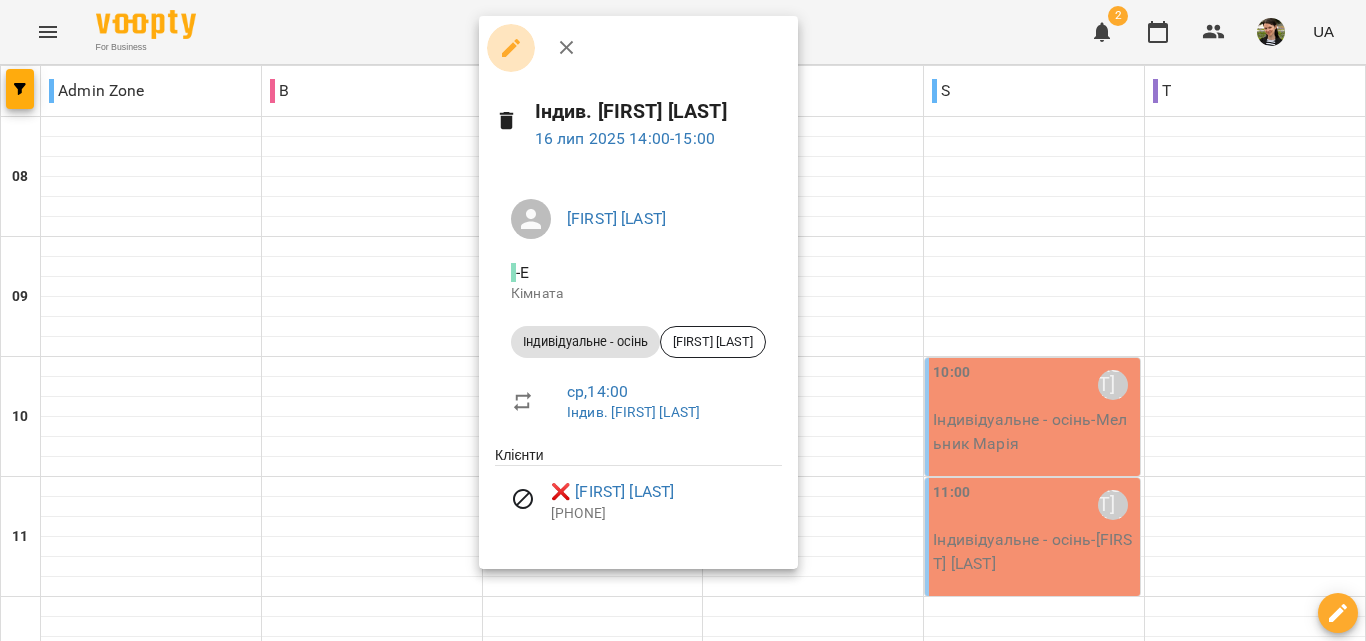 click 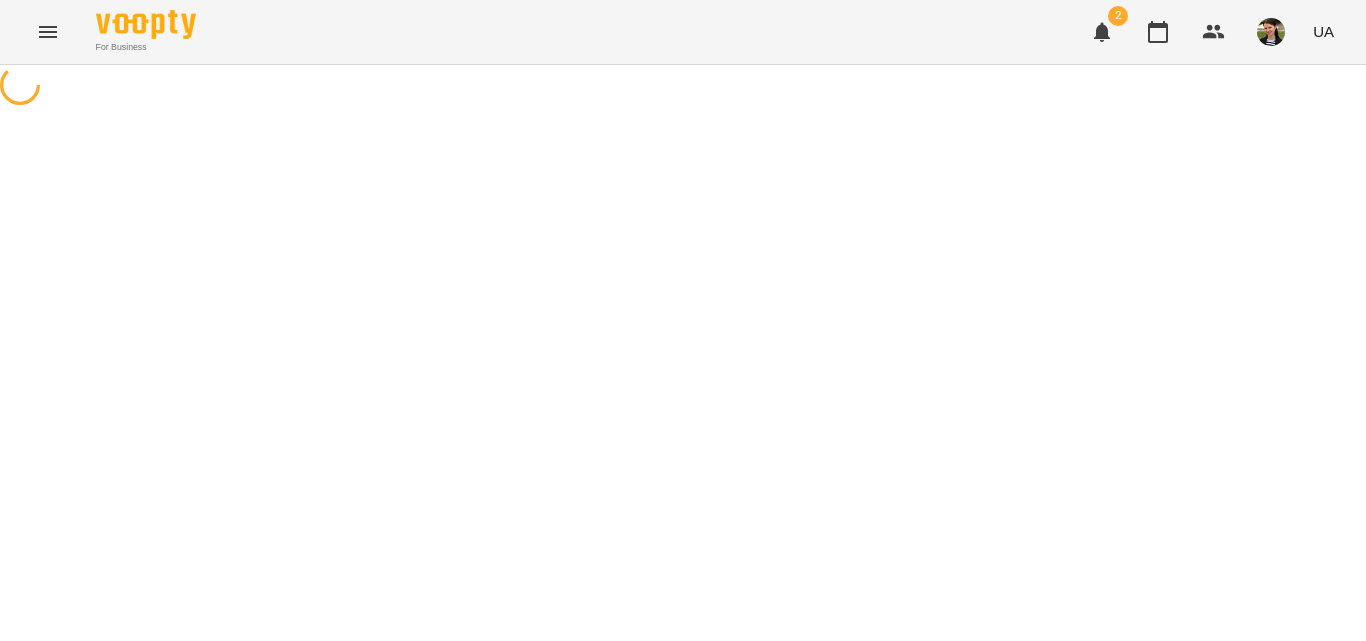 select on "**********" 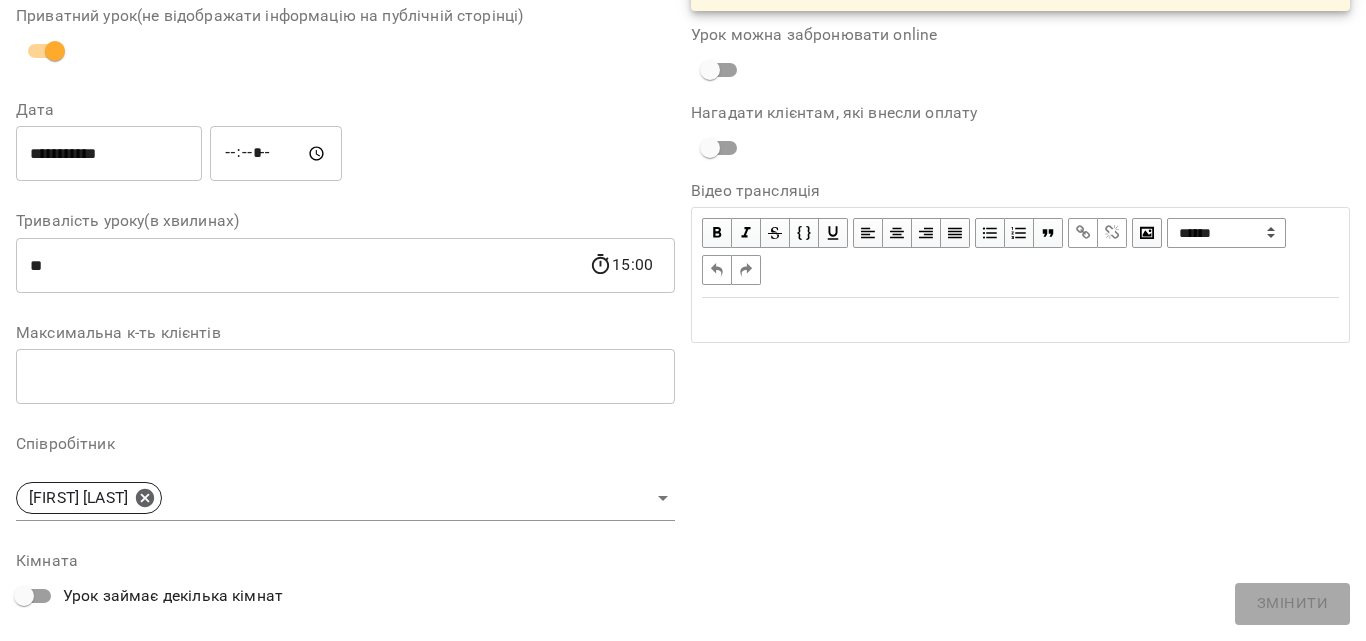 scroll, scrollTop: 400, scrollLeft: 0, axis: vertical 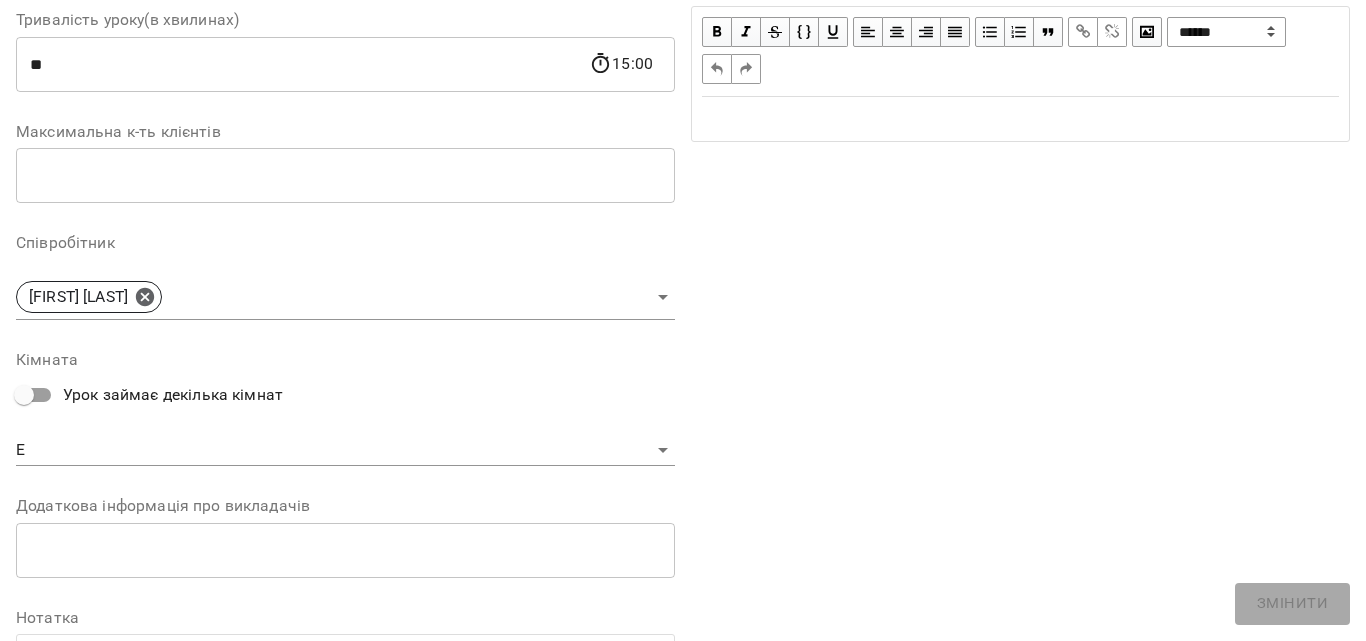 click on "**********" at bounding box center [683, 513] 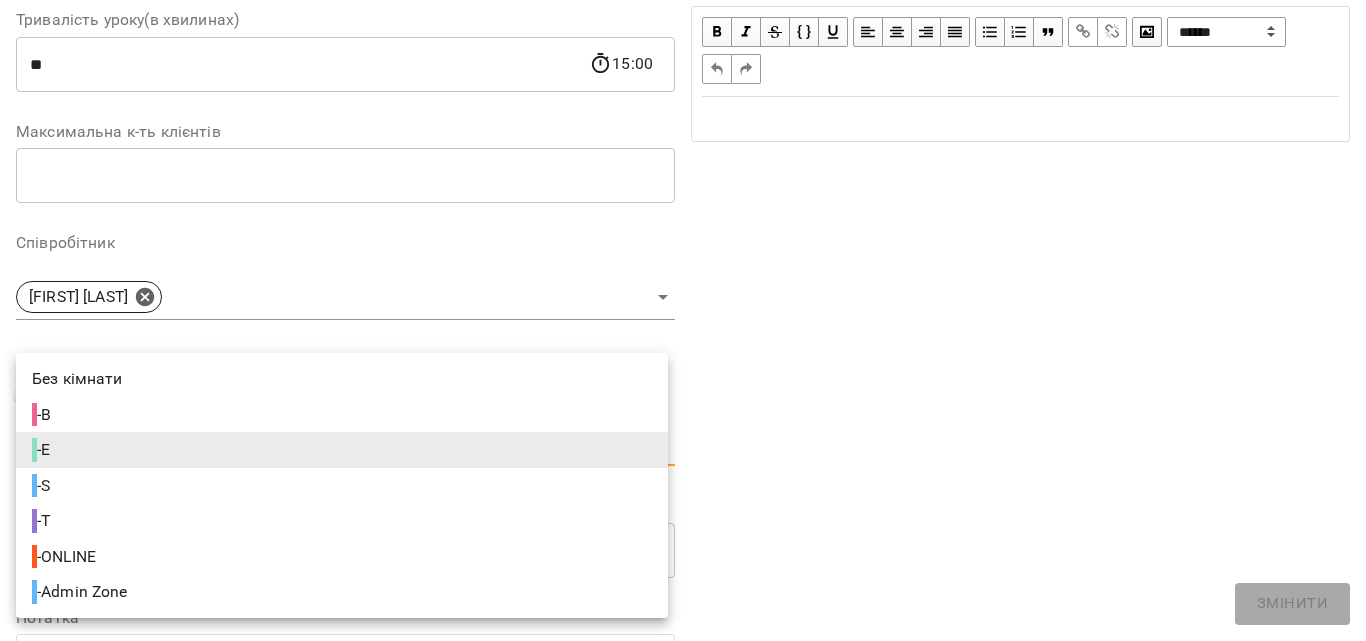 click on "-  Admin Zone" at bounding box center (342, 592) 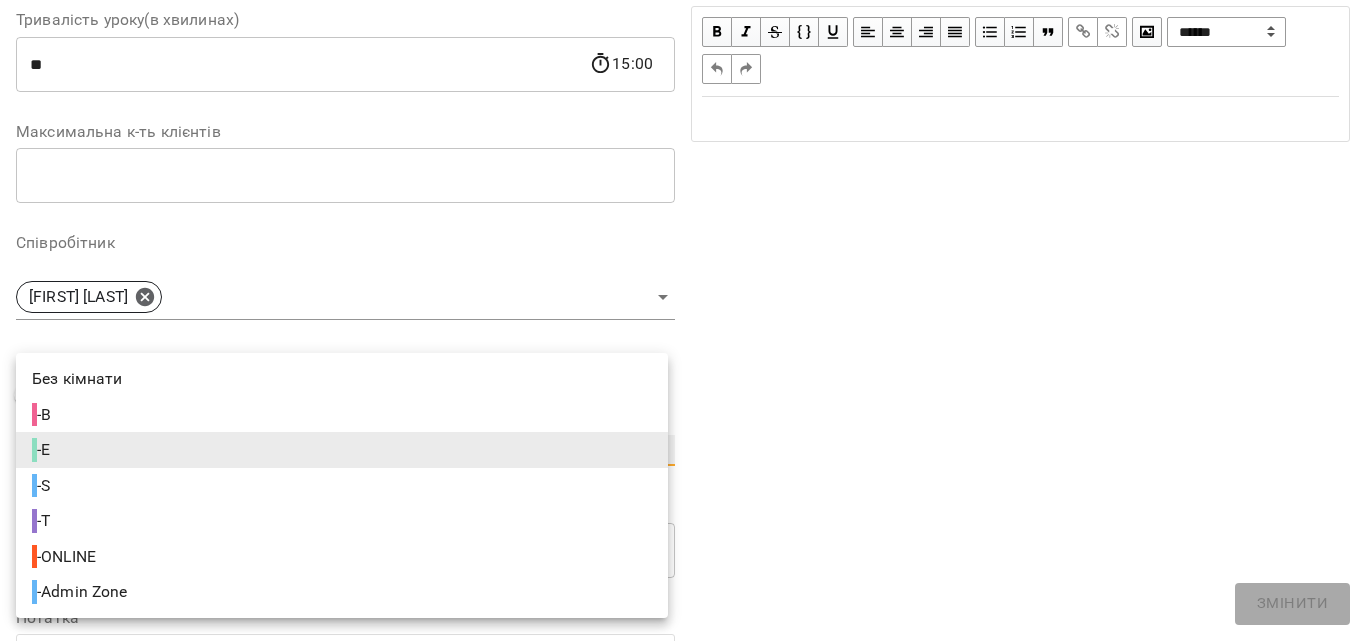 type on "**********" 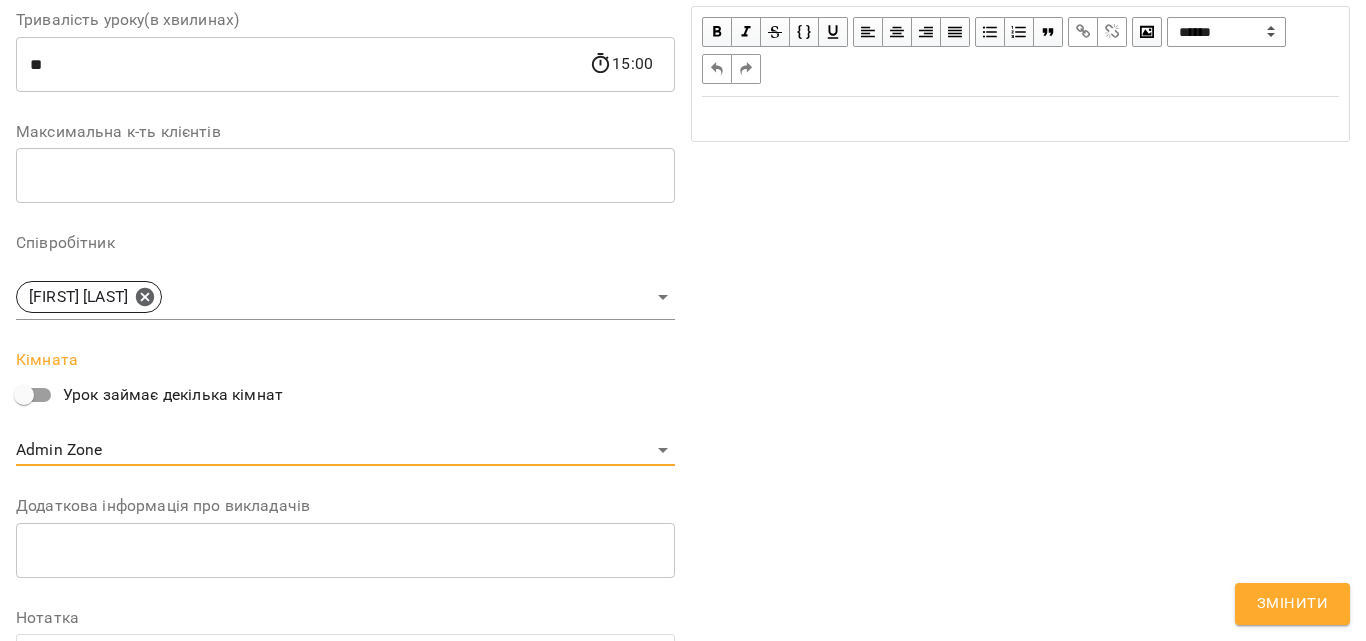 click on "Змінити" at bounding box center [1292, 604] 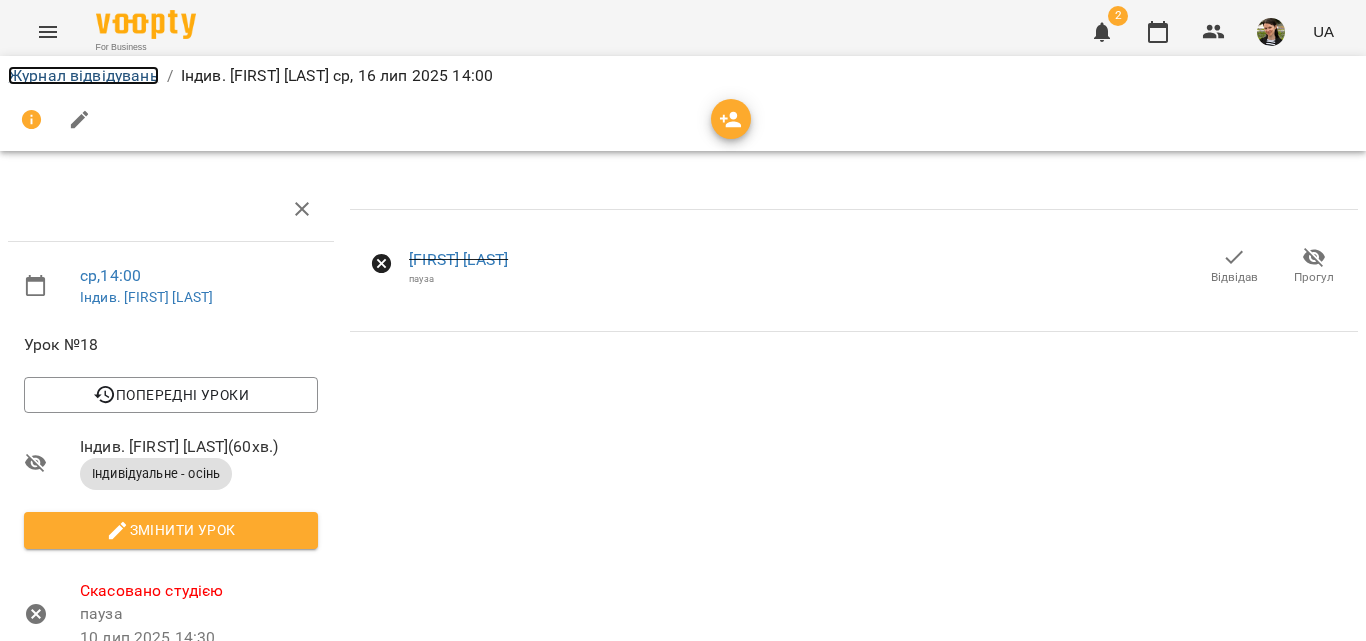 click on "Журнал відвідувань" at bounding box center (83, 75) 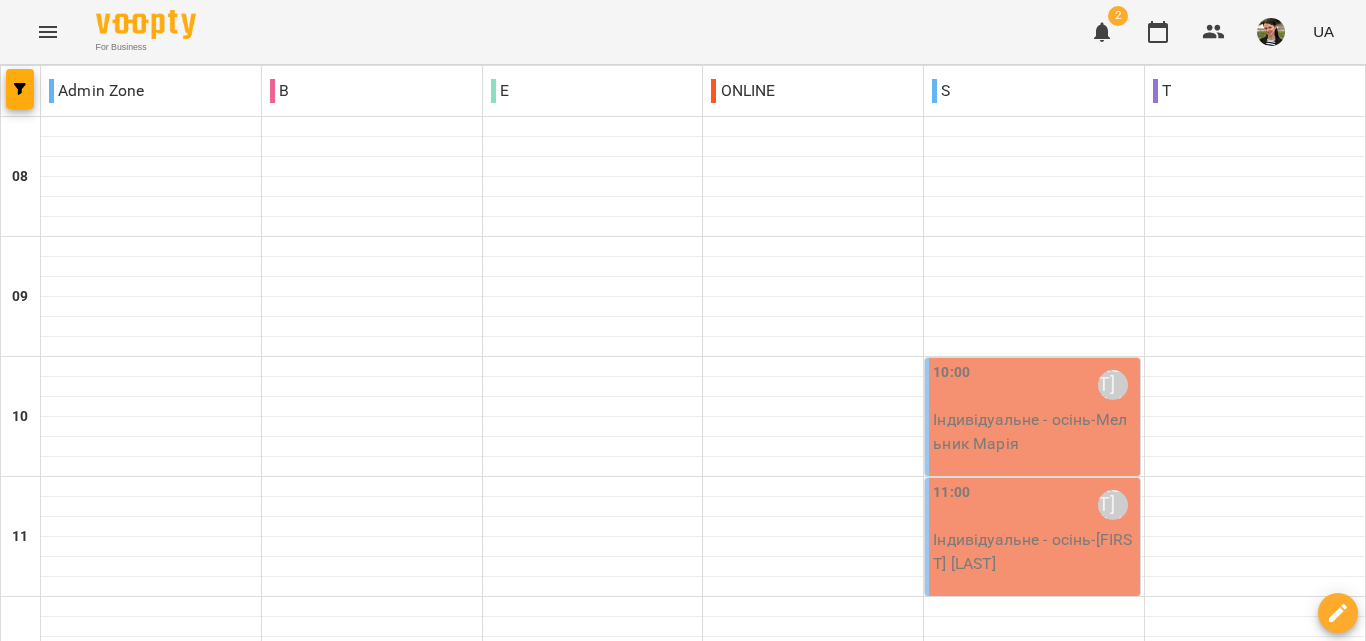 scroll, scrollTop: 800, scrollLeft: 0, axis: vertical 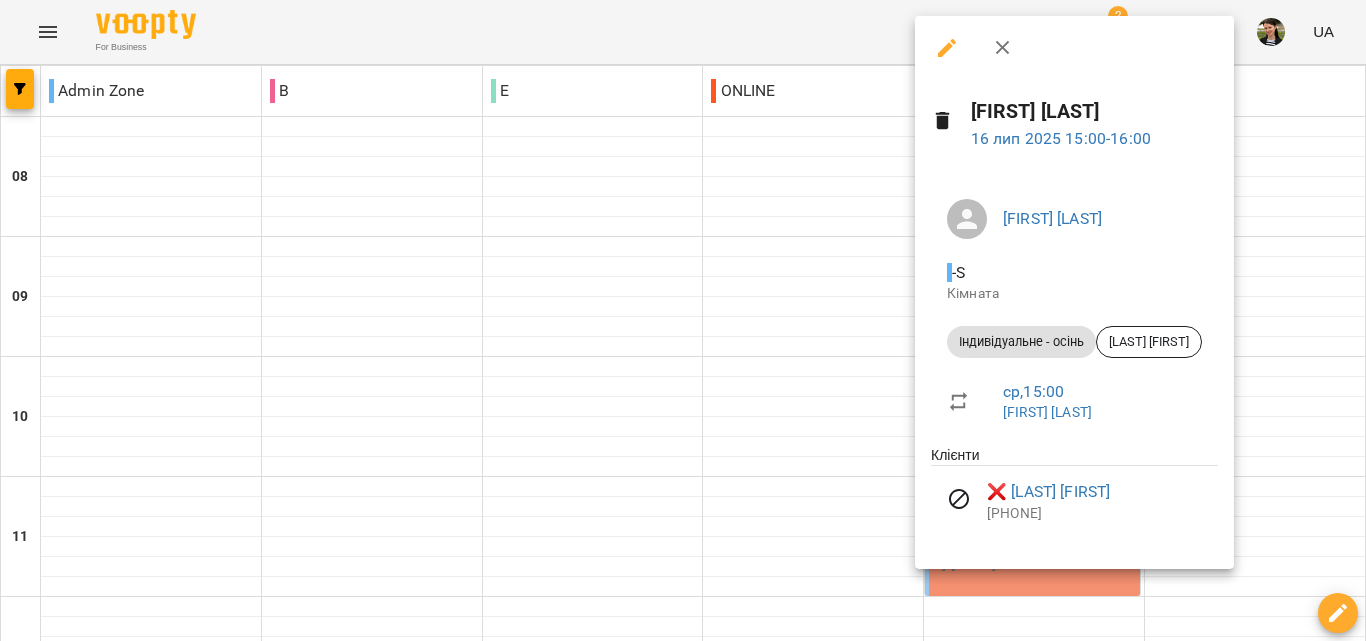 click 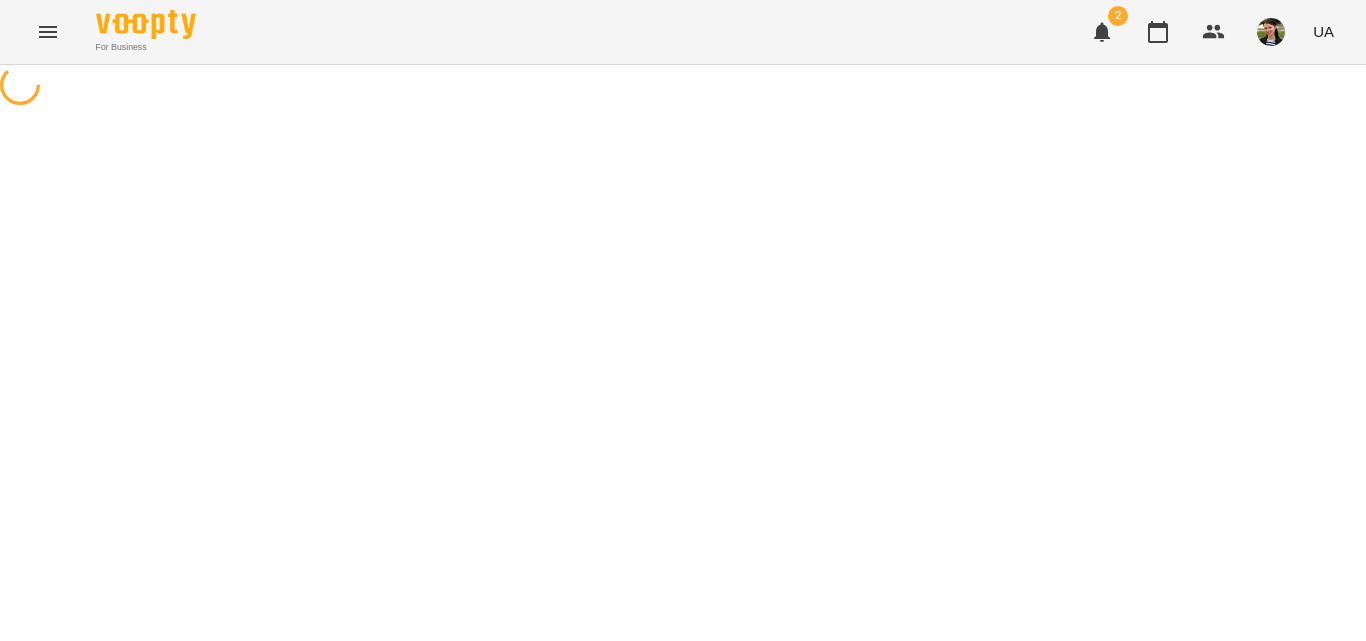select on "**********" 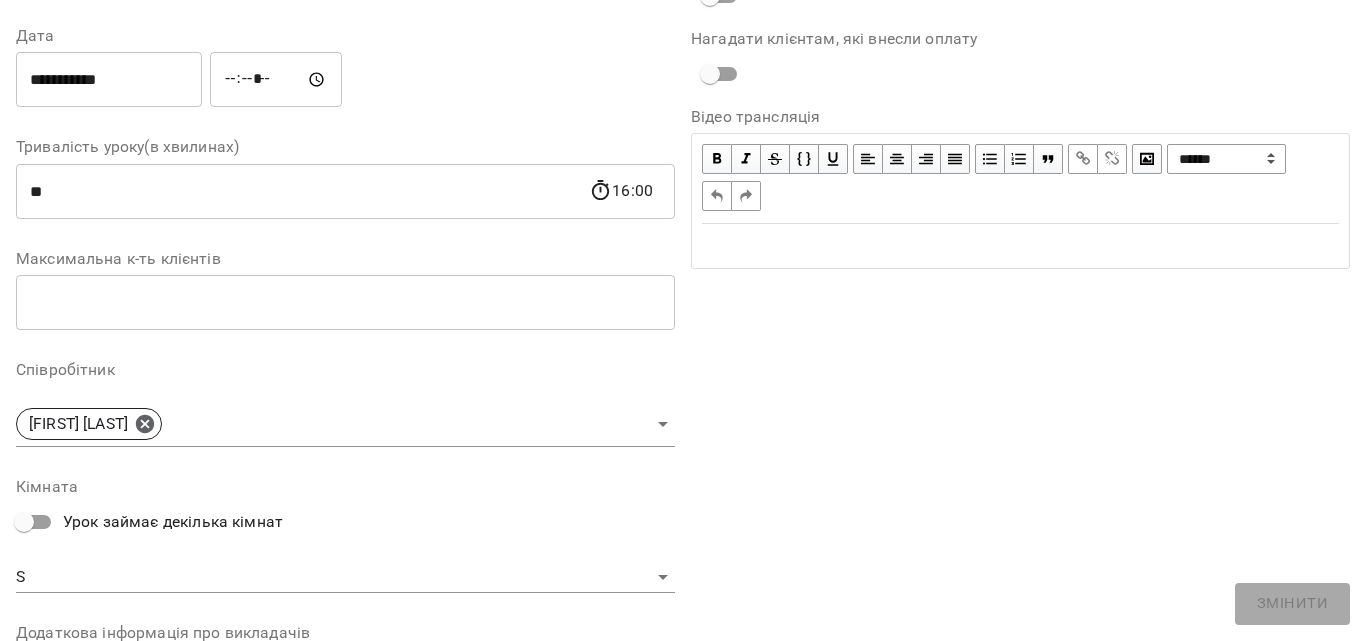 scroll, scrollTop: 300, scrollLeft: 0, axis: vertical 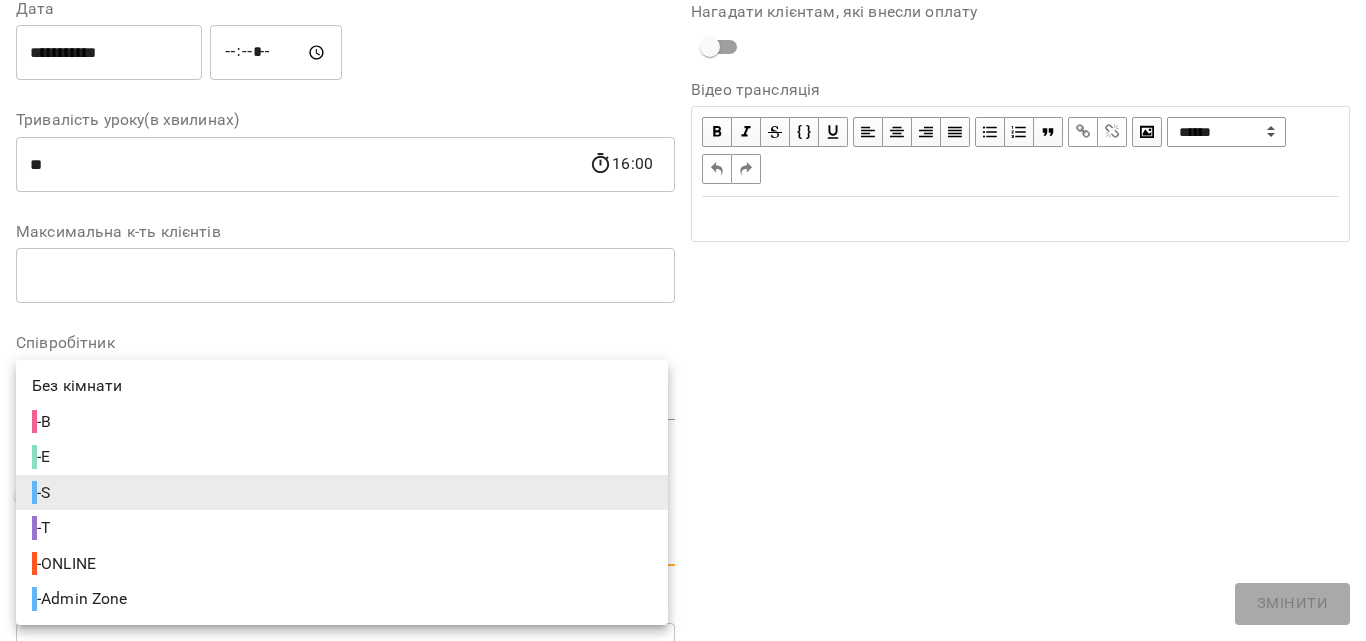 click on "**********" at bounding box center [683, 513] 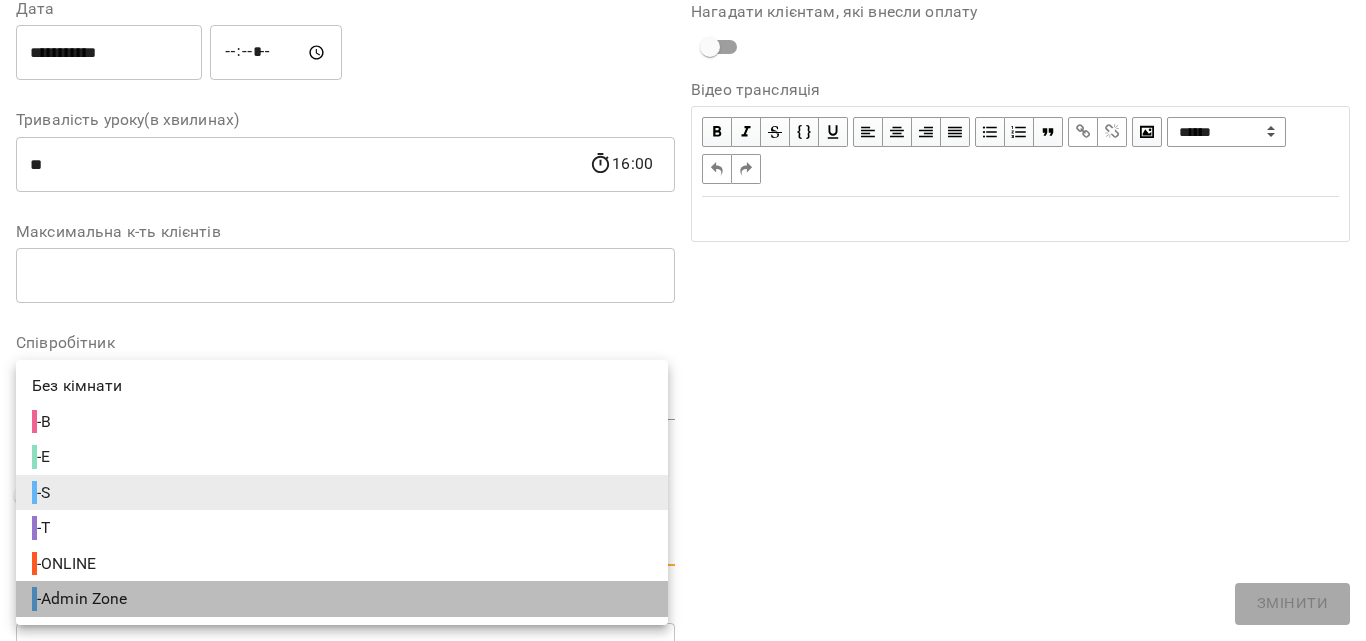click on "-  Admin Zone" at bounding box center (342, 599) 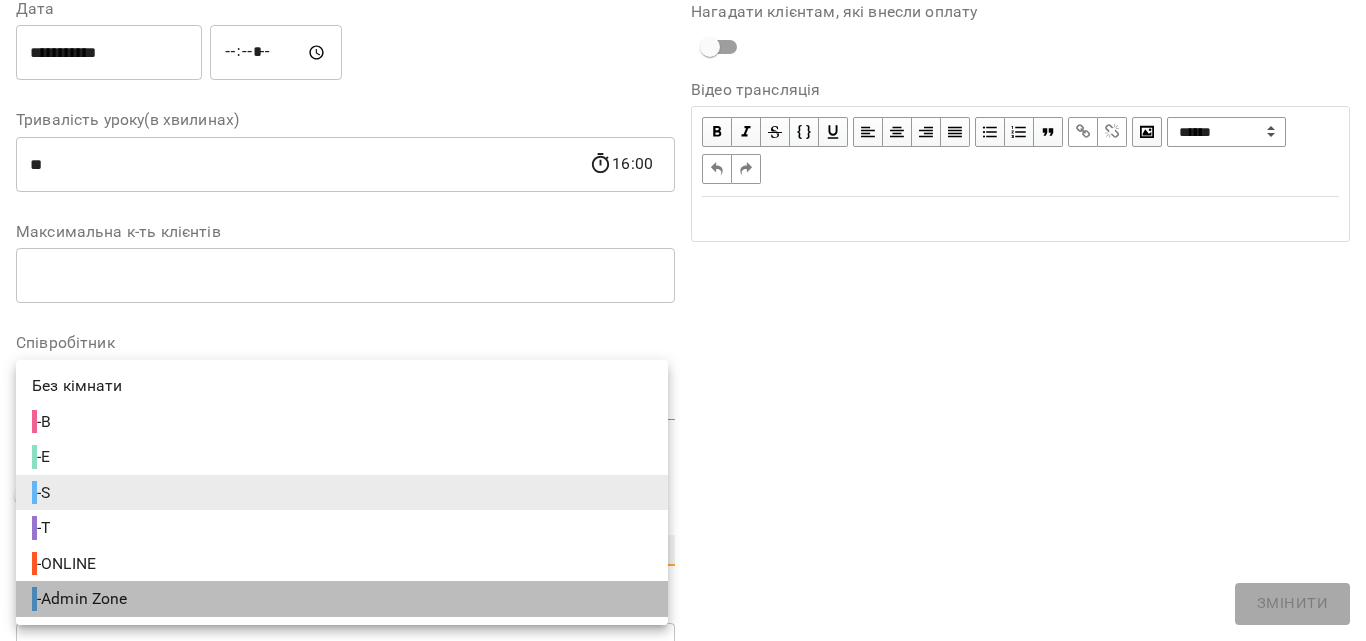 type on "**********" 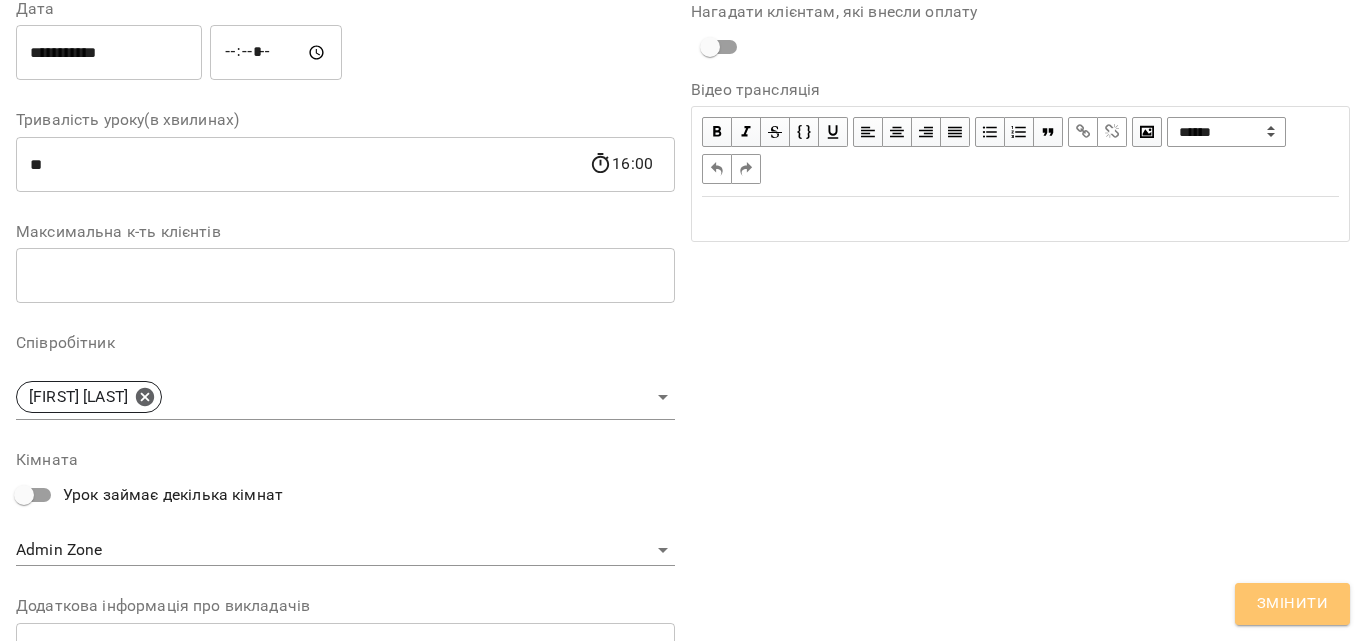 click on "Змінити" at bounding box center [1292, 604] 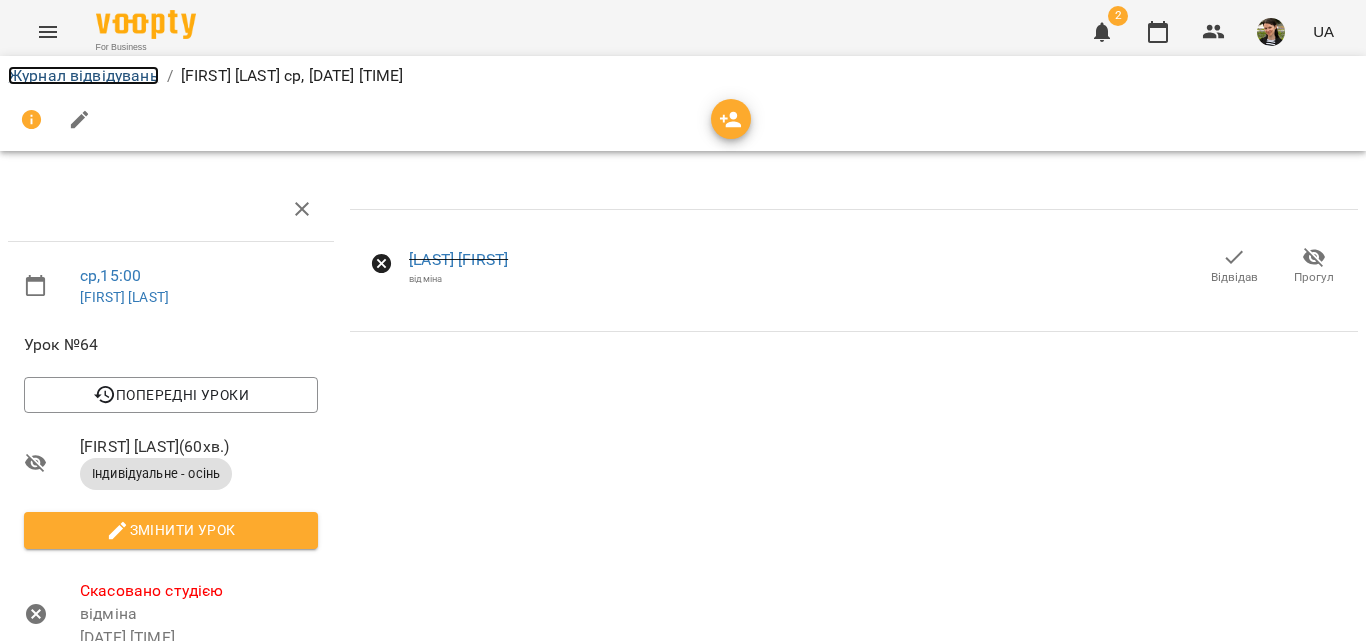 click on "Журнал відвідувань" at bounding box center (83, 75) 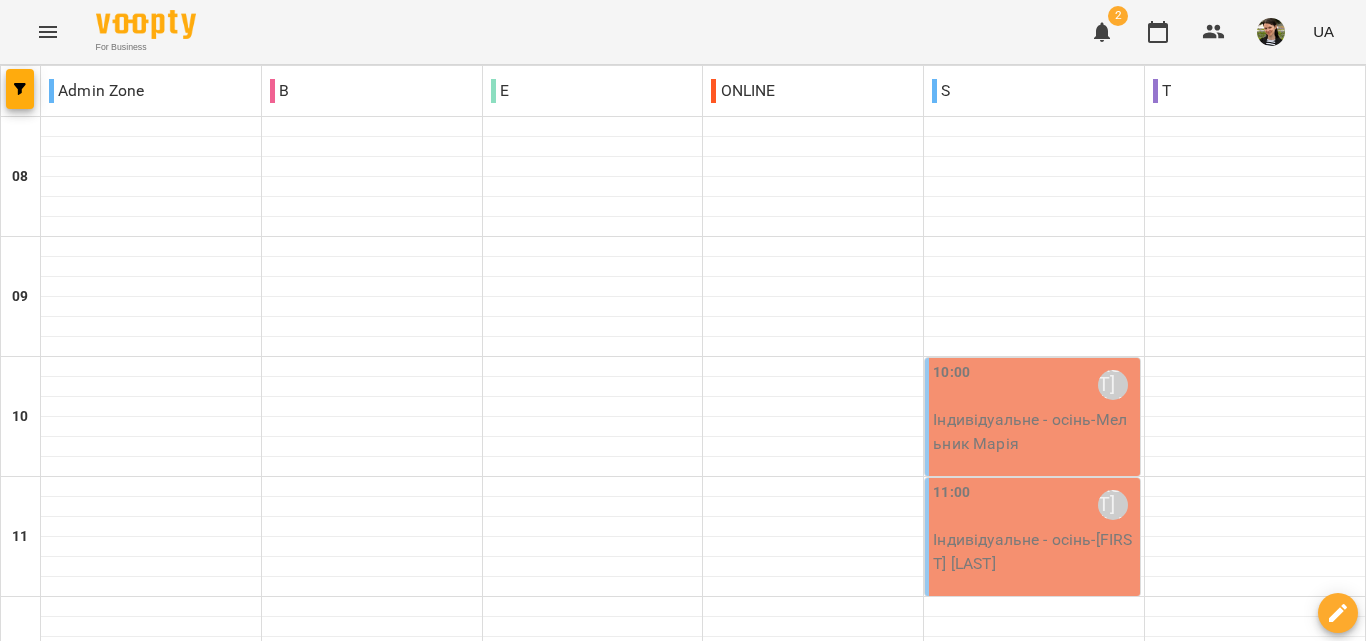 scroll, scrollTop: 900, scrollLeft: 0, axis: vertical 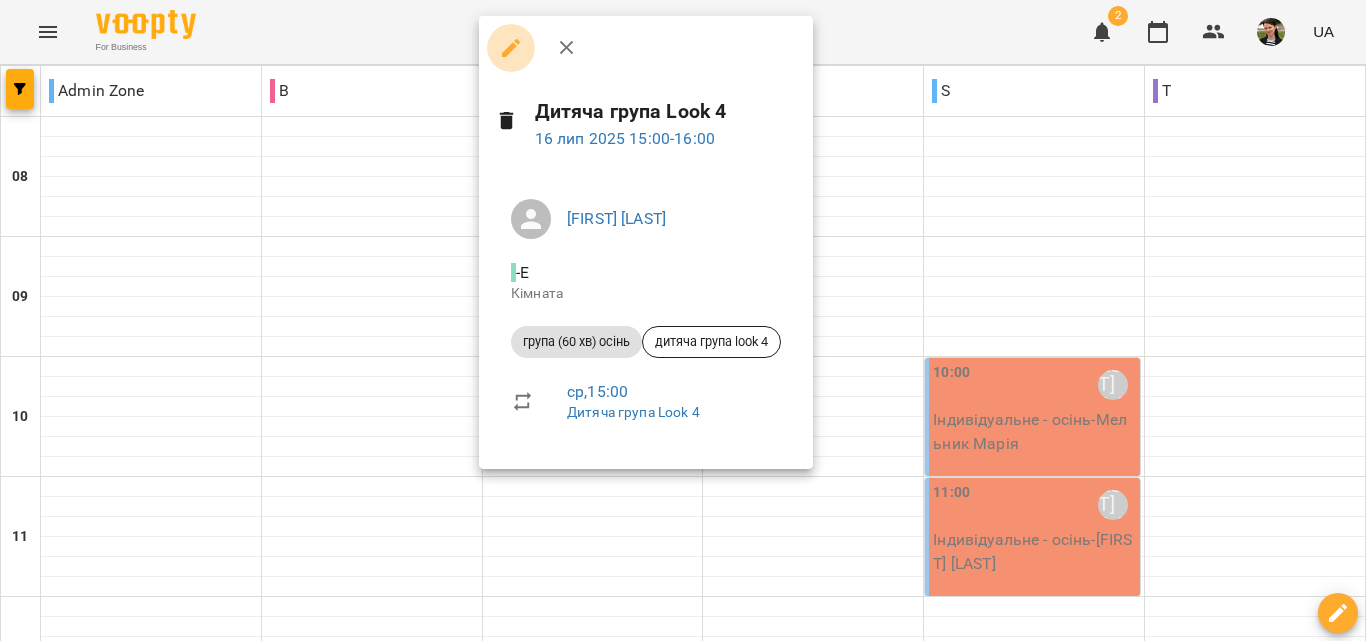 click 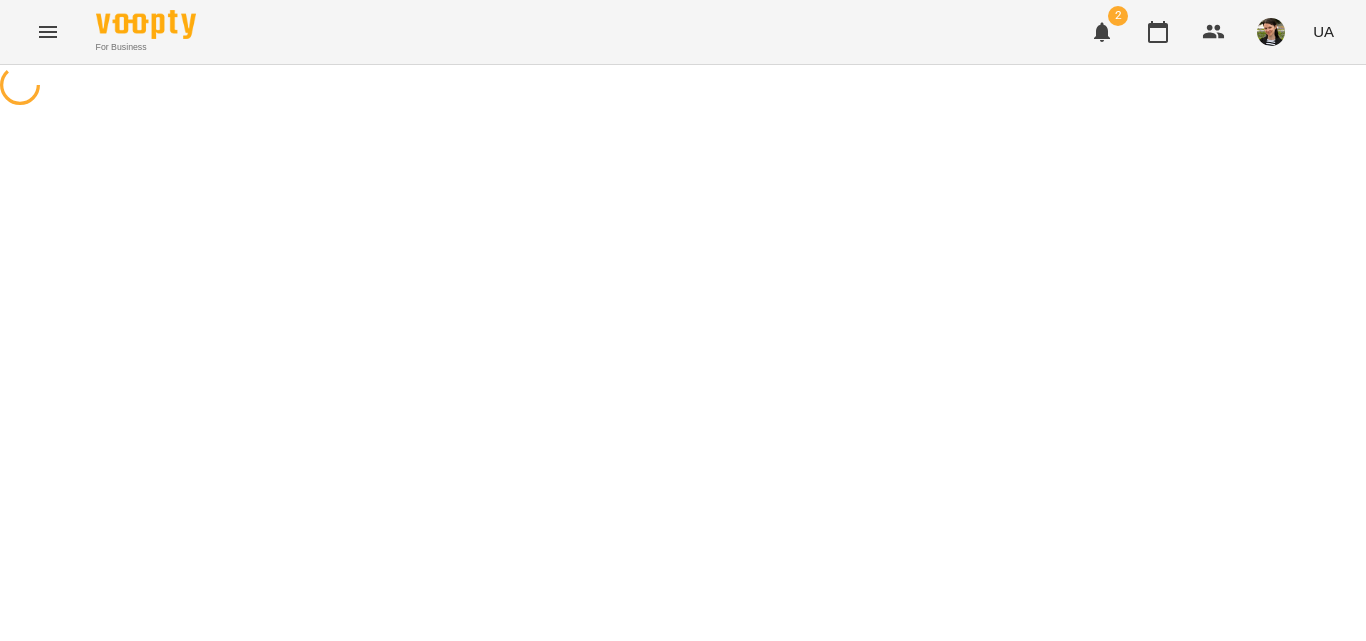 select on "**********" 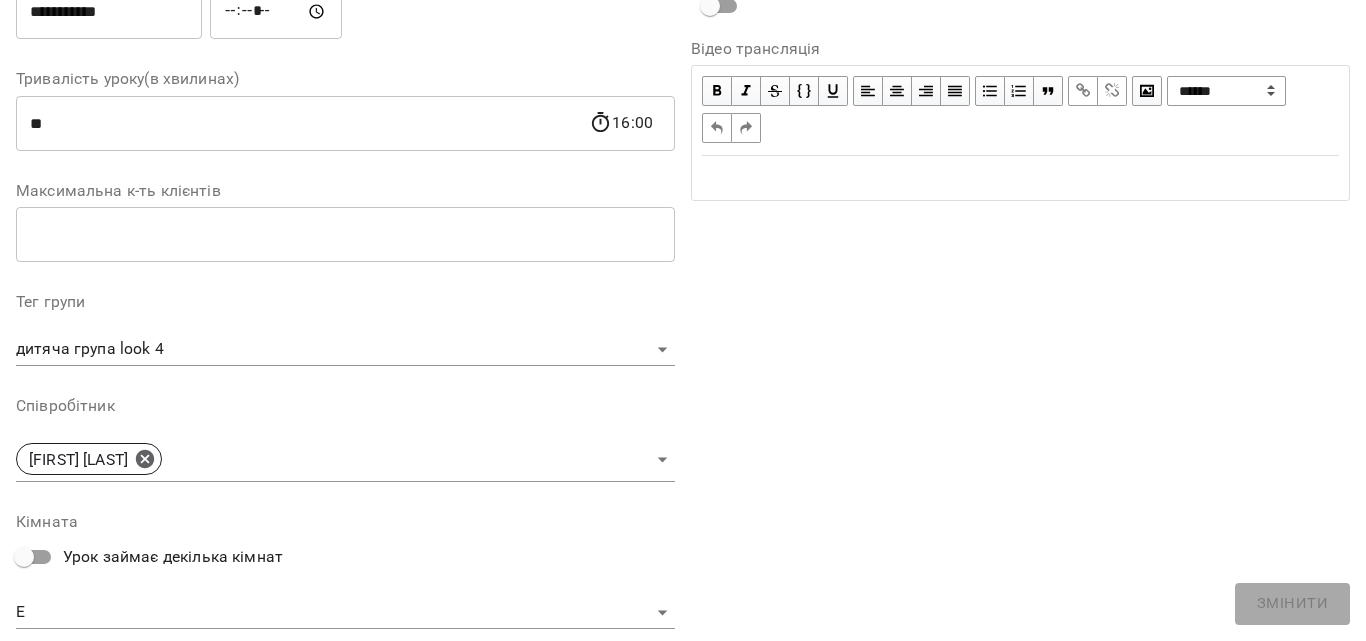 scroll, scrollTop: 400, scrollLeft: 0, axis: vertical 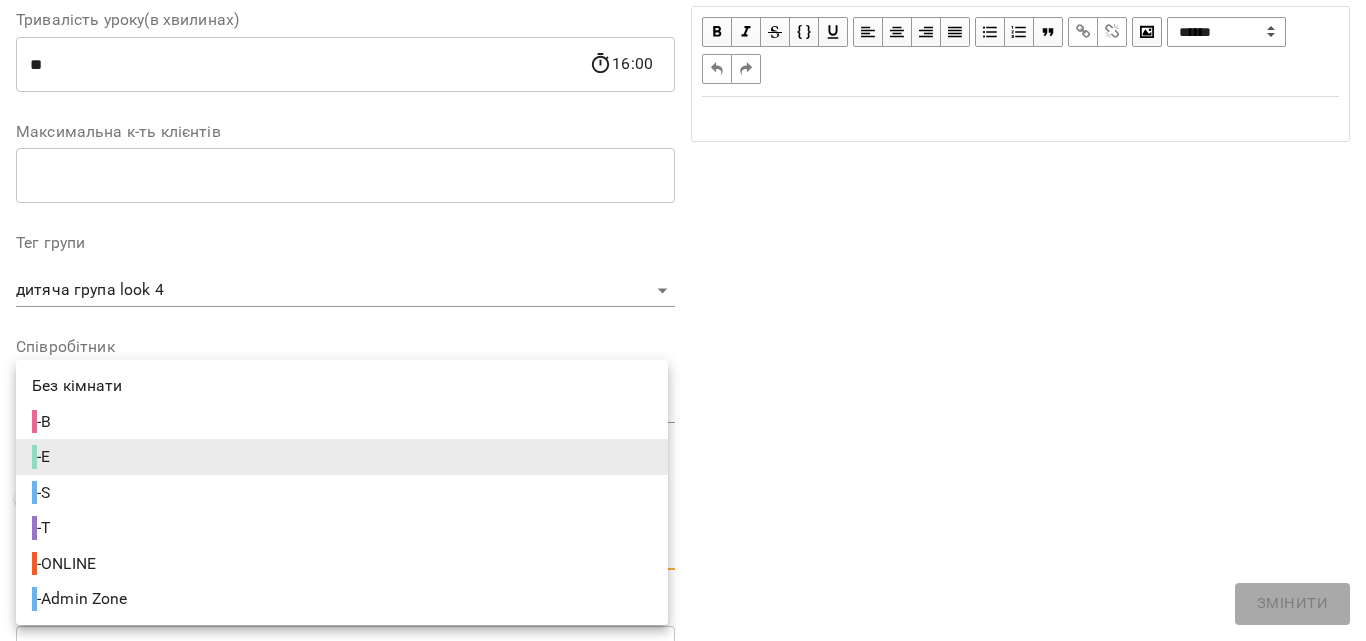 click on "For Business 2 UA Журнал відвідувань / Дитяча група Look 4   ср, [DATE] [TIME] New Client ср ,  [TIME] Дитяча група Look 4 Урок №77 Попередні уроки пн [DATE] [TIME] ср [DATE] [TIME] пн [DATE] [TIME] ср [DATE] [TIME] пн [DATE] [TIME]   Дитяча група Look 4 ( 60 хв. ) група (60 хв) осінь  Змінити урок Скасовано студією канікули [DATE] [TIME] Відновити урок [FIRST] [LAST] E Кімната дитяча група  look 4 [DATE] [TIME] Клієнти ( 0 ) Клієнти ( 0 ) дитяча група  look 4 Клієнти ( 0 ) ПІБ ПІБ [LAST] [FIRST]  [PHONE] Відвідав Прогул активна дитина групове 2 клас ДГ Лук2 дитяча група look 3 ПІБ [PHONE] 100" at bounding box center [683, 669] 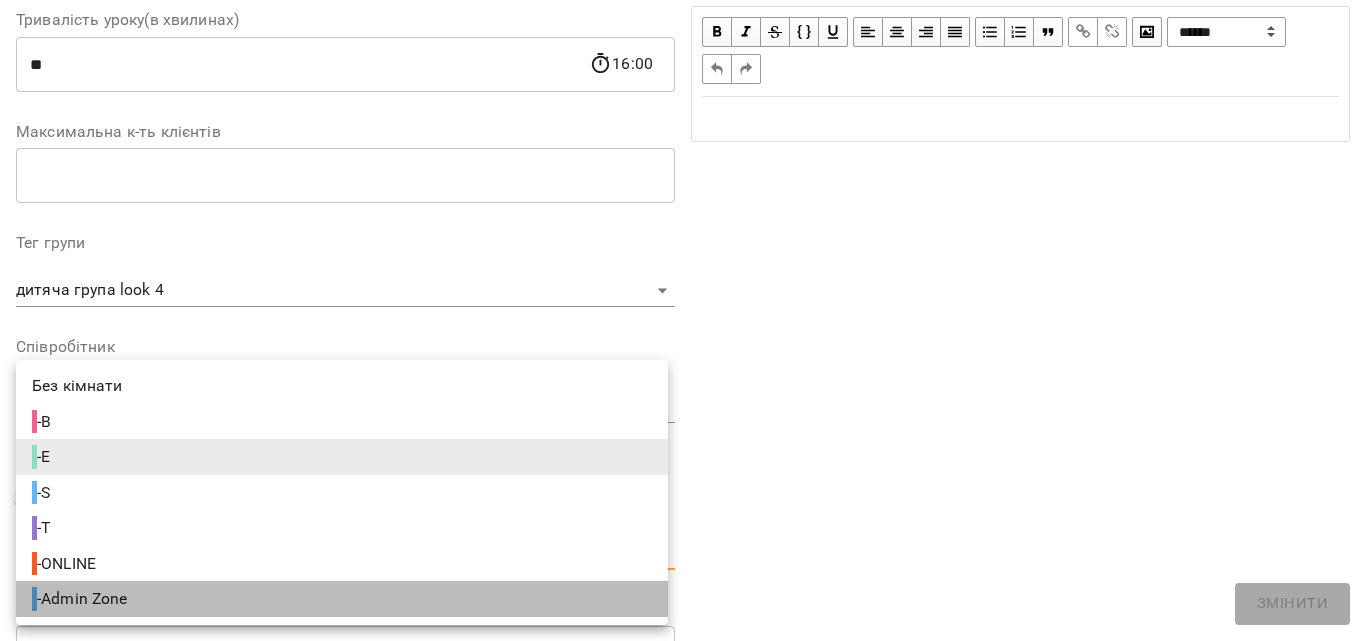 click on "-  Admin Zone" at bounding box center [342, 599] 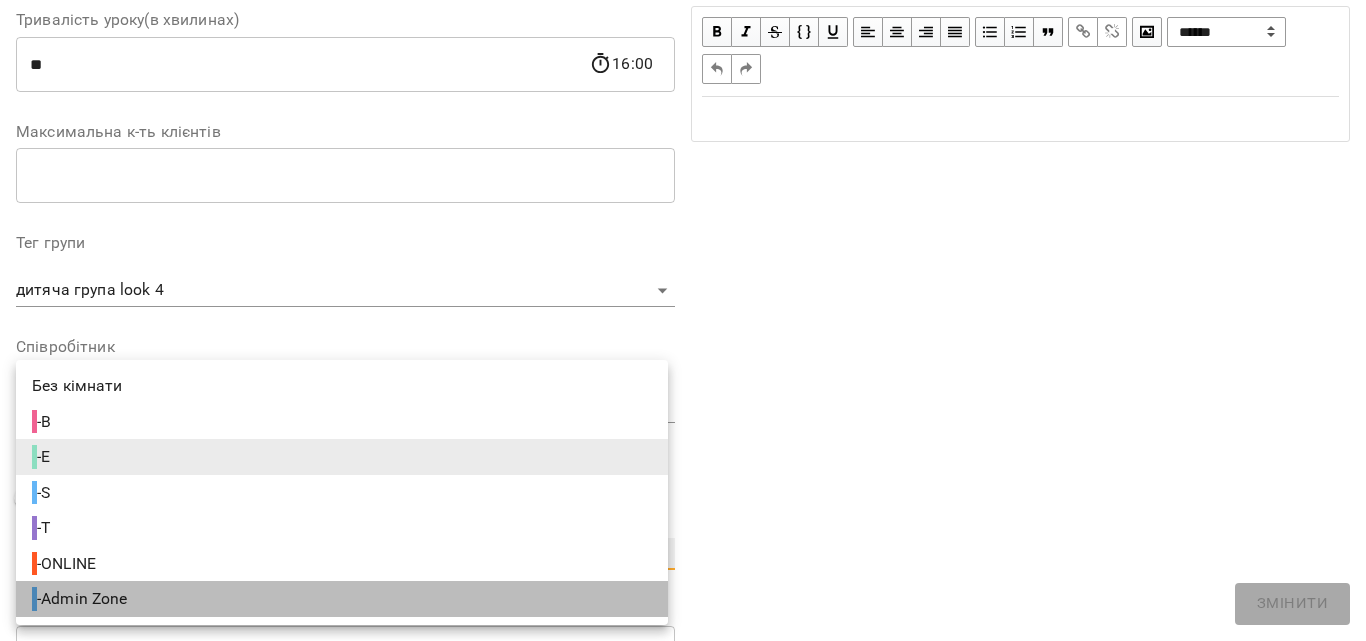 type on "**********" 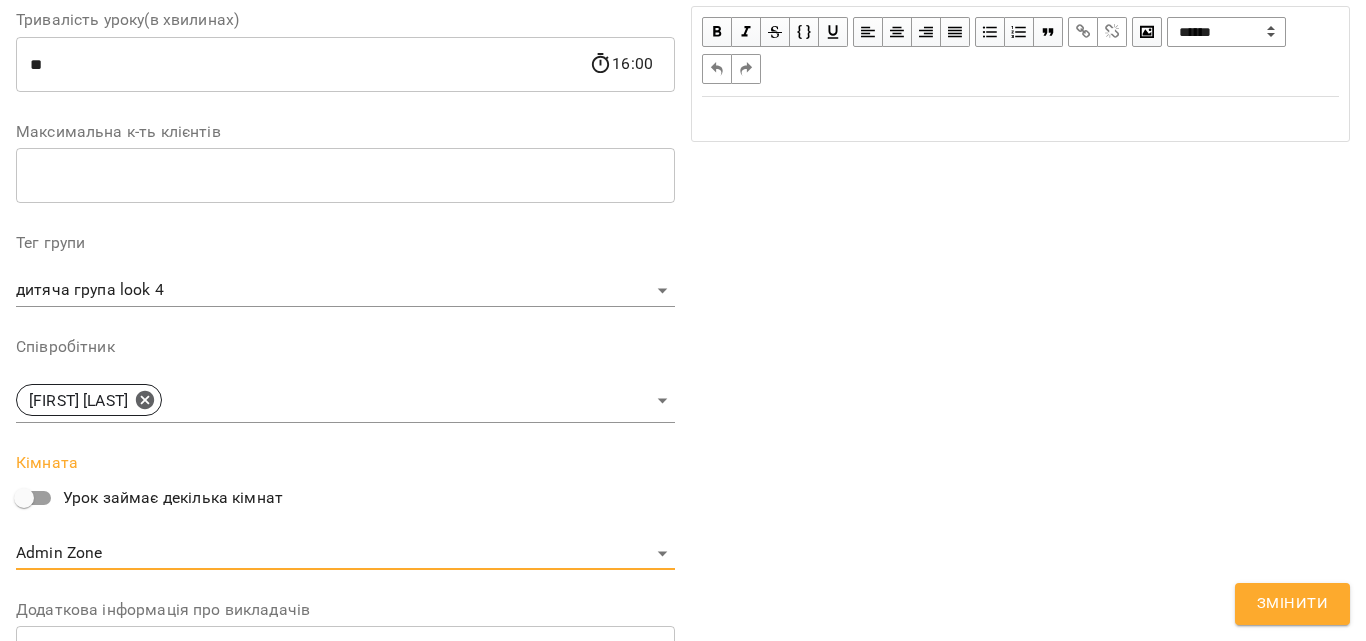 click on "Змінити" at bounding box center [1292, 604] 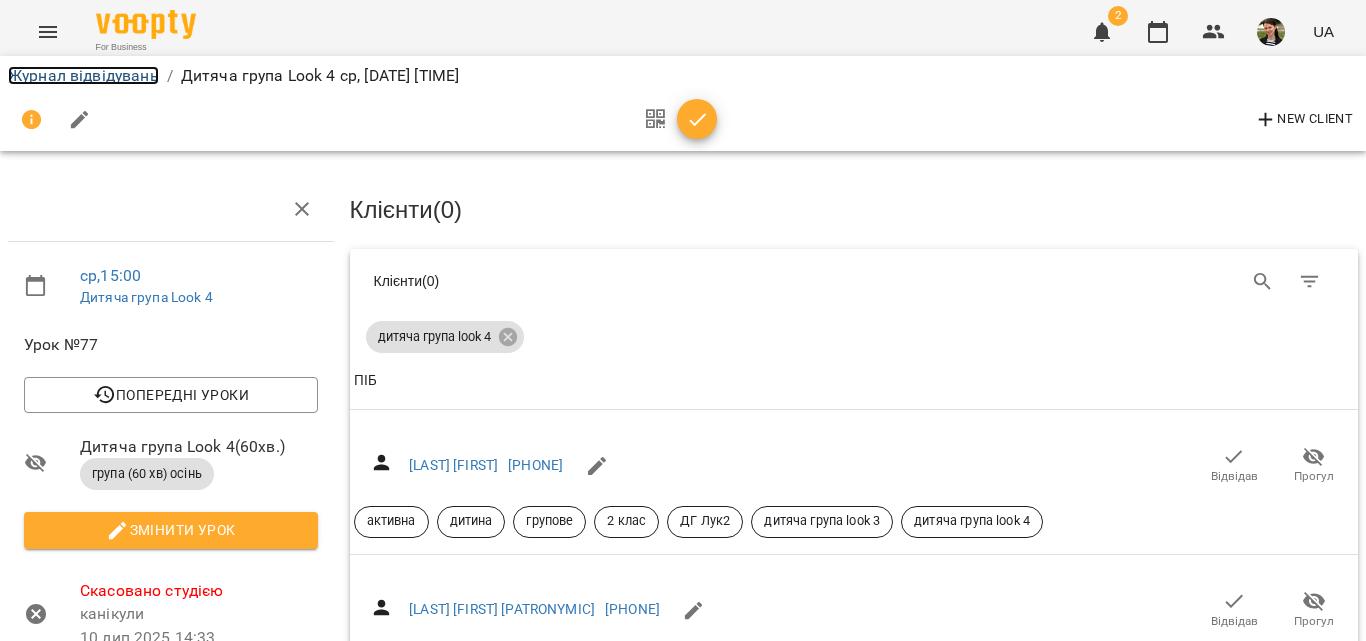 click on "Журнал відвідувань" at bounding box center (83, 75) 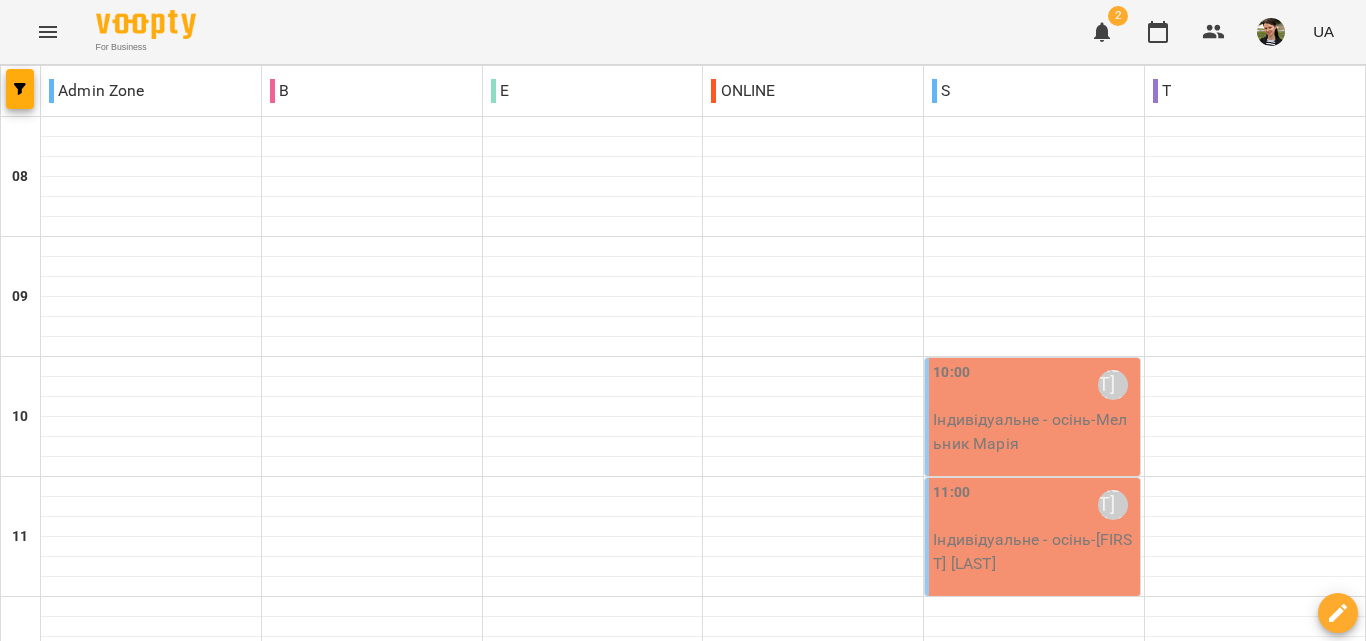 scroll, scrollTop: 900, scrollLeft: 0, axis: vertical 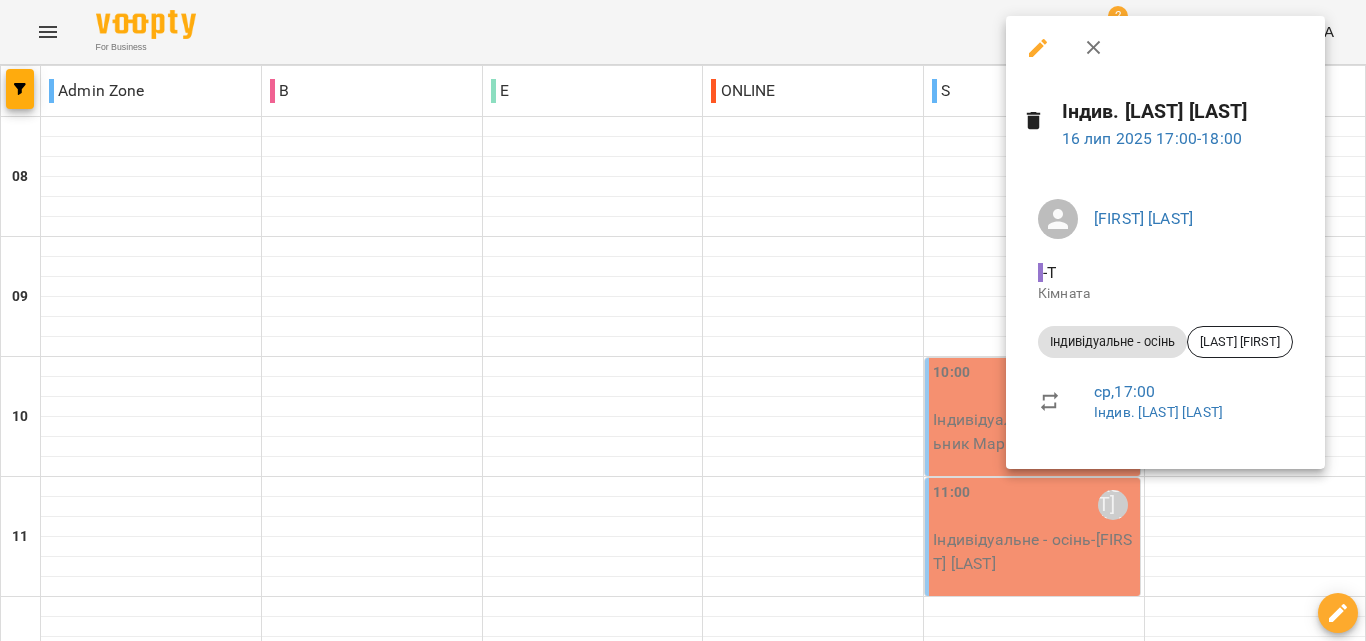 click 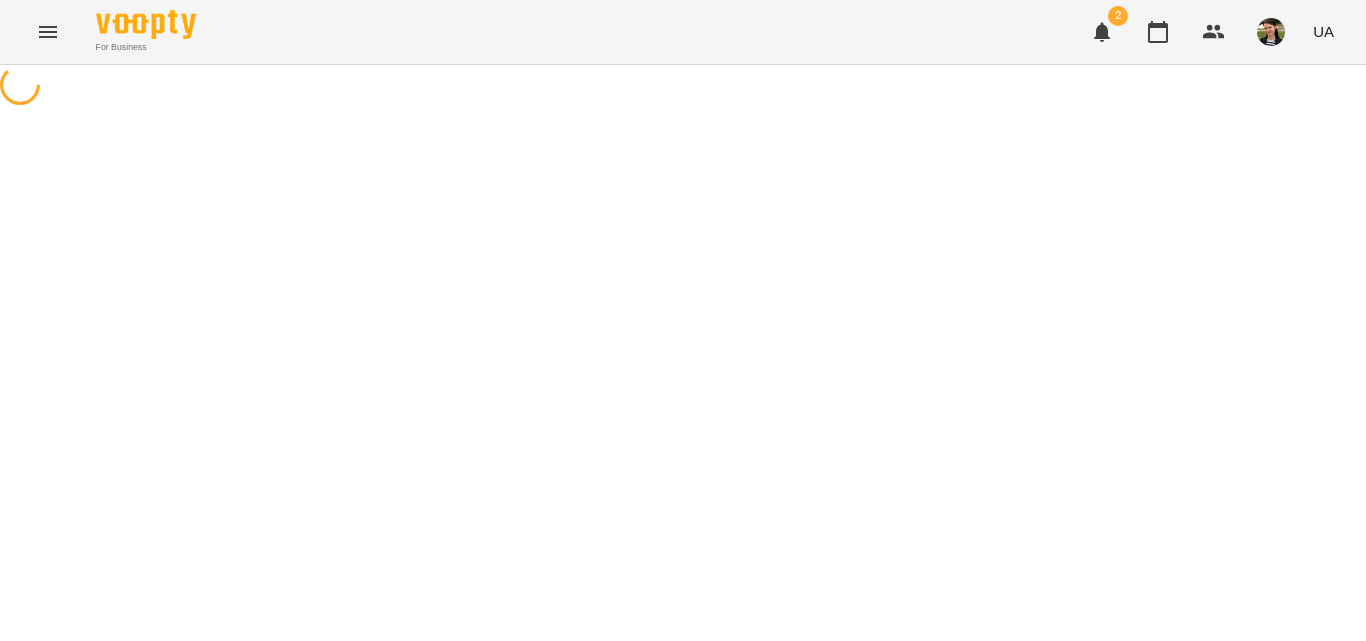 select on "**********" 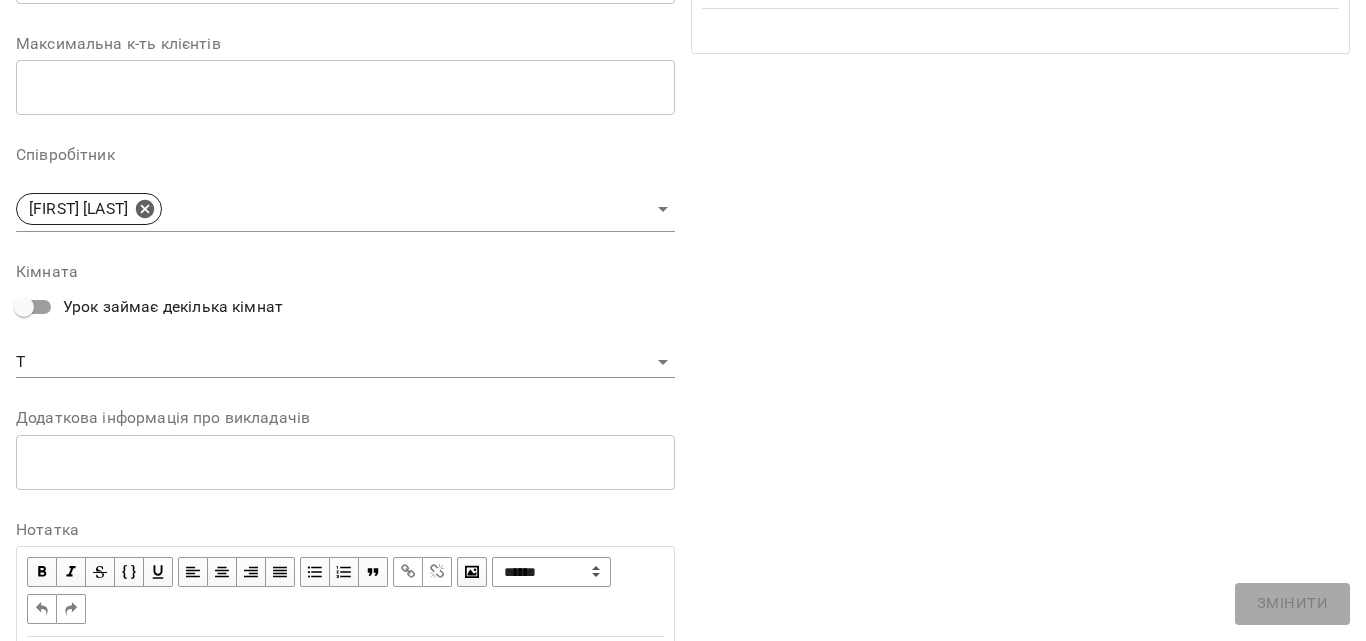 scroll, scrollTop: 500, scrollLeft: 0, axis: vertical 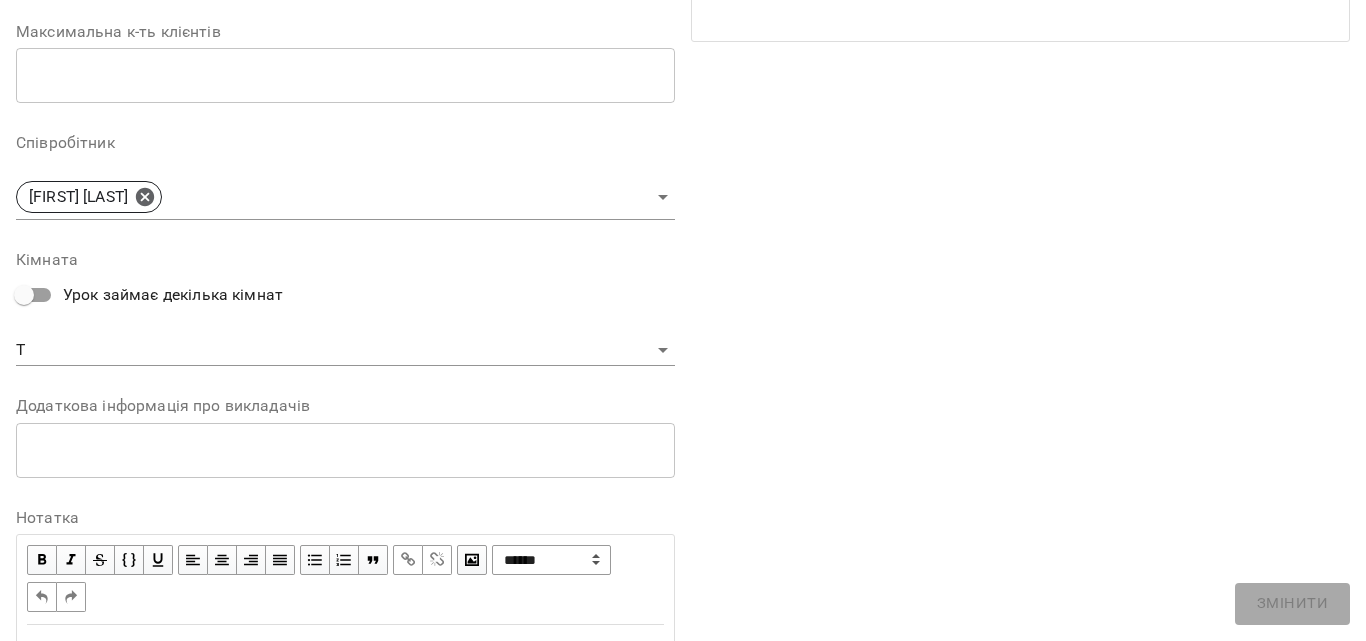 click on "For Business 2 UA Журнал відвідувань / Індив. [LAST] [FIRST]   ср, [DATE] [TIME] New Client ср ,  [TIME] Індив. [LAST] [FIRST] Урок №9 Попередні уроки пн [DATE] [TIME] чт [DATE] [TIME] ср [DATE] [TIME] пт [DATE] [TIME] ср [DATE] [TIME]   Індив. [LAST] [FIRST] ( 60 хв. ) Індивідуальне - осінь  Змінити урок Скасовано студією відміна [DATE] [TIME] Відновити урок [FIRST] [LAST] T Кімната [LAST] [FIRST] [DATE] [TIME] Клієнти ( 0 ) Клієнти ( 0 ) [LAST] [FIRST] Клієнти ( 0 ) ПІБ ПІБ [LAST] [FIRST] [PHONE] Відвідав Прогул активний підліток А2 Rows per page: 100 *** ​ T" at bounding box center [683, 487] 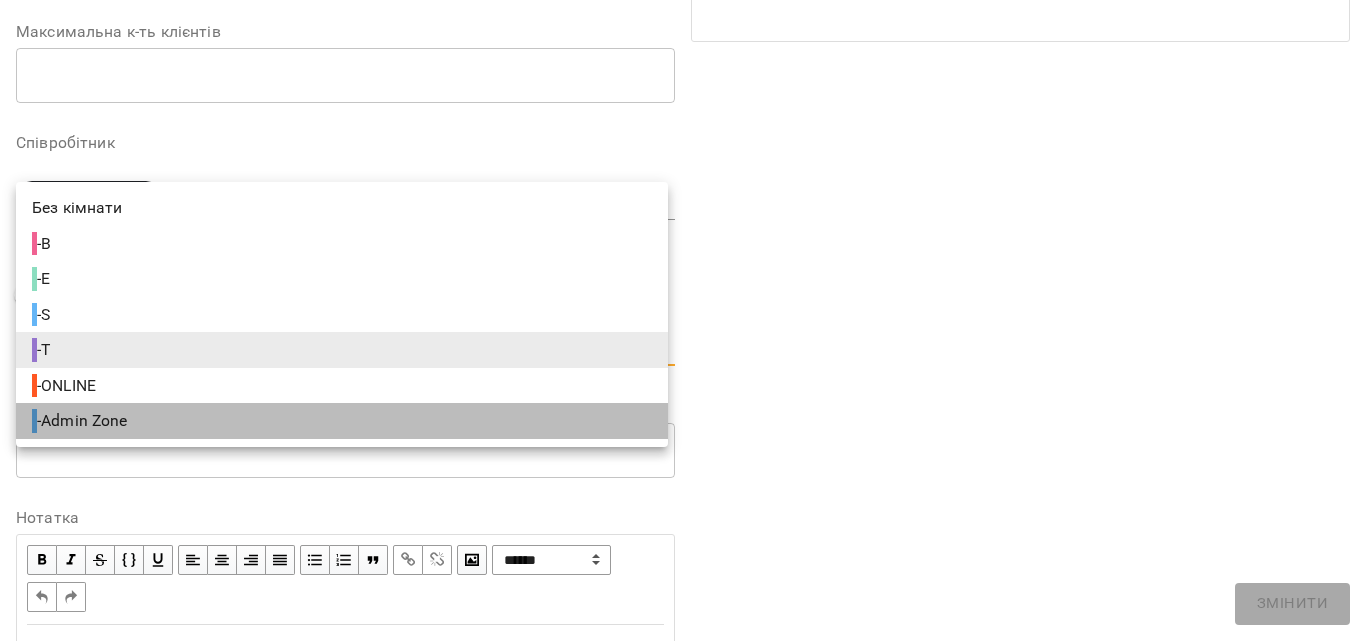 click on "-  Admin Zone" at bounding box center (82, 421) 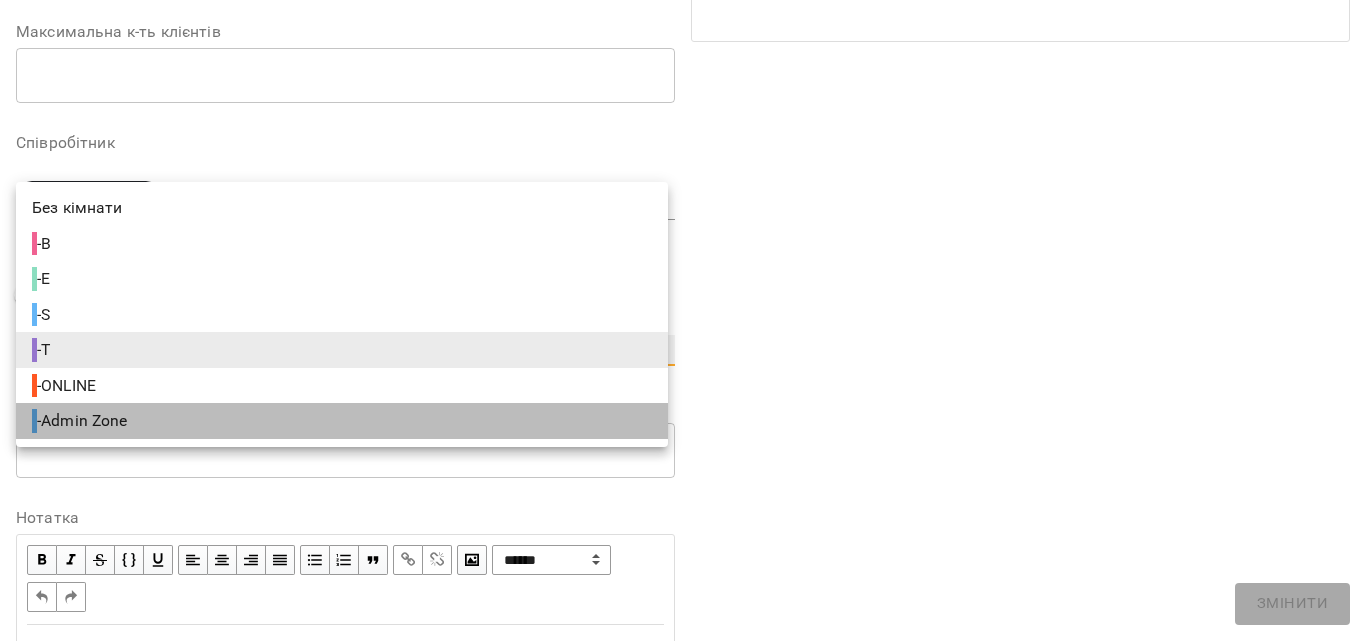 type on "**********" 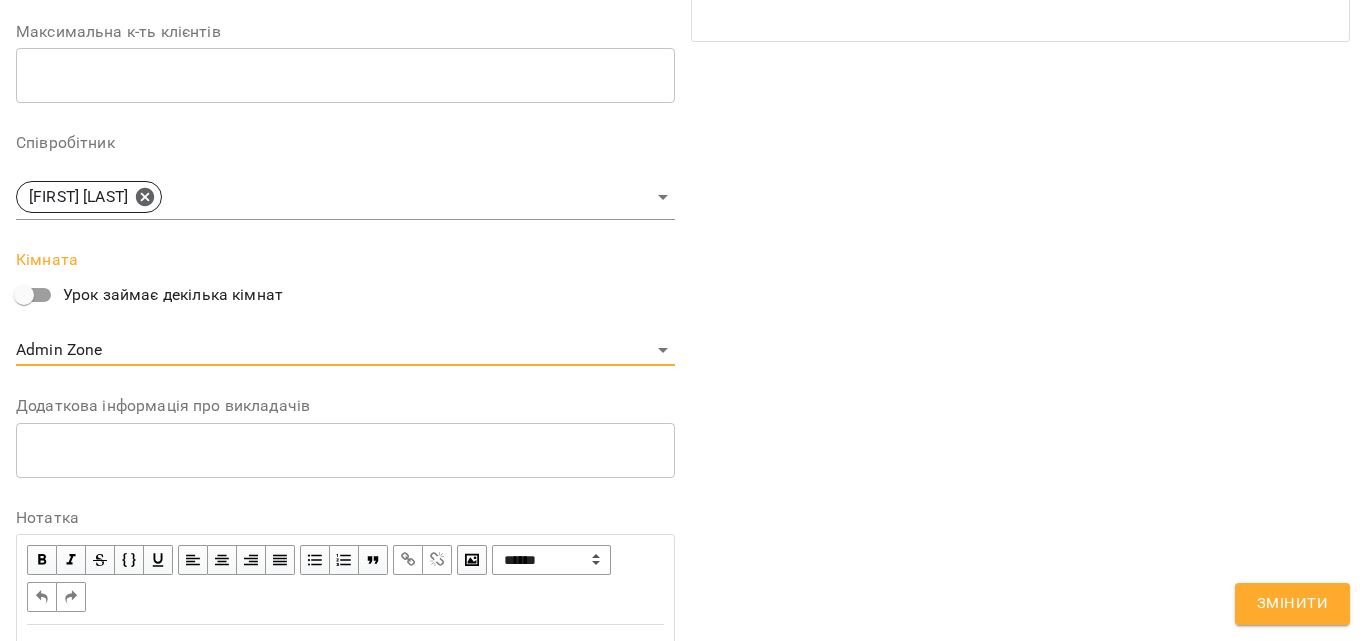 click on "Змінити" at bounding box center (1292, 604) 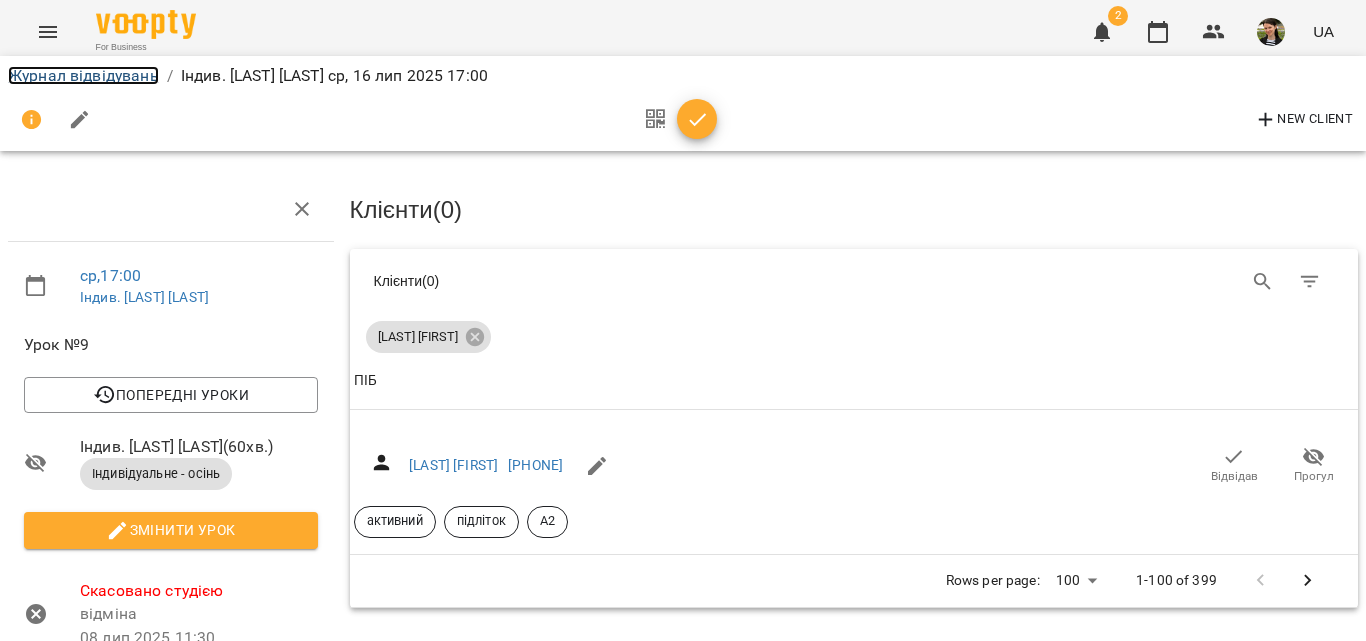 click on "Журнал відвідувань" at bounding box center (83, 75) 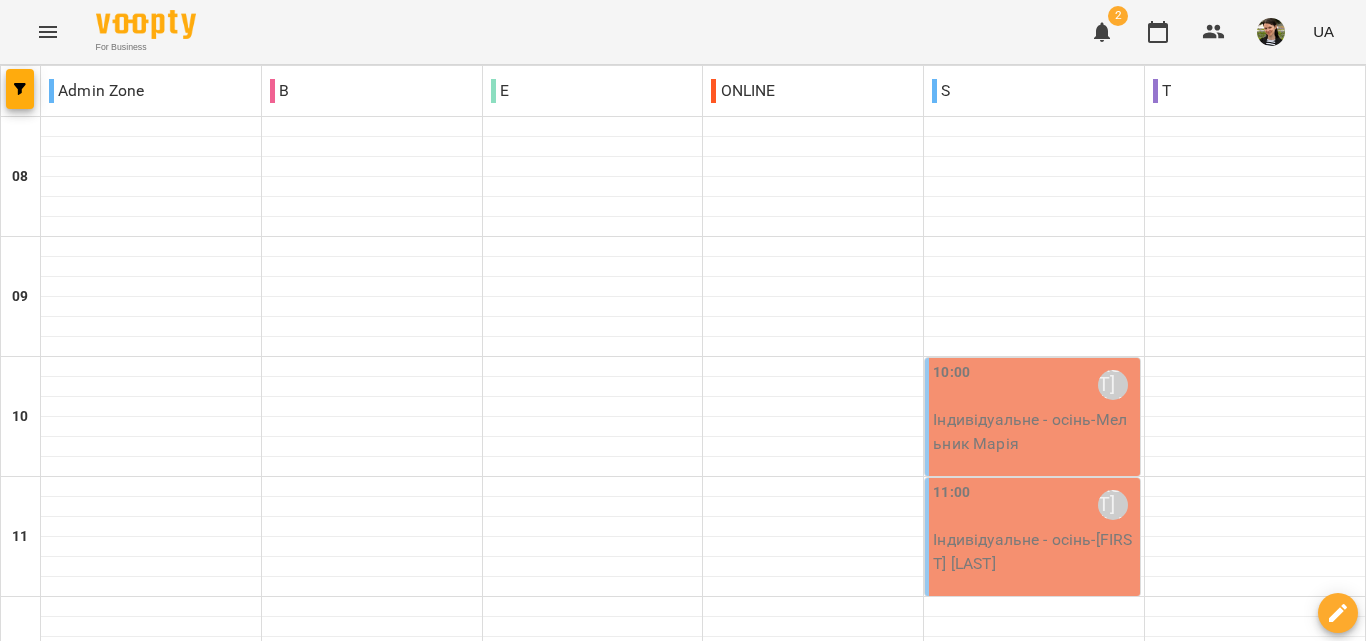 scroll, scrollTop: 700, scrollLeft: 0, axis: vertical 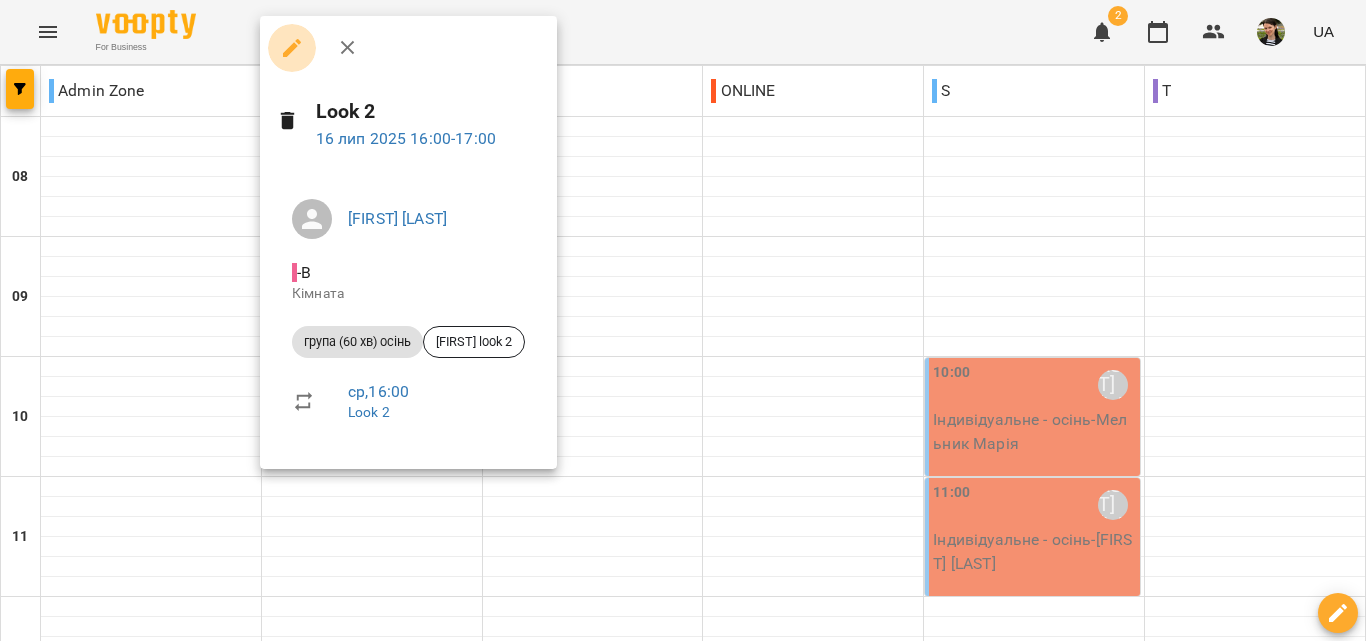 click 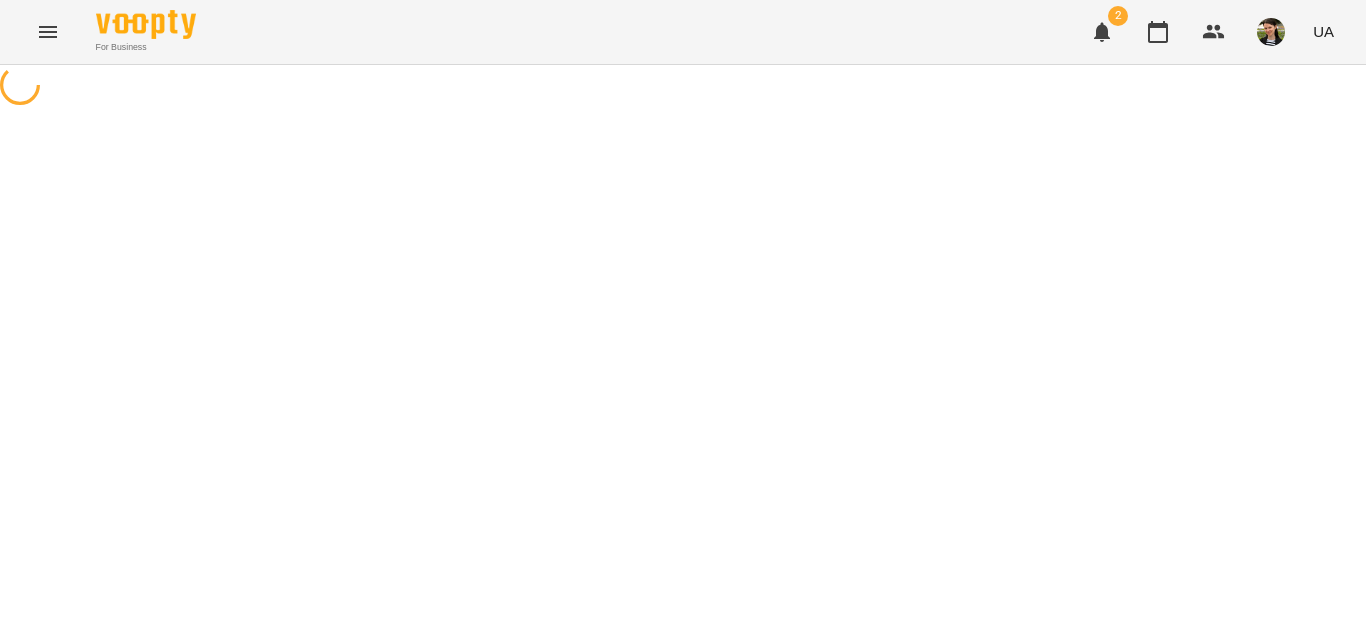 select on "**********" 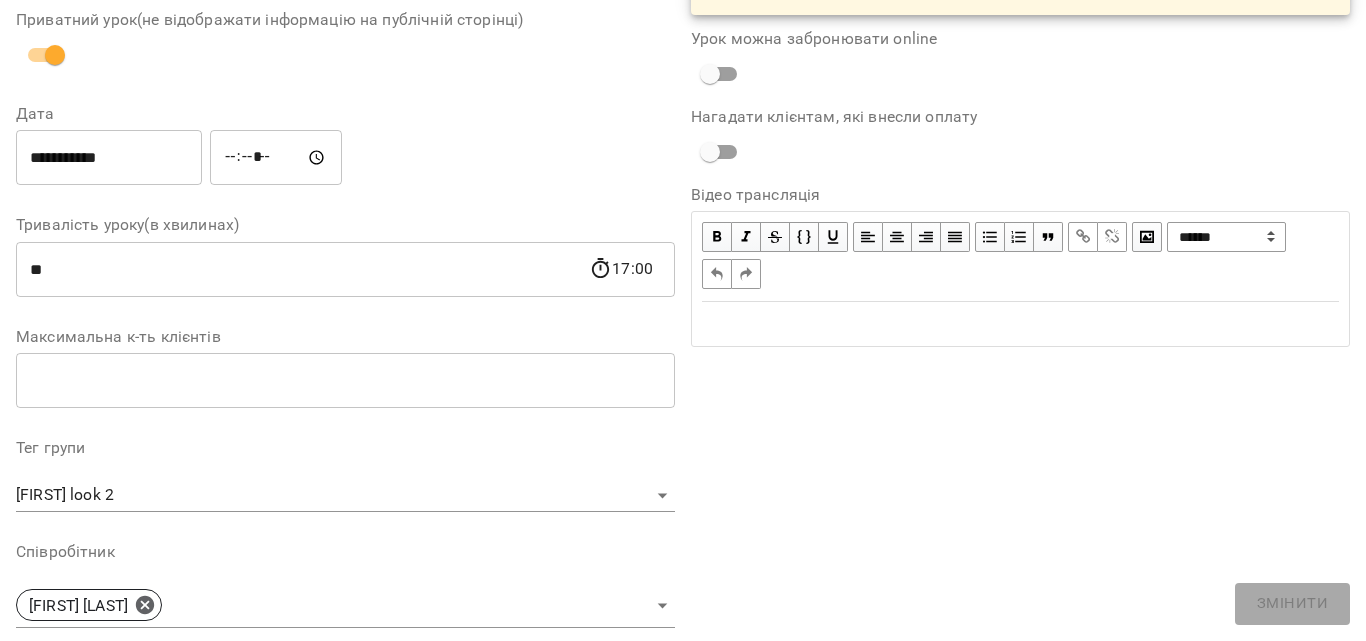 scroll, scrollTop: 500, scrollLeft: 0, axis: vertical 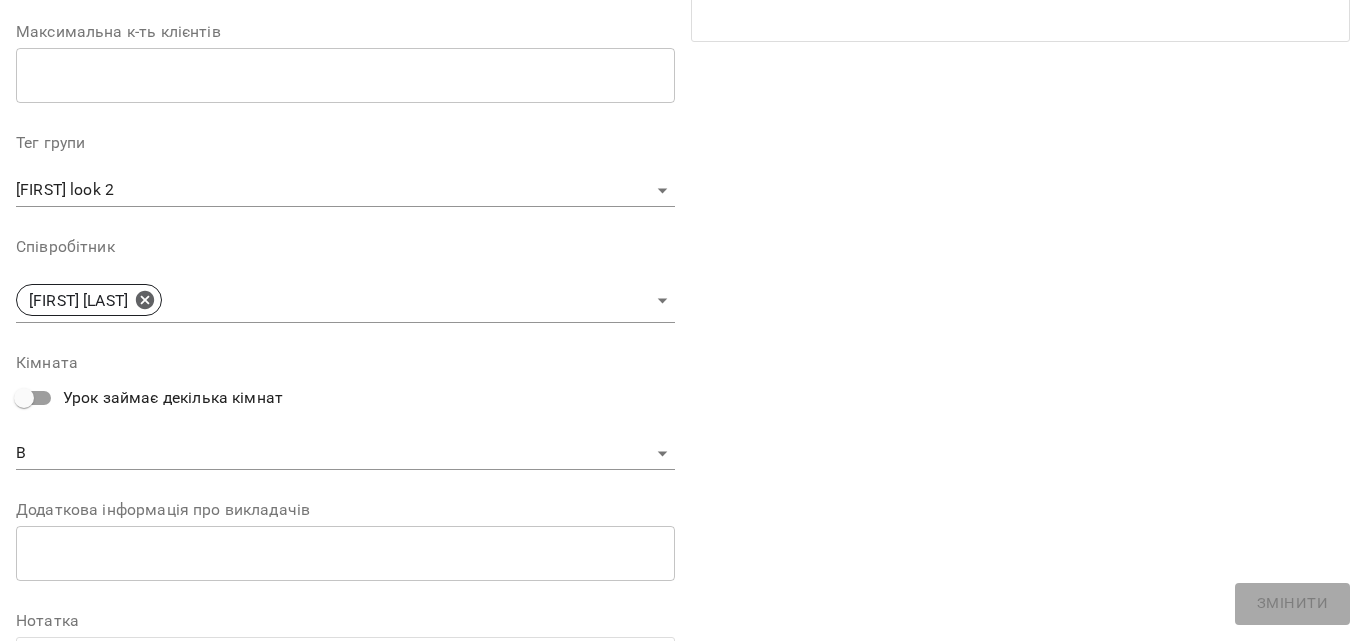 click on "For Business 2 UA Журнал відвідувань / Look 2   ср, [DATE] [TIME] New Client ср ,  [TIME] Look 2 Урок №84 Попередні уроки ср [DATE] [TIME] пн [DATE] [TIME] ср [DATE] [TIME] пн [DATE] [TIME] ср [DATE] [TIME]   Look 2 ( 60 хв. ) група (60 хв) осінь  Змінити урок Скасовано студією канікули [DATE] [TIME] Відновити урок [FIRST] [LAST] B Кімната [FIRST] look 2 [DATE] [TIME] Клієнти ( 0 ) Клієнти ( 0 ) [FIRST] look 2 Клієнти ( 0 ) ПІБ ПІБ [LAST] [FIRST] [PHONE] Відвідав Прогул активний  Look 2 дитина look2[FIRST] Look 2 [FIRST] [FIRST] look 2 ПІБ [LAST] [FIRST] [PHONE] Відвідав Прогул активний  дитина Look1 Look2 ПІБ B" at bounding box center [683, 669] 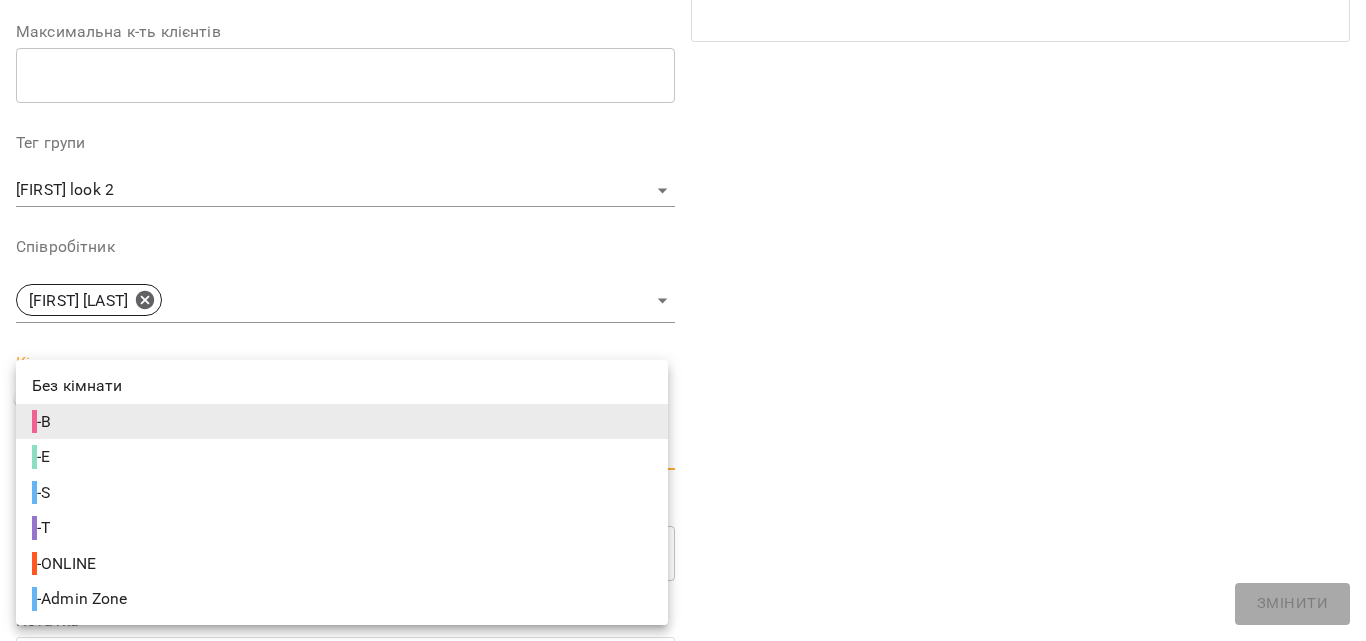 click on "-  Admin Zone" at bounding box center [342, 599] 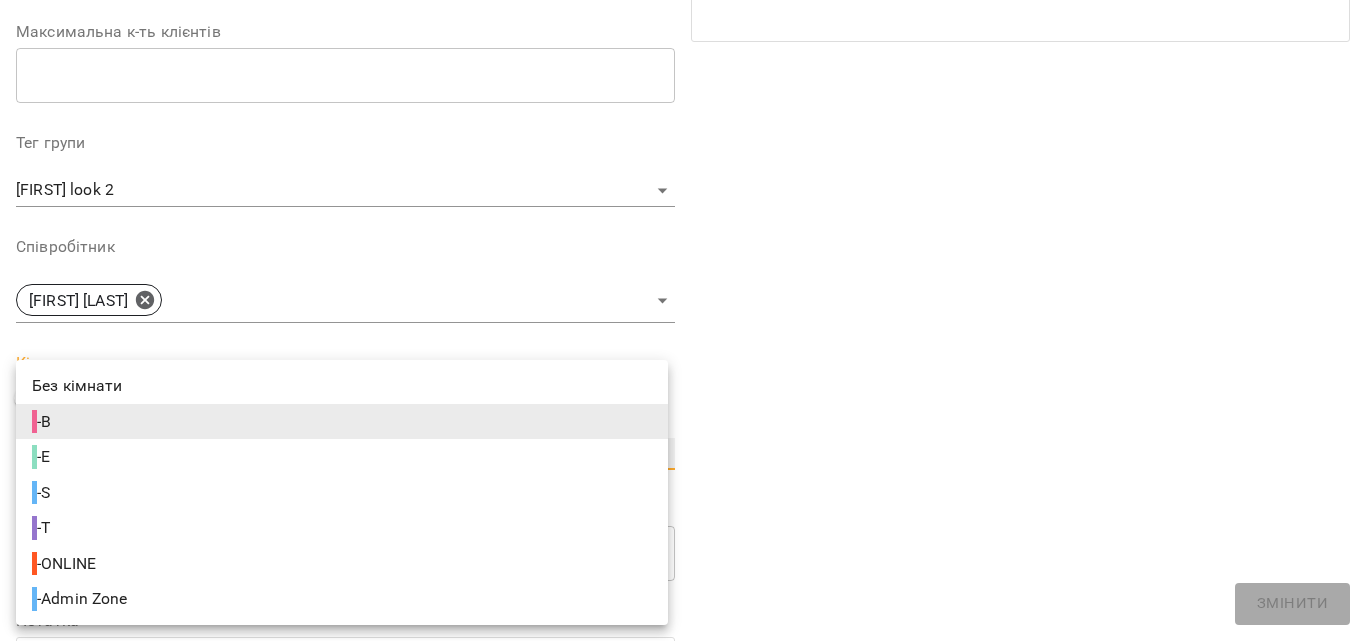 type on "**********" 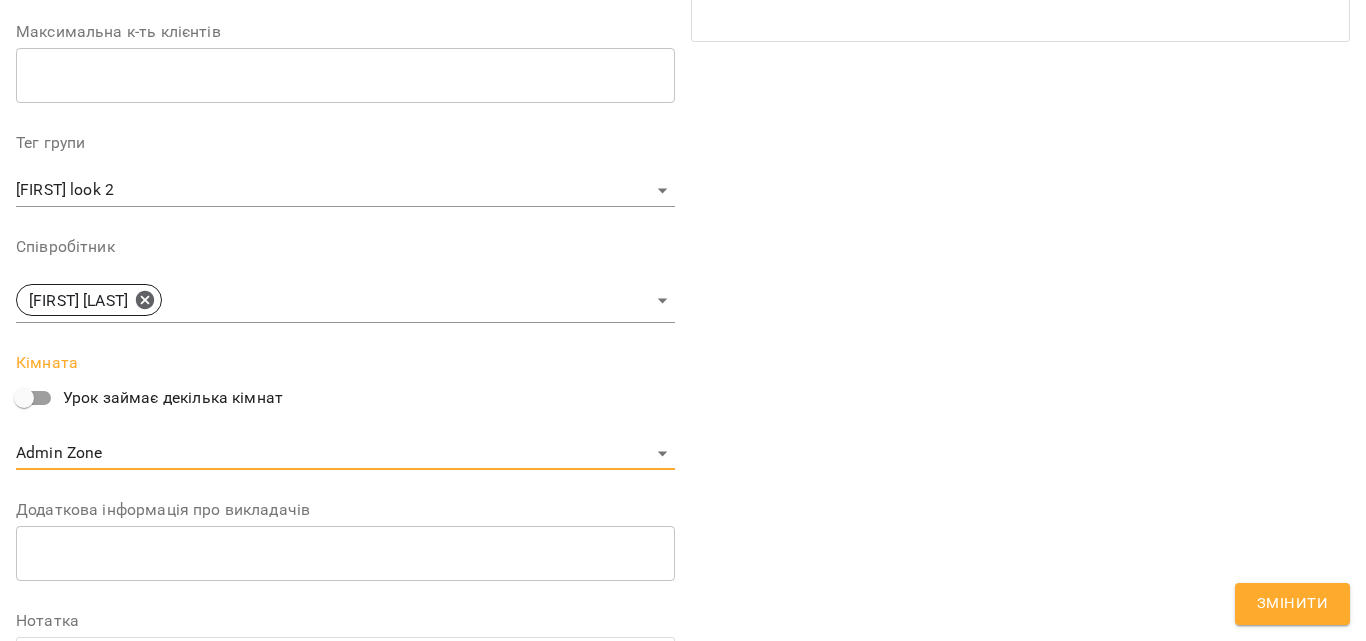 click on "Змінити" at bounding box center (1292, 604) 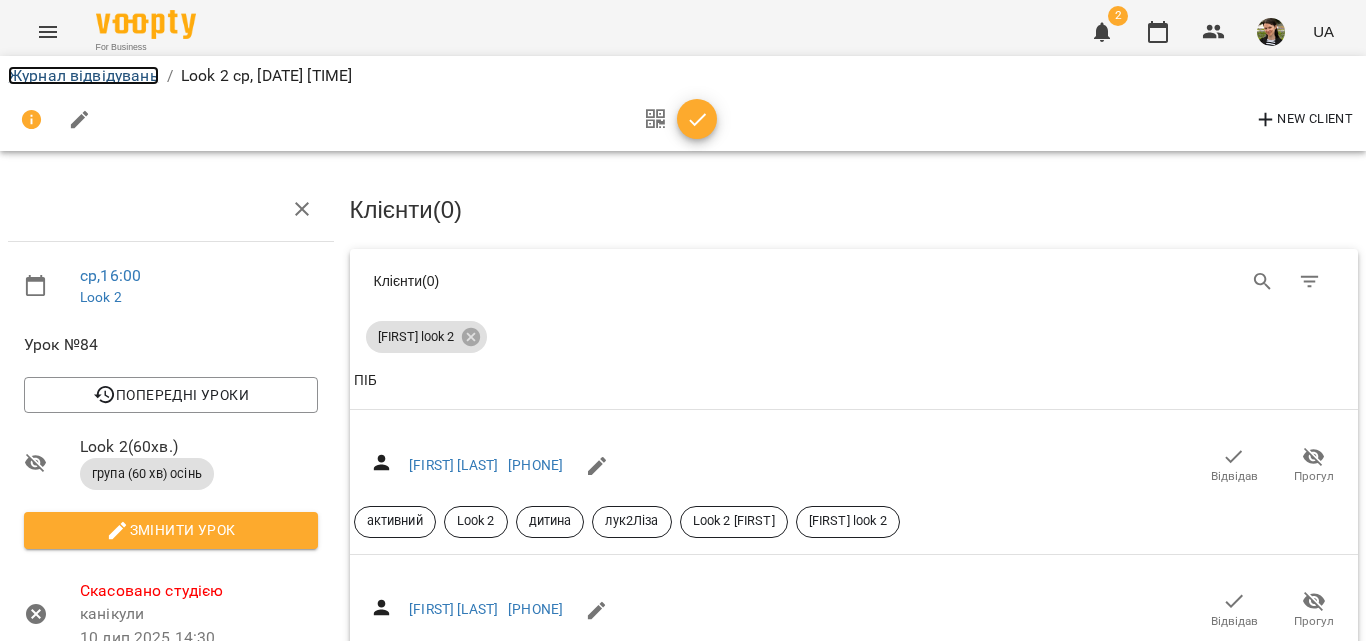click on "Журнал відвідувань" at bounding box center (83, 75) 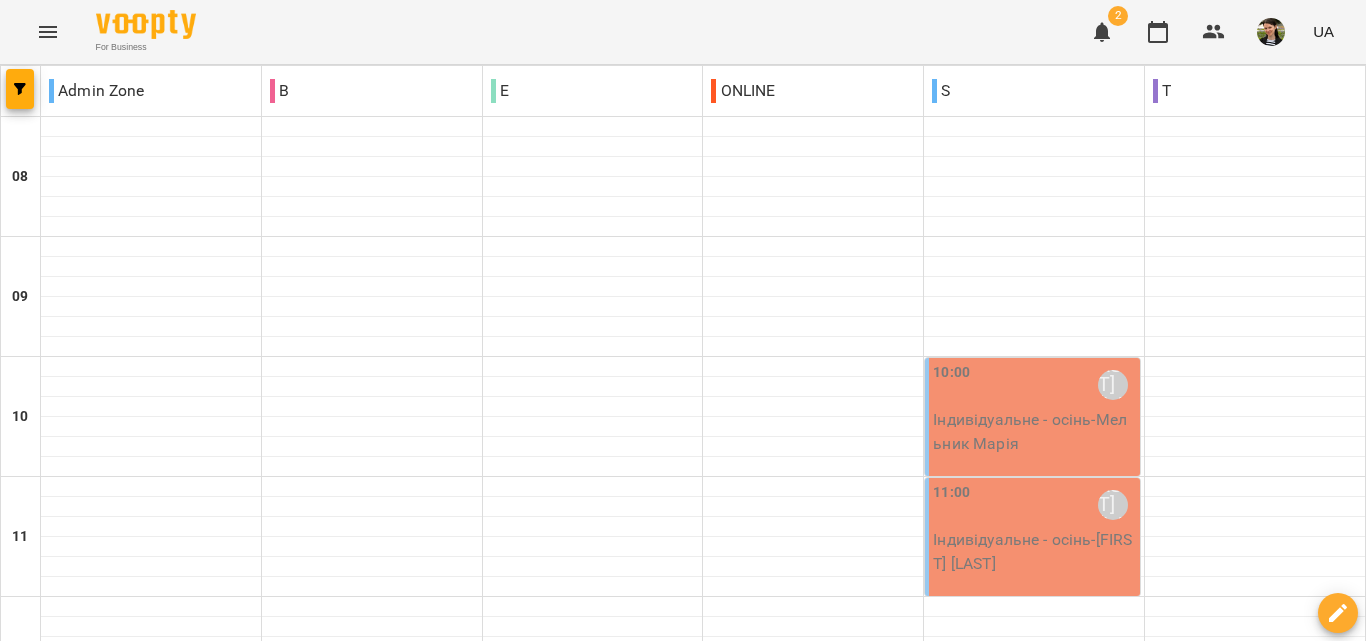 scroll, scrollTop: 889, scrollLeft: 0, axis: vertical 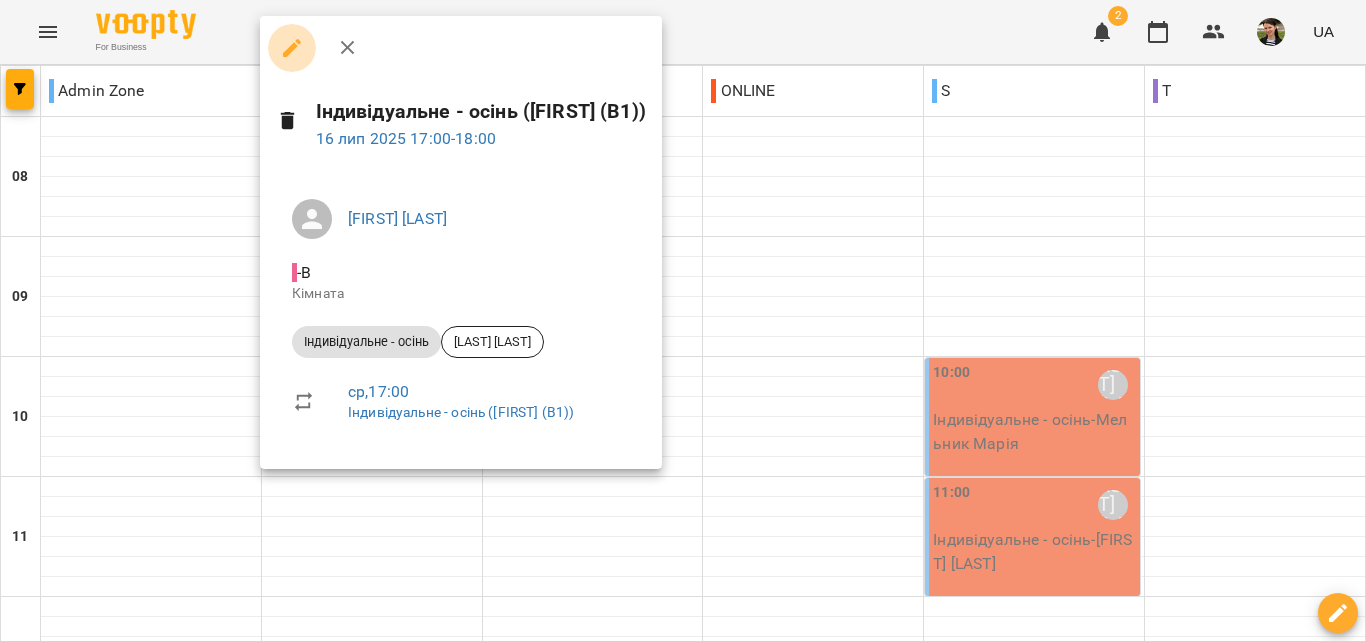 click 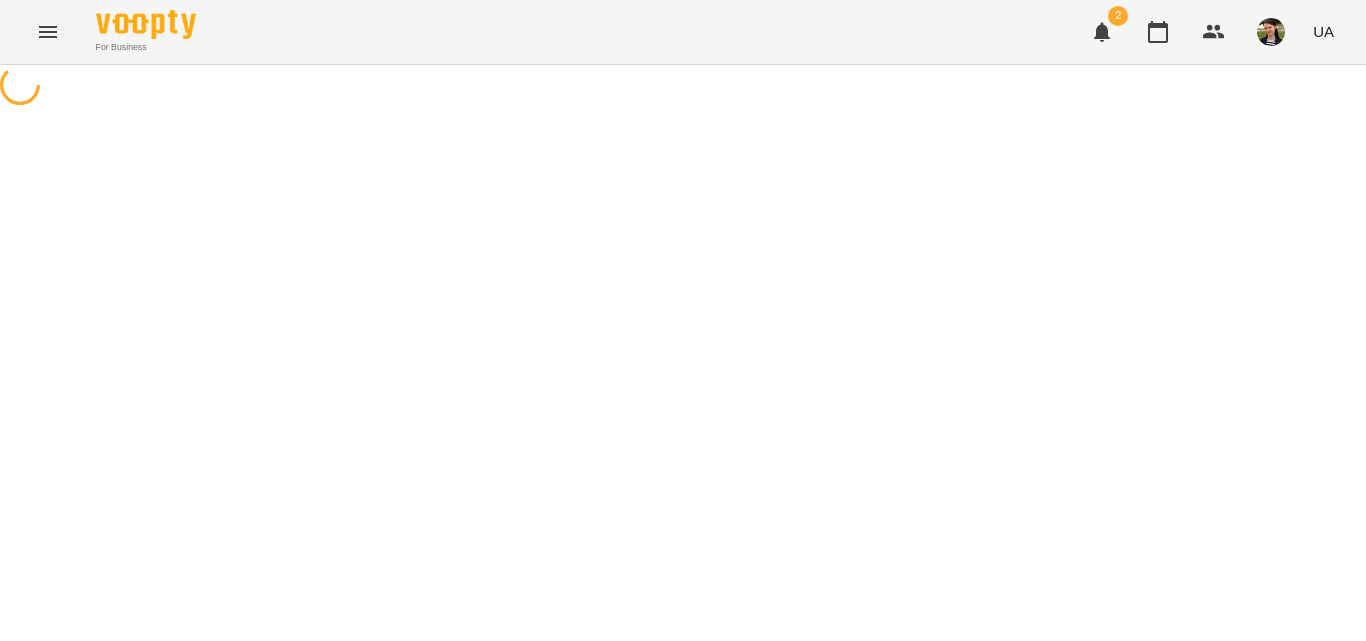 select on "**********" 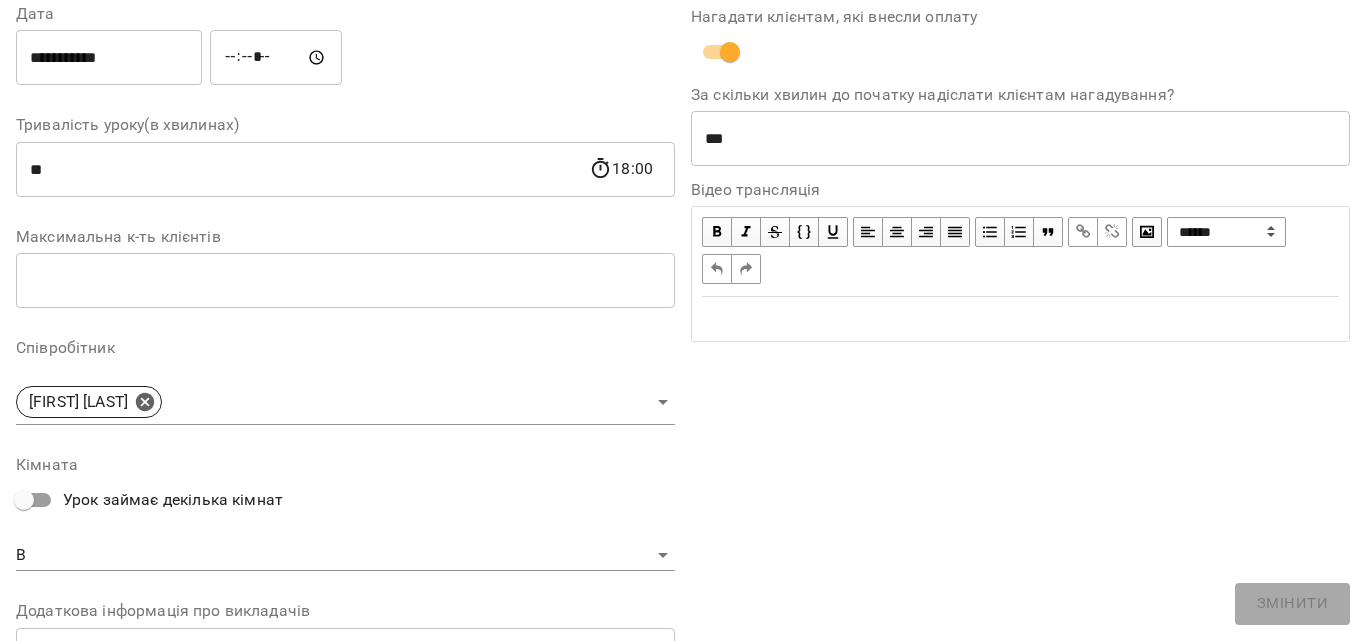 scroll, scrollTop: 601, scrollLeft: 0, axis: vertical 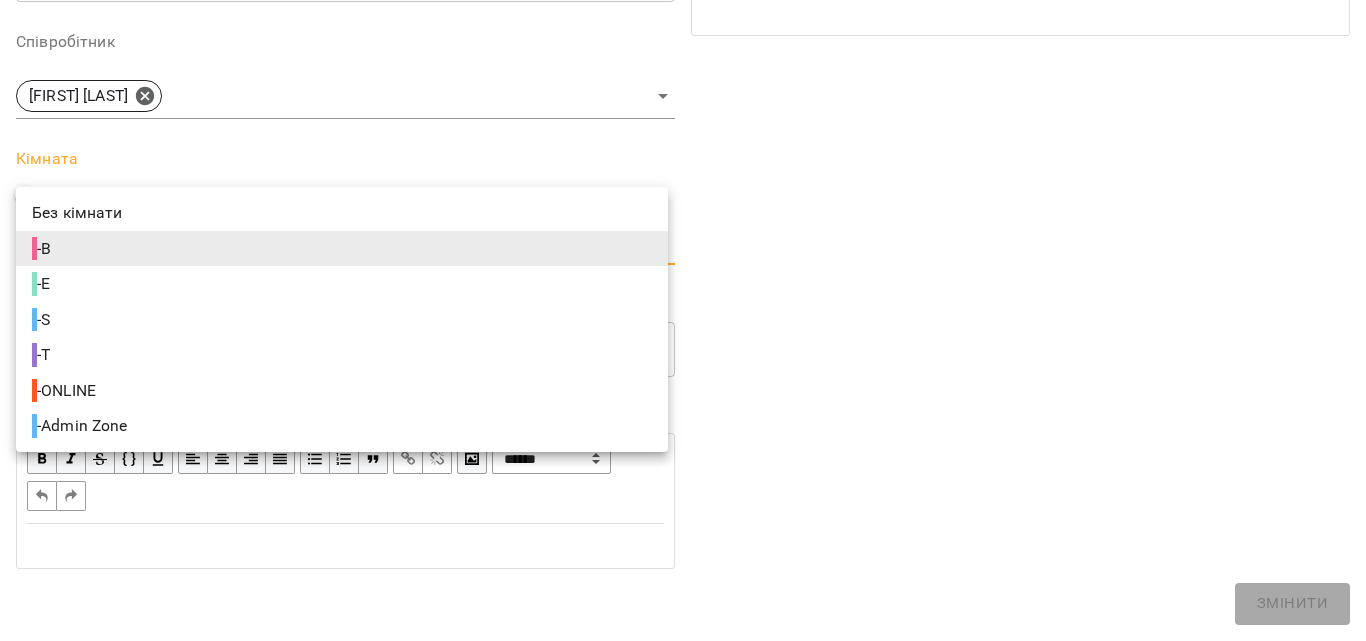 click on "For Business 2 UA Журнал відвідувань / [LAST] [LAST] (В1)  ср, 16 лип 2025 17:00 New Client ср ,  17:00 [LAST] [LAST] (В1) Урок №7 Попередні уроки пн 07 лип 2025 17:00 ср 02 лип 2025 17:00 пн 30 черв 2025 17:00 ср 25 черв 2025 17:00 пн 23 черв 2025 17:00   [LAST] [LAST] (В1) ( 60 хв. ) Індивідуальне - осінь  Змінити урок Скасовано студією відсутня 10 лип 2025 14:32 Відновити урок [FIRST] [LAST] B Кімната [LAST] [LAST] 300 За скільки хвилин до початку надіслати клієнтам нагадування? 2025-07-10 17:32:23 Клієнти ( 0 ) Клієнти ( 0 ) [LAST] [LAST] Клієнти ( 0 ) ПІБ ПІБ [LAST] [LAST] [PHONE] Відвідав Прогул активна 100 *** **" at bounding box center [683, 544] 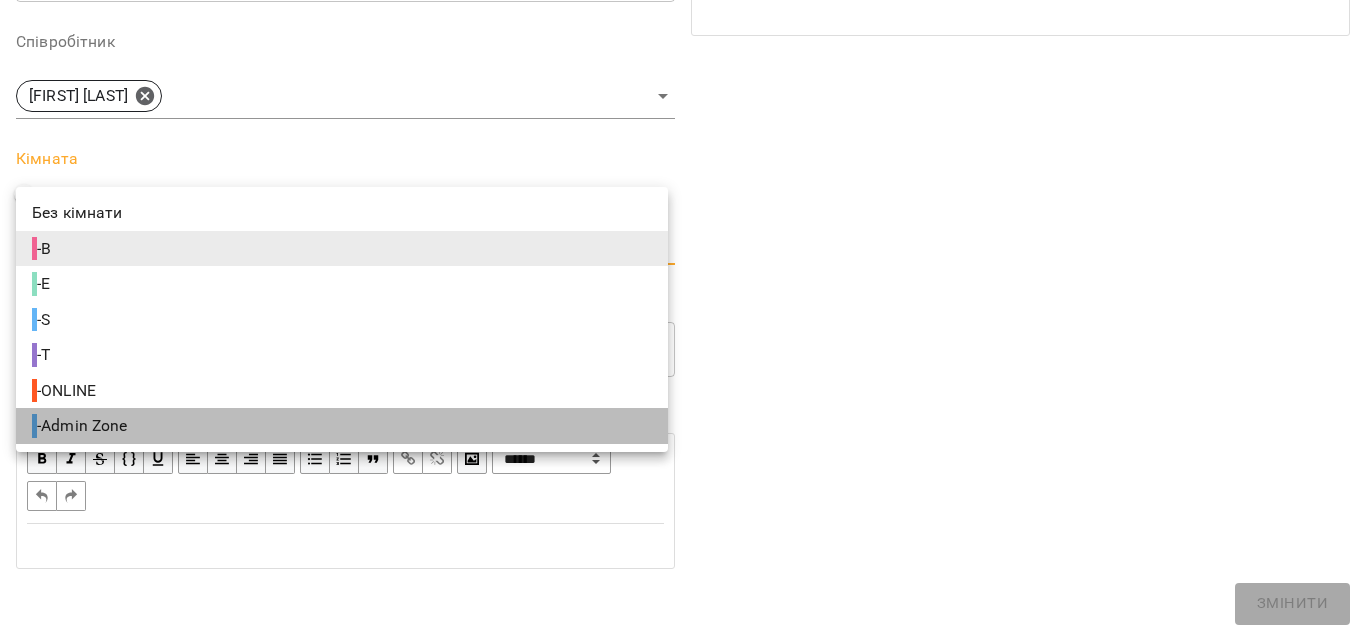 click on "-  Admin Zone" at bounding box center [342, 426] 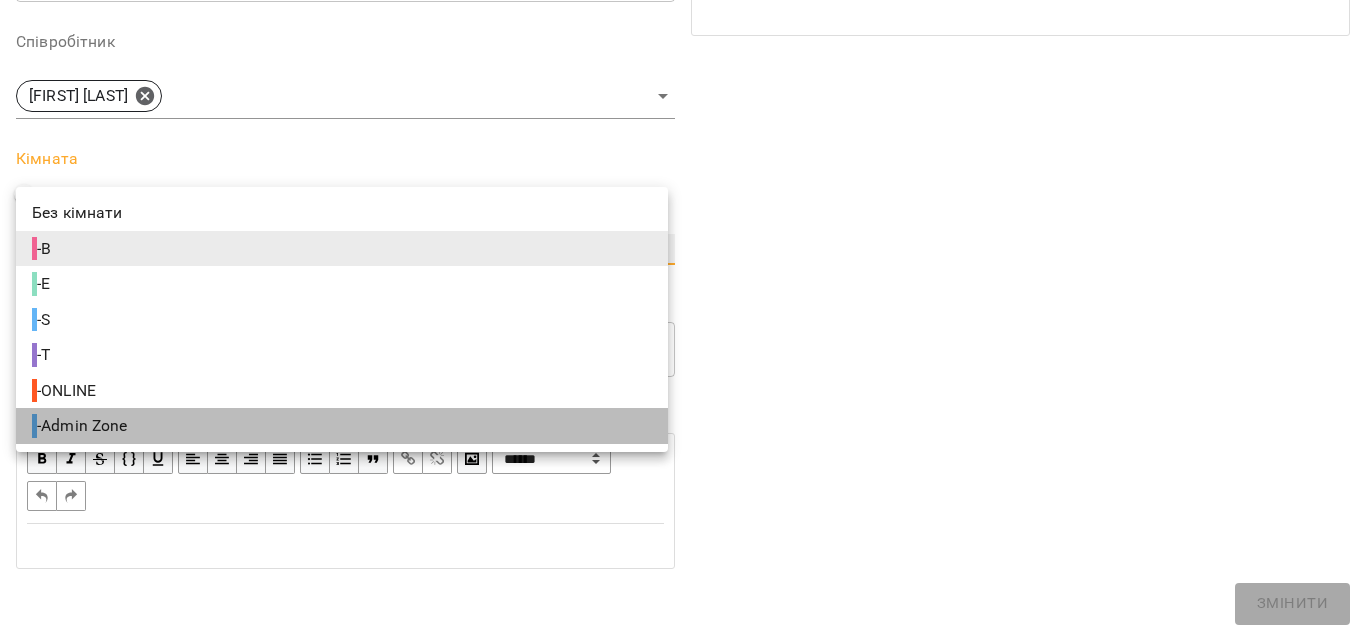type on "**********" 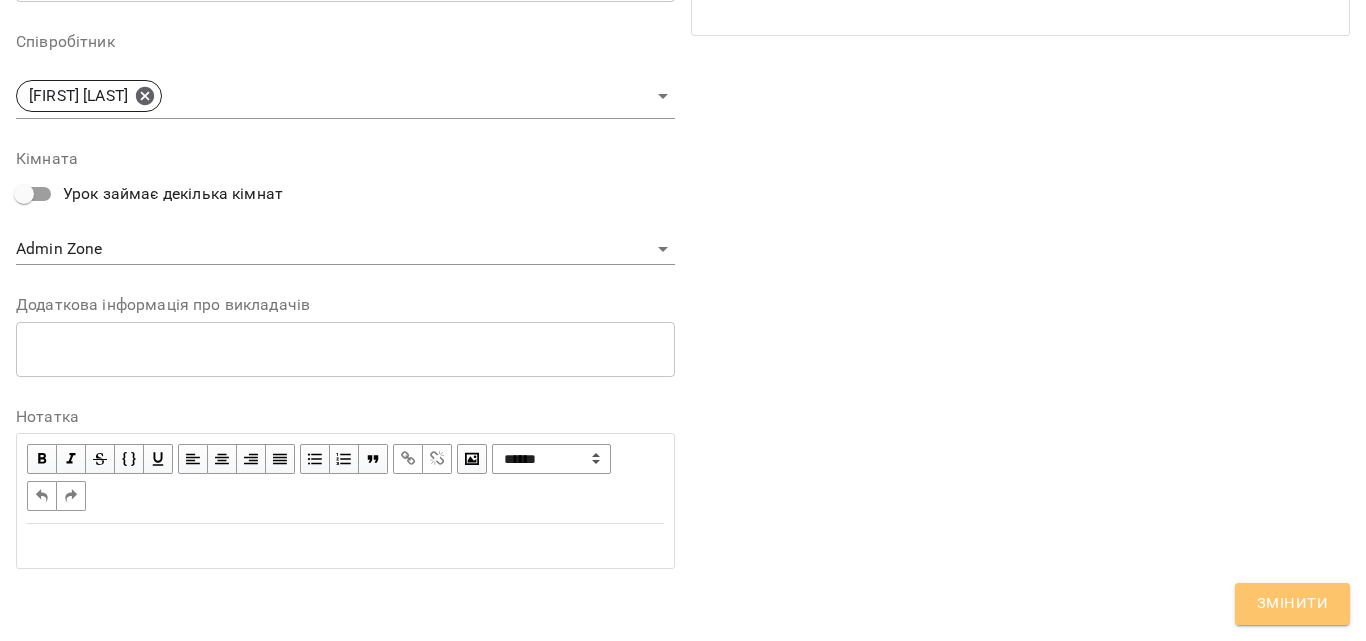 click on "Змінити" at bounding box center (1292, 604) 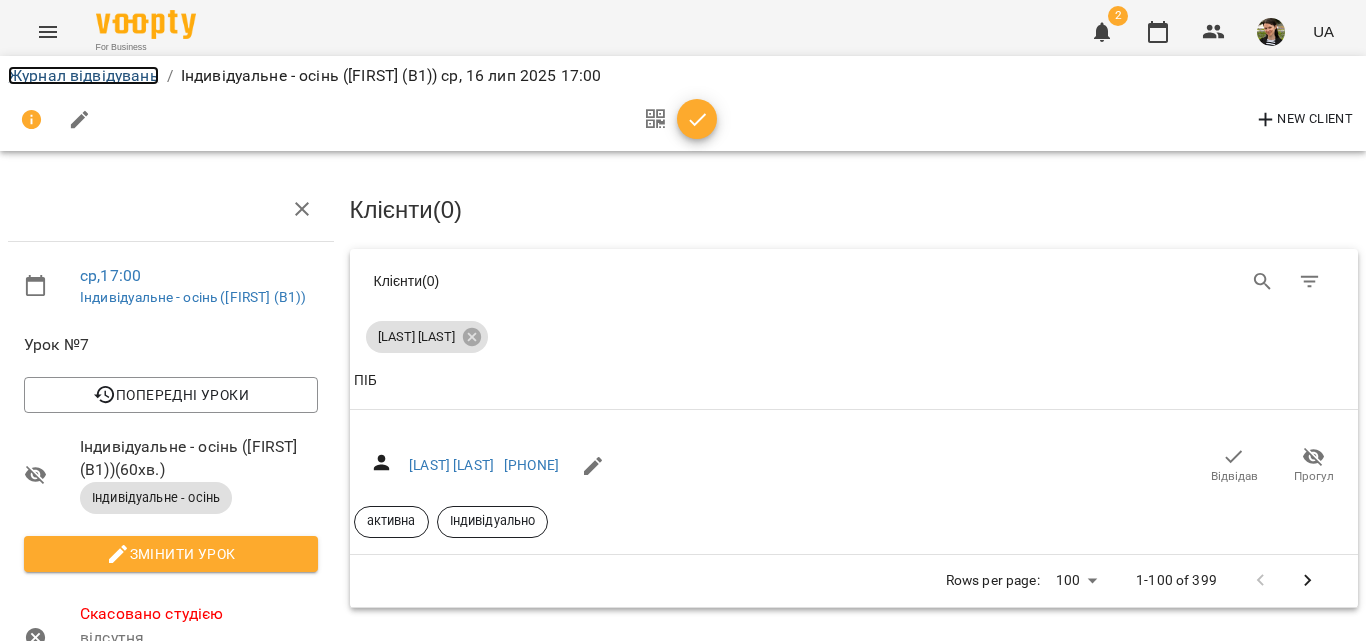 click on "Журнал відвідувань" at bounding box center (83, 75) 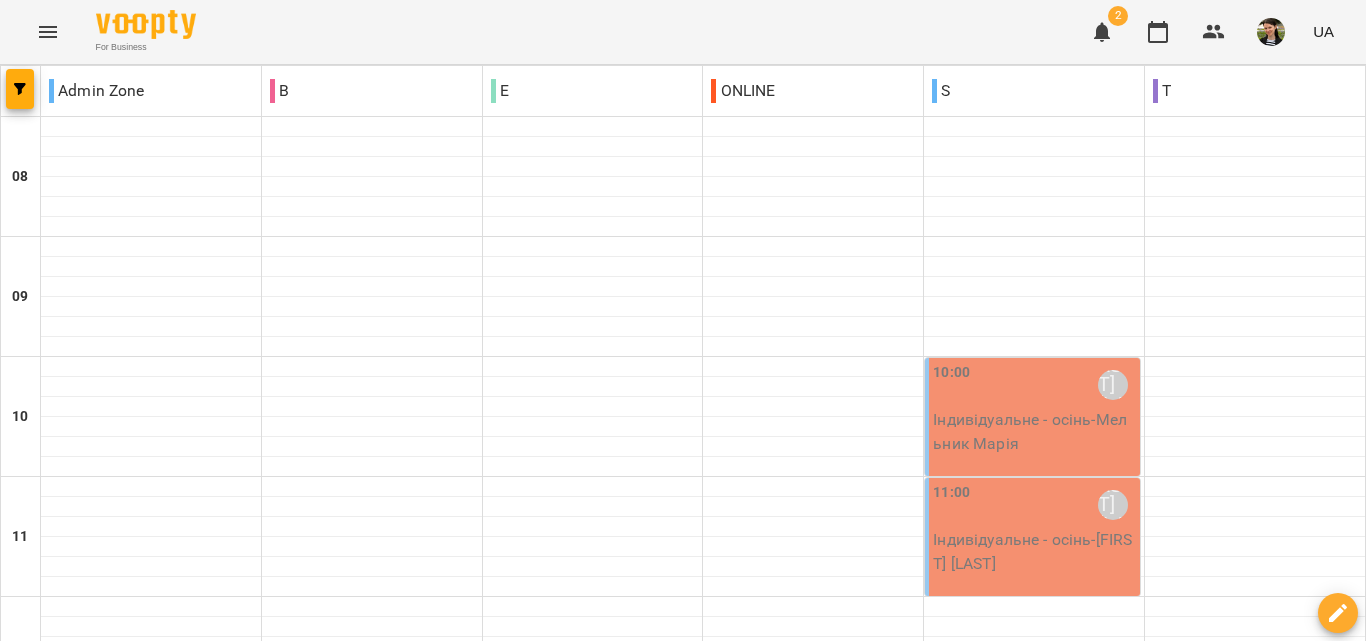 scroll, scrollTop: 1289, scrollLeft: 0, axis: vertical 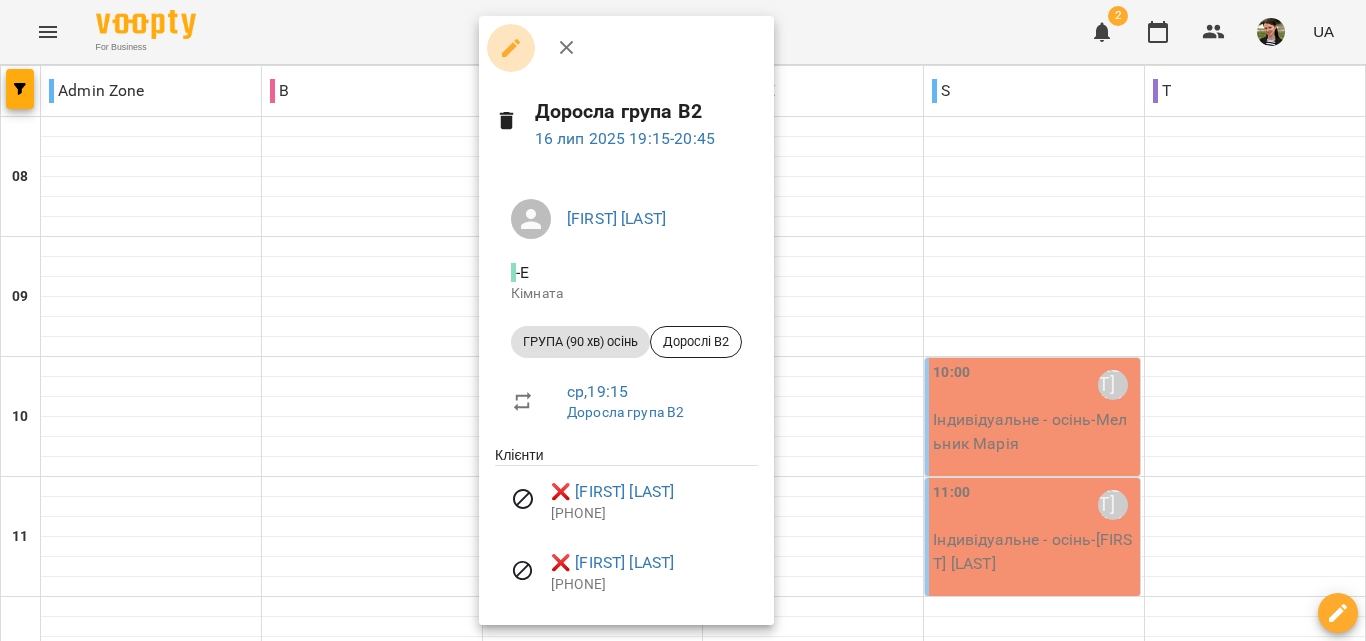 click 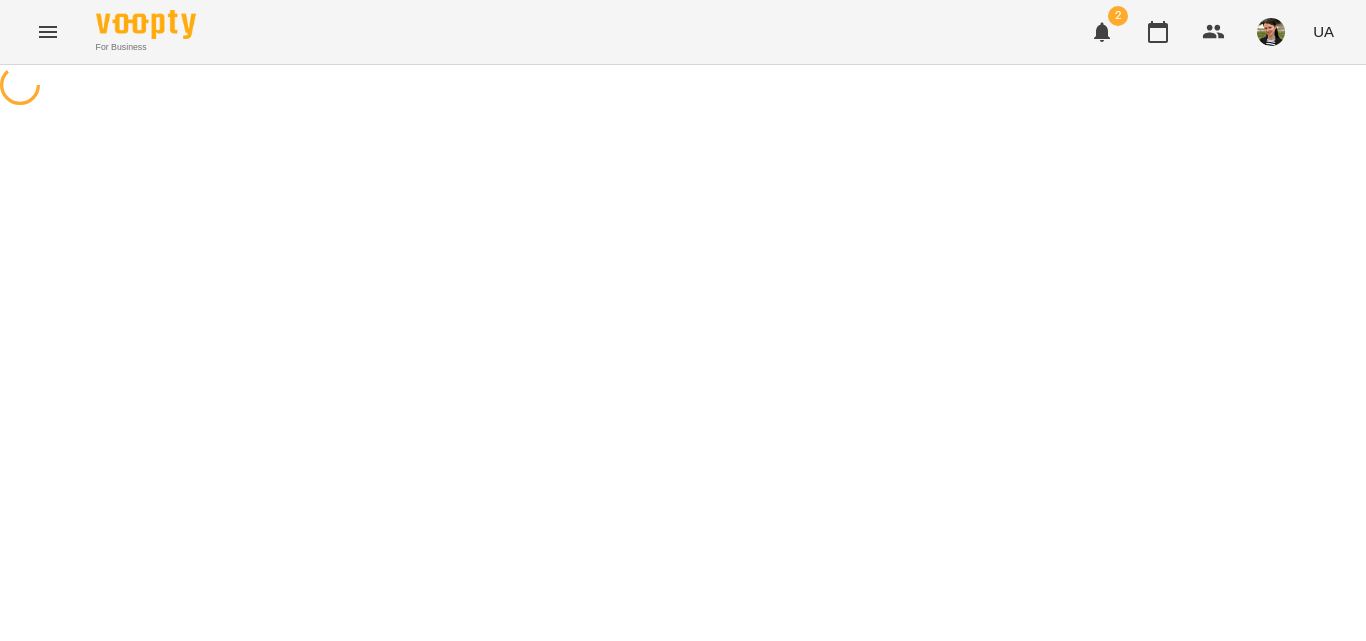 select on "**********" 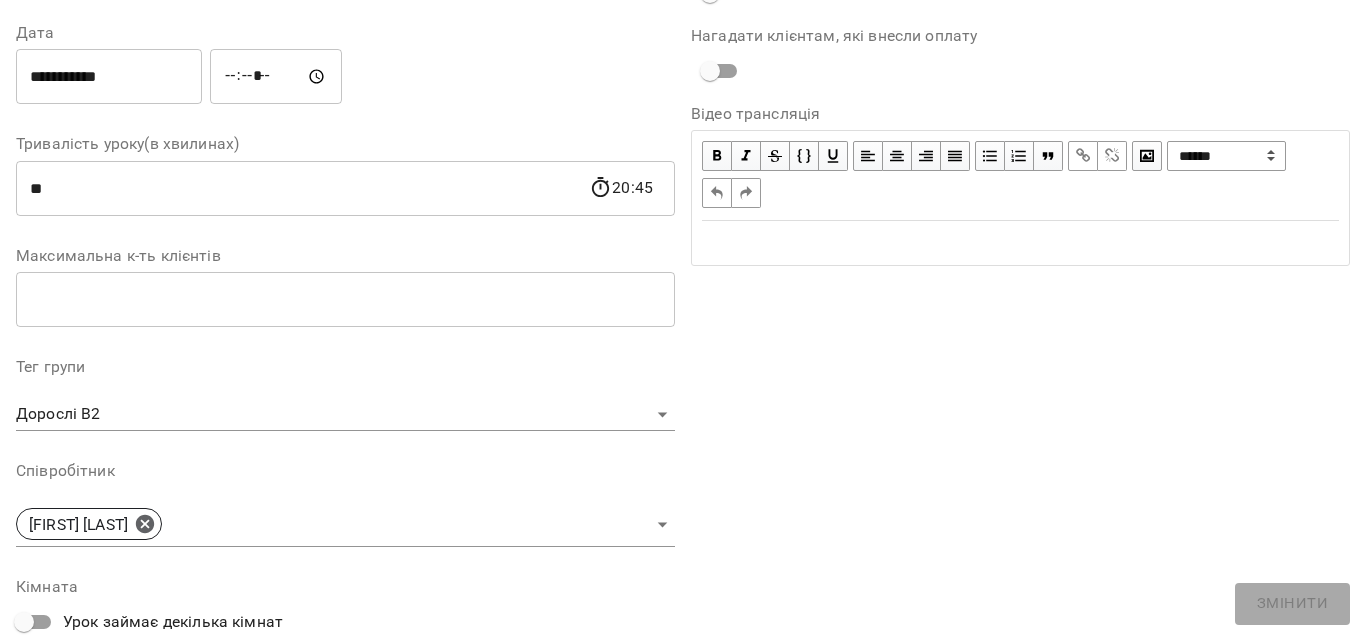 scroll, scrollTop: 700, scrollLeft: 0, axis: vertical 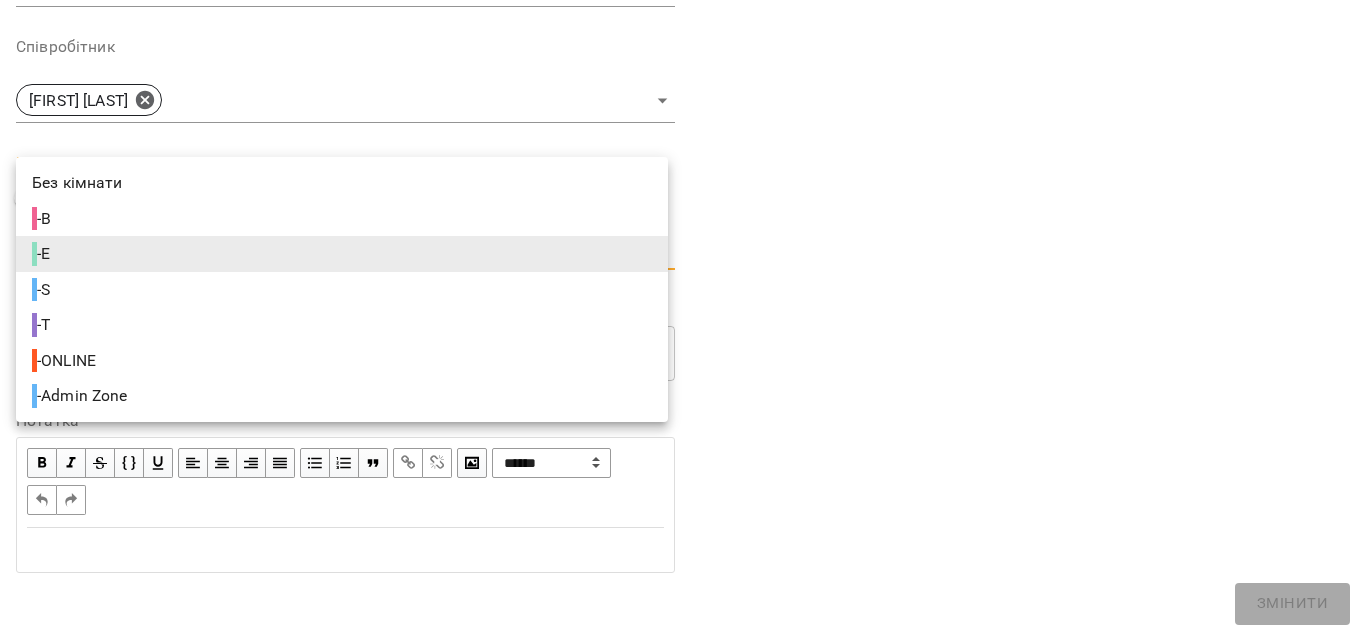 click on "For Business 2 UA Журнал відвідувань / Доросла група В2   ср, [DATE] [TIME] ср ,  [TIME] Доросла група В2 Урок №72 Попередні уроки ср [DATE] [TIME] пн [DATE] [TIME] пн [DATE] [TIME] ср [DATE] [TIME] ср [DATE] [TIME]   Доросла група В2 ( 90 хв. ) ГРУПА (90 хв) осінь Змінити урок Скасовано студією канікули [DATE] [TIME] Відновити урок [FIRST] [LAST] E Кімната Дорослі В2 [DATE] [TIME] Створити розсилку   [LAST] [FIRST] канікули Відвідав Прогул   [LAST] [FIRST] канікули Відвідав Прогул   [LAST] [FIRST] канікули Відвідав Прогул   [LAST] [FIRST] канікули Відвідав" at bounding box center (683, 513) 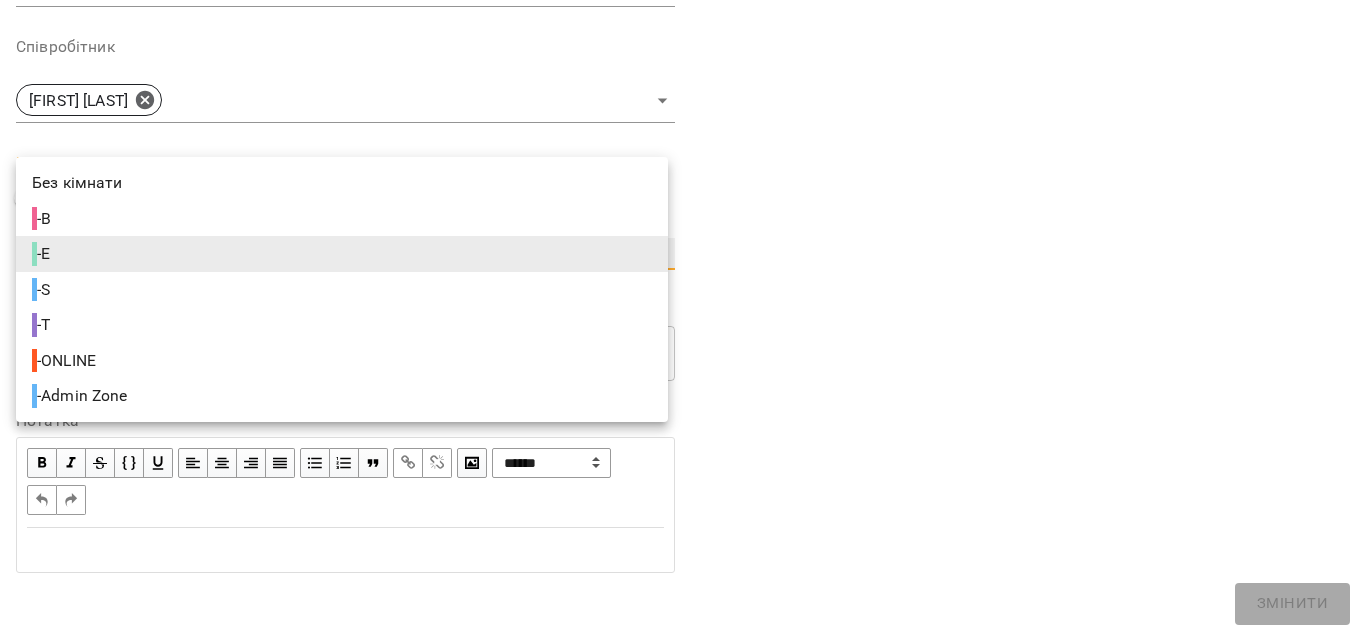 type on "**********" 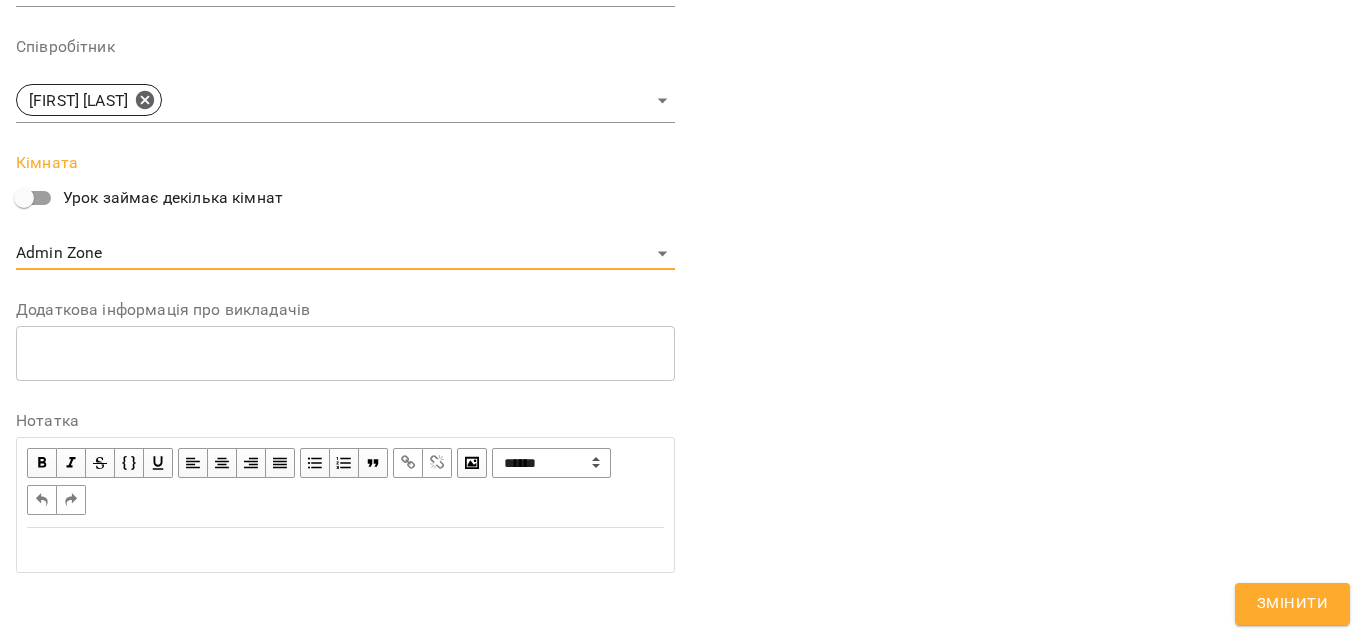 click on "Змінити" at bounding box center (1292, 604) 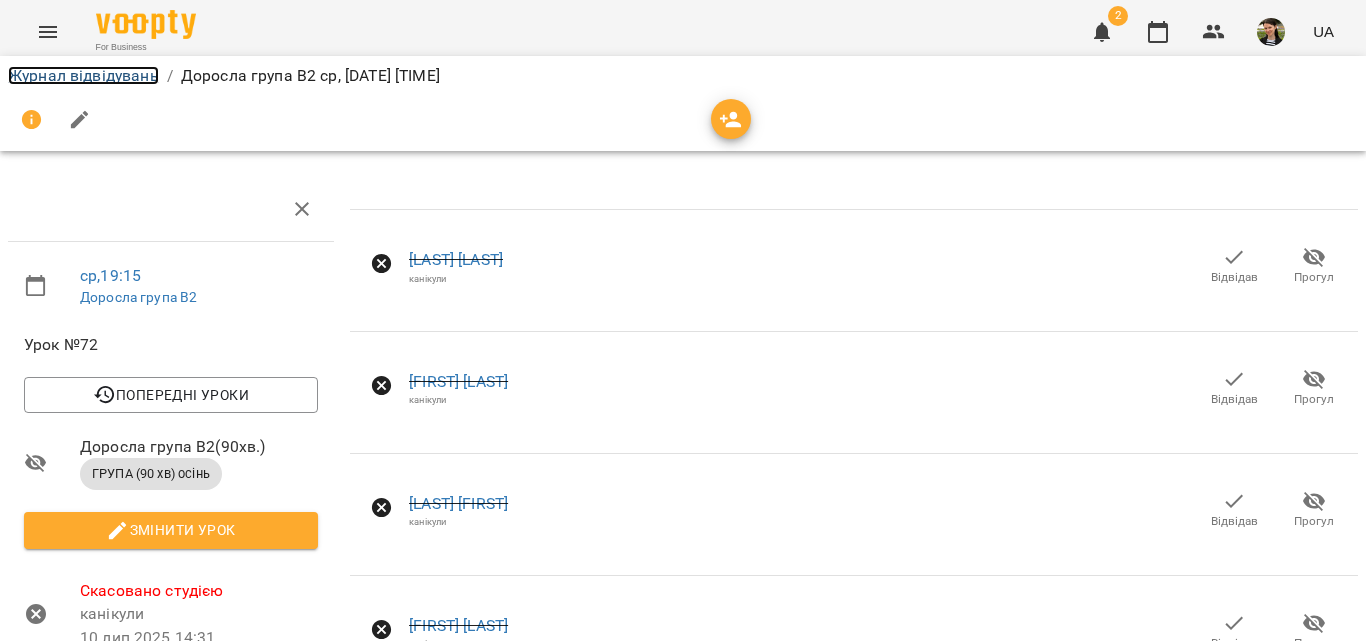 click on "Журнал відвідувань" at bounding box center (83, 75) 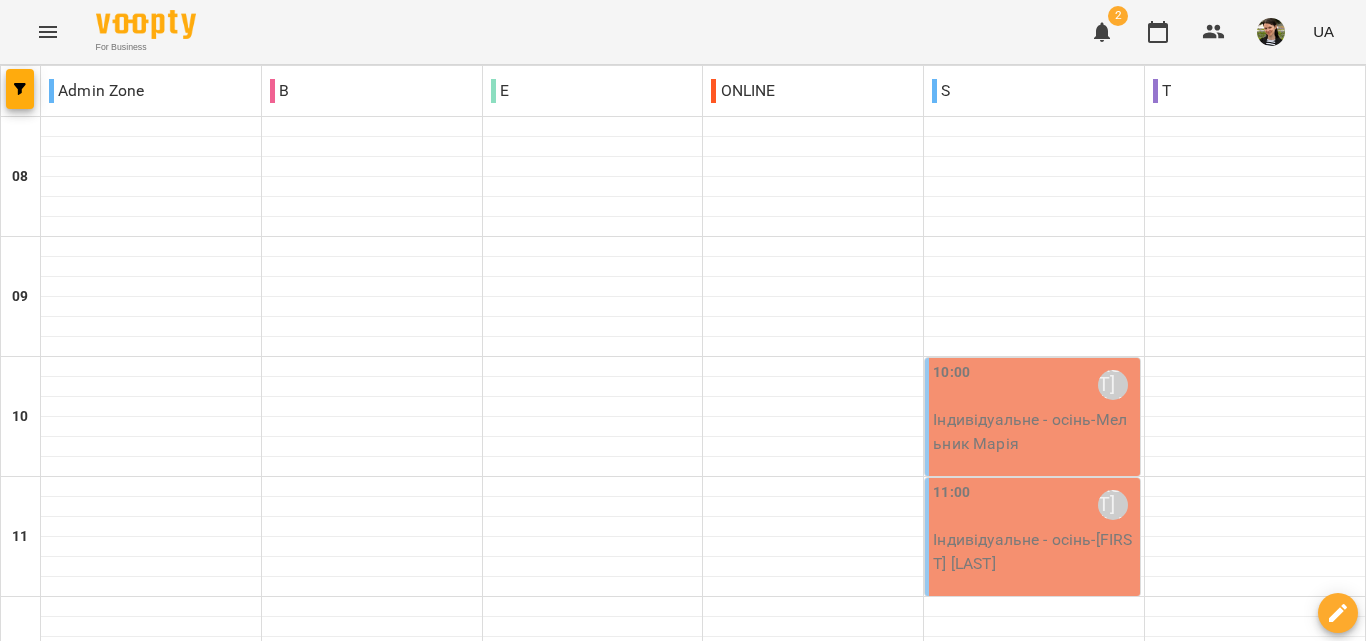 scroll, scrollTop: 1189, scrollLeft: 0, axis: vertical 